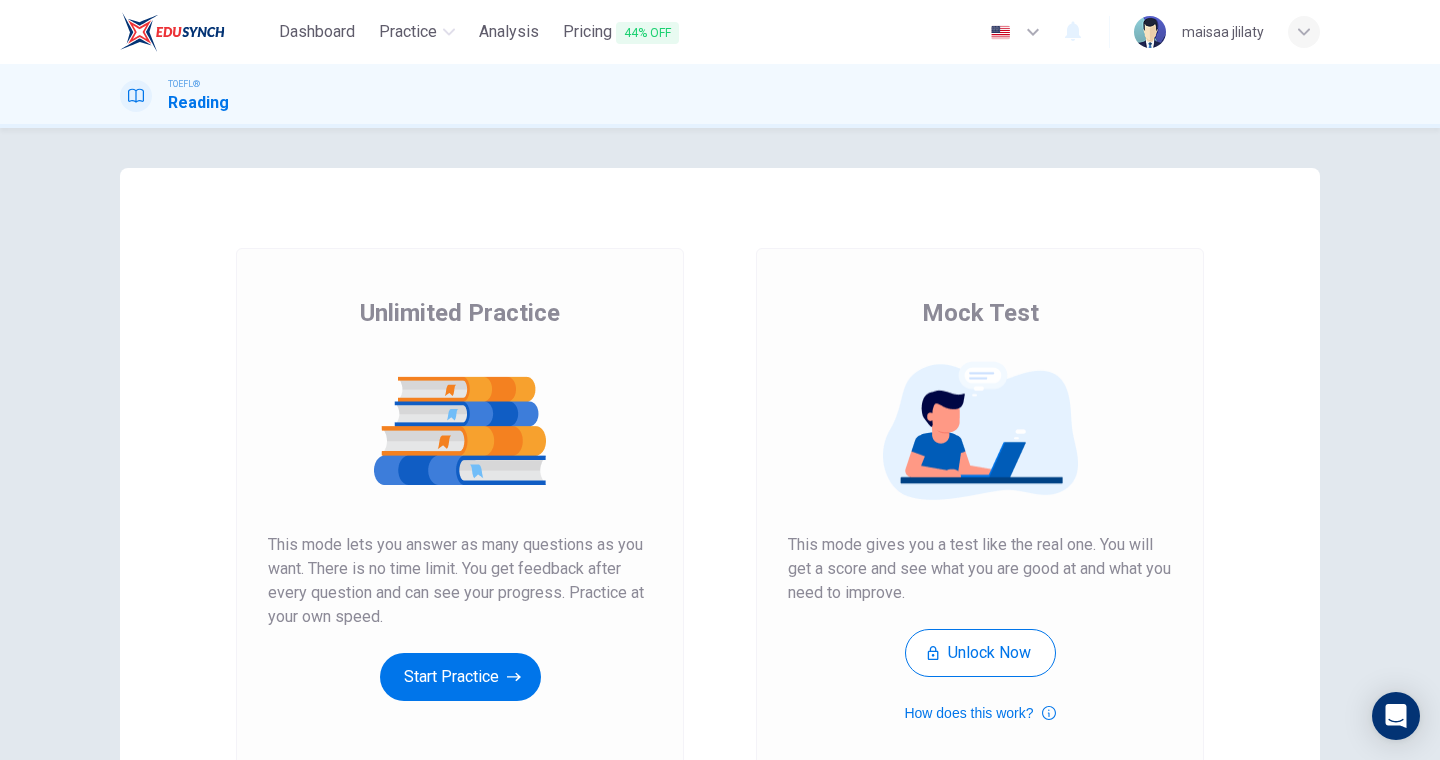 scroll, scrollTop: 0, scrollLeft: 0, axis: both 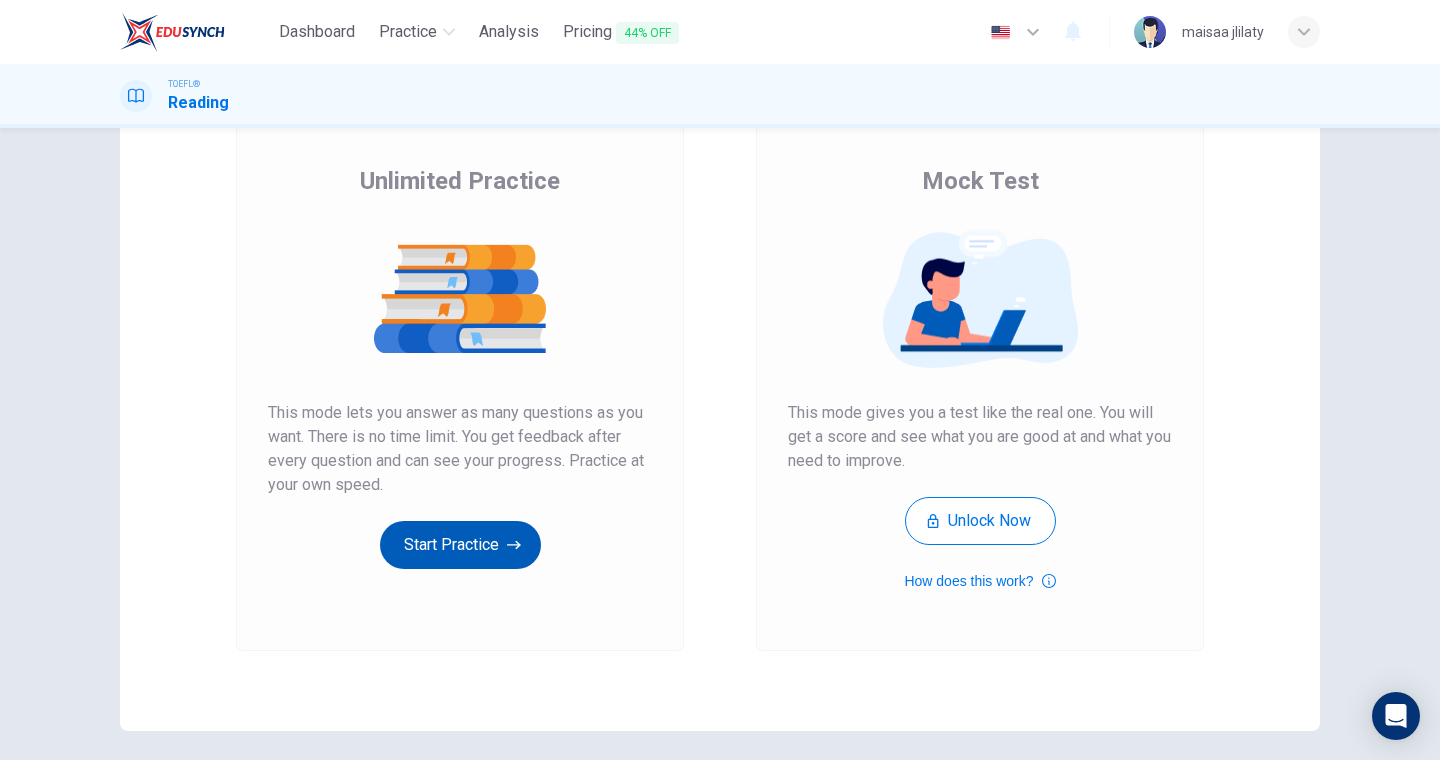 click on "Start Practice" at bounding box center [460, 545] 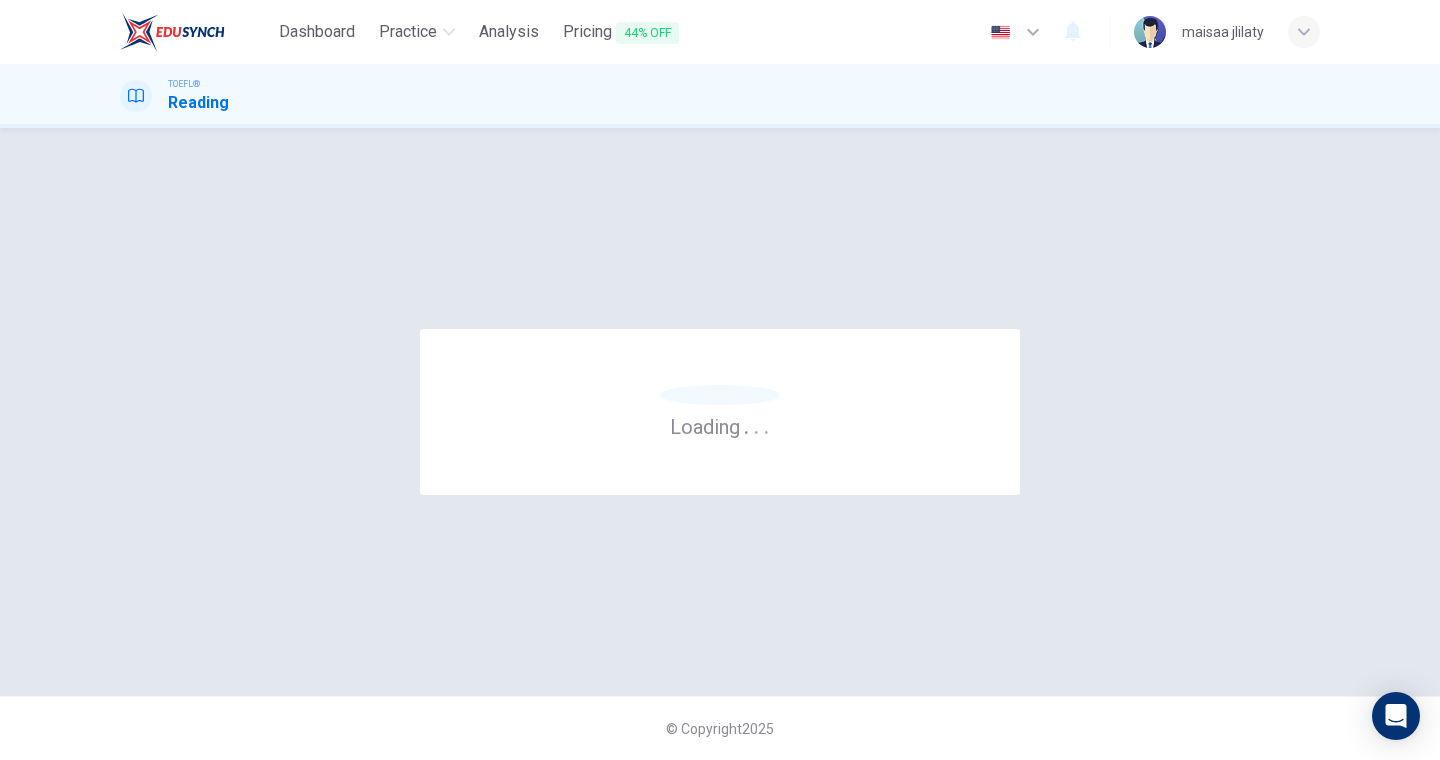 scroll, scrollTop: 0, scrollLeft: 0, axis: both 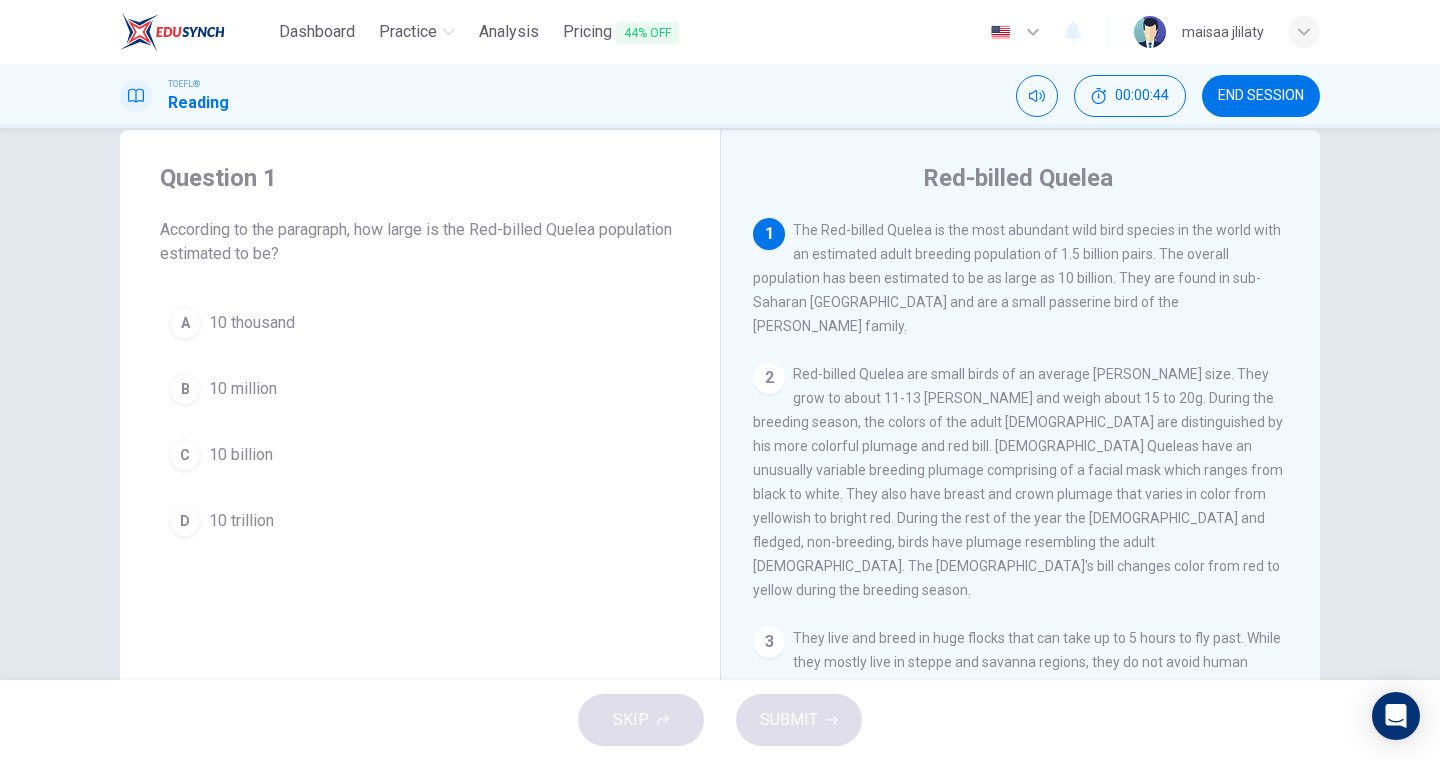 drag, startPoint x: 794, startPoint y: 229, endPoint x: 976, endPoint y: 213, distance: 182.70195 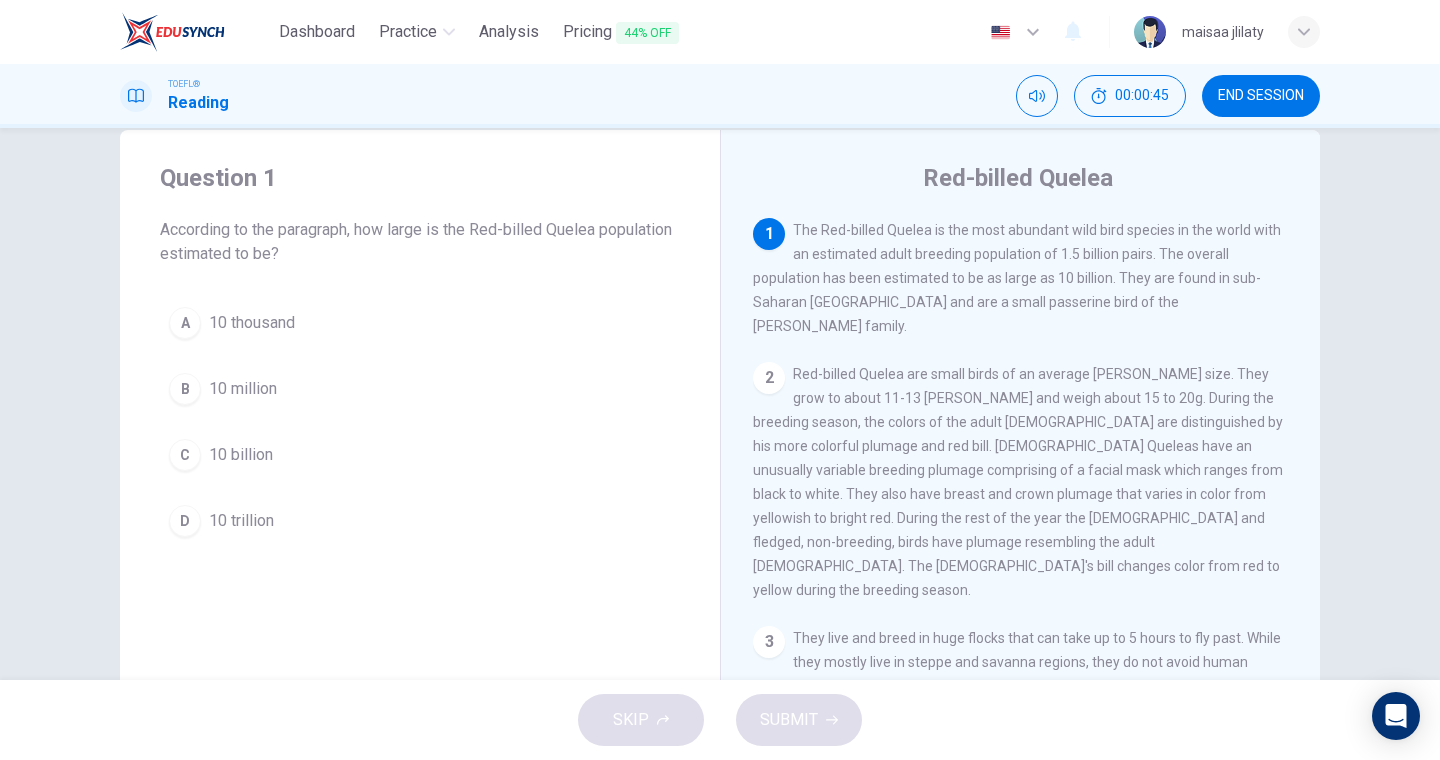 drag, startPoint x: 838, startPoint y: 223, endPoint x: 1019, endPoint y: 242, distance: 181.9945 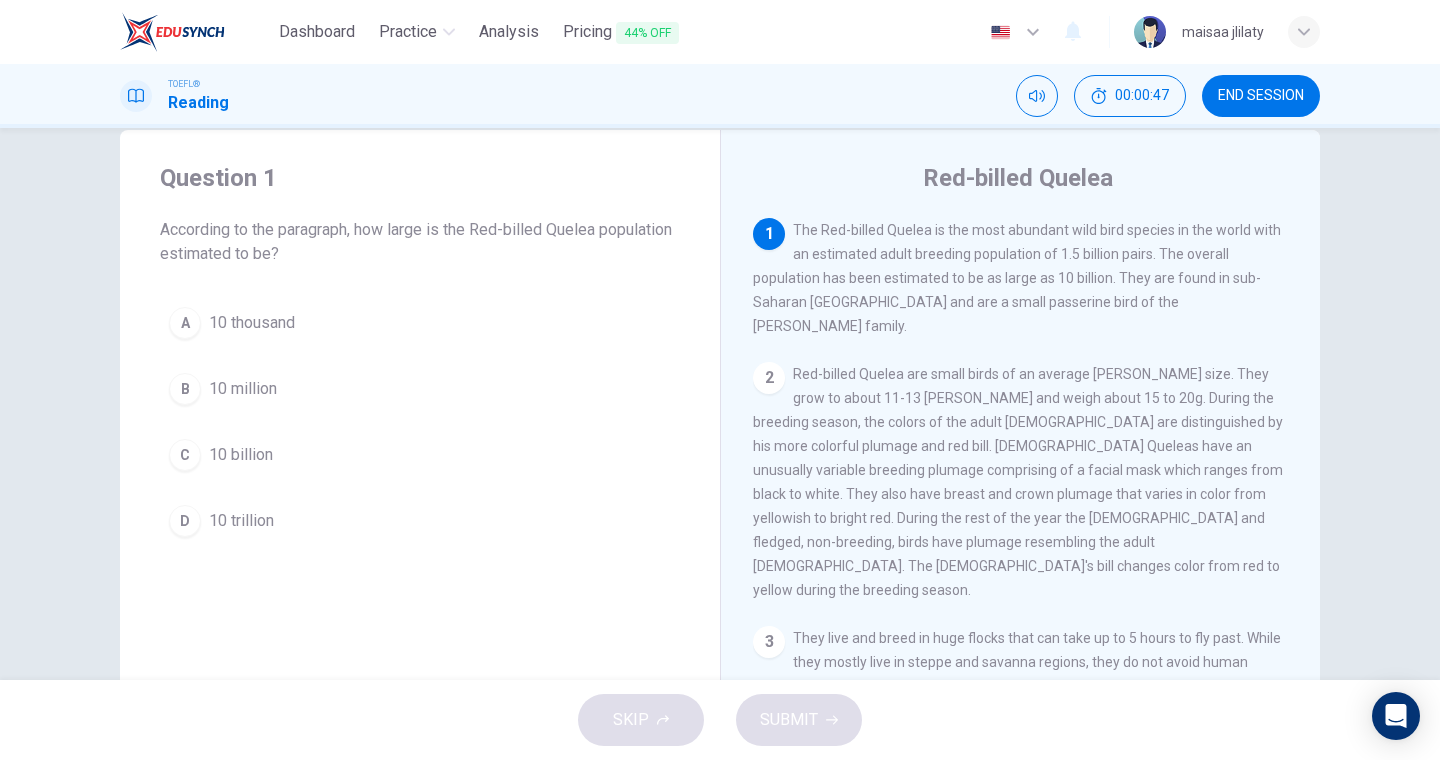 drag, startPoint x: 797, startPoint y: 231, endPoint x: 1026, endPoint y: 233, distance: 229.00873 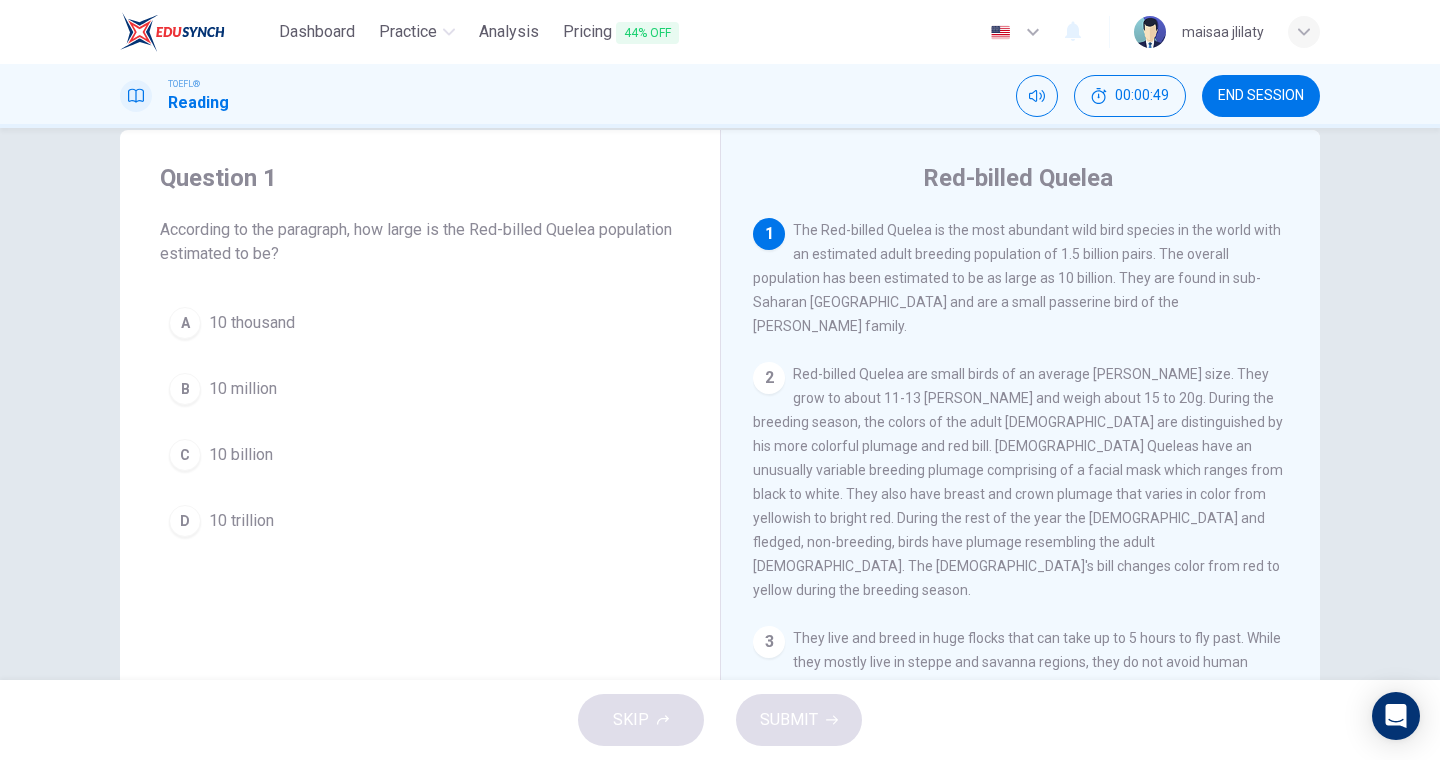 drag, startPoint x: 765, startPoint y: 234, endPoint x: 1066, endPoint y: 646, distance: 510.24014 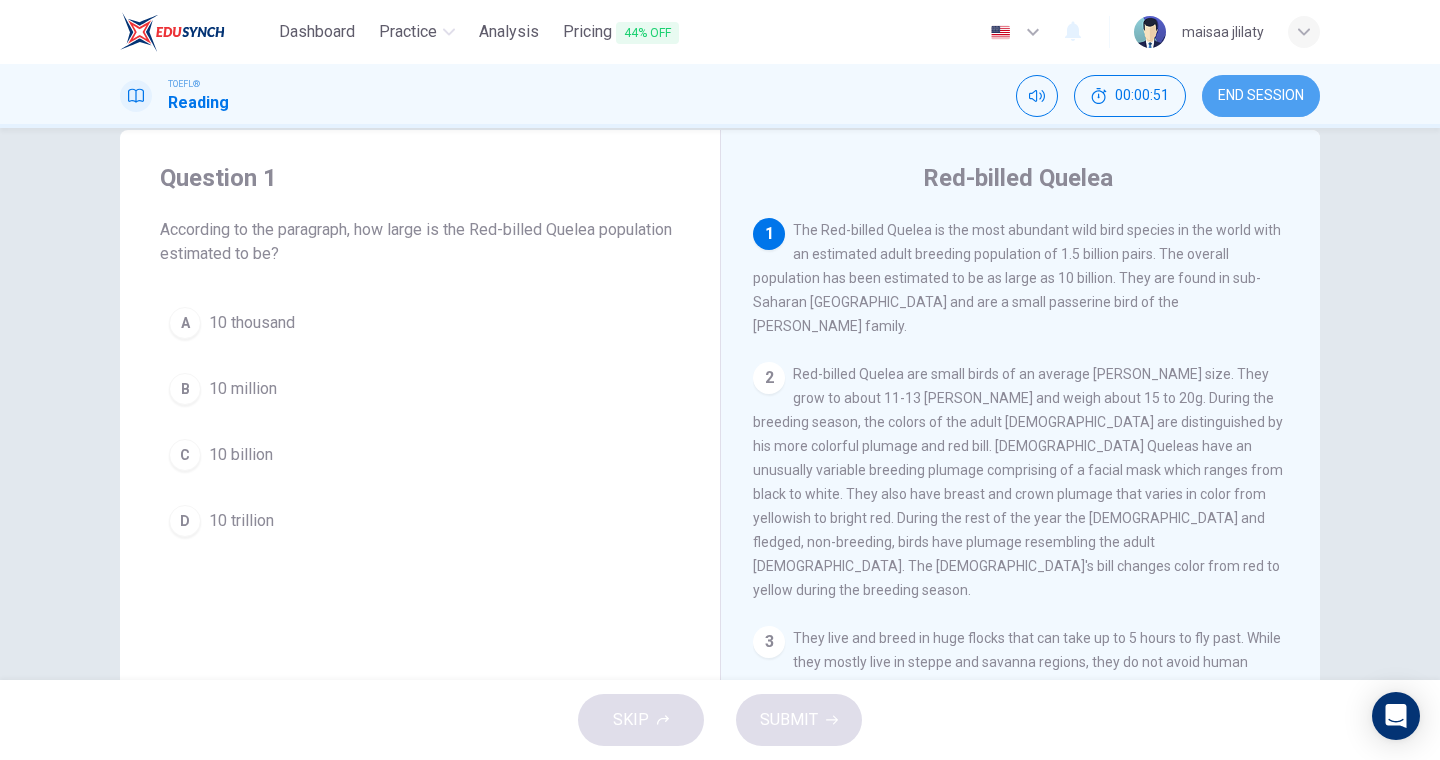 click on "END SESSION" at bounding box center [1261, 96] 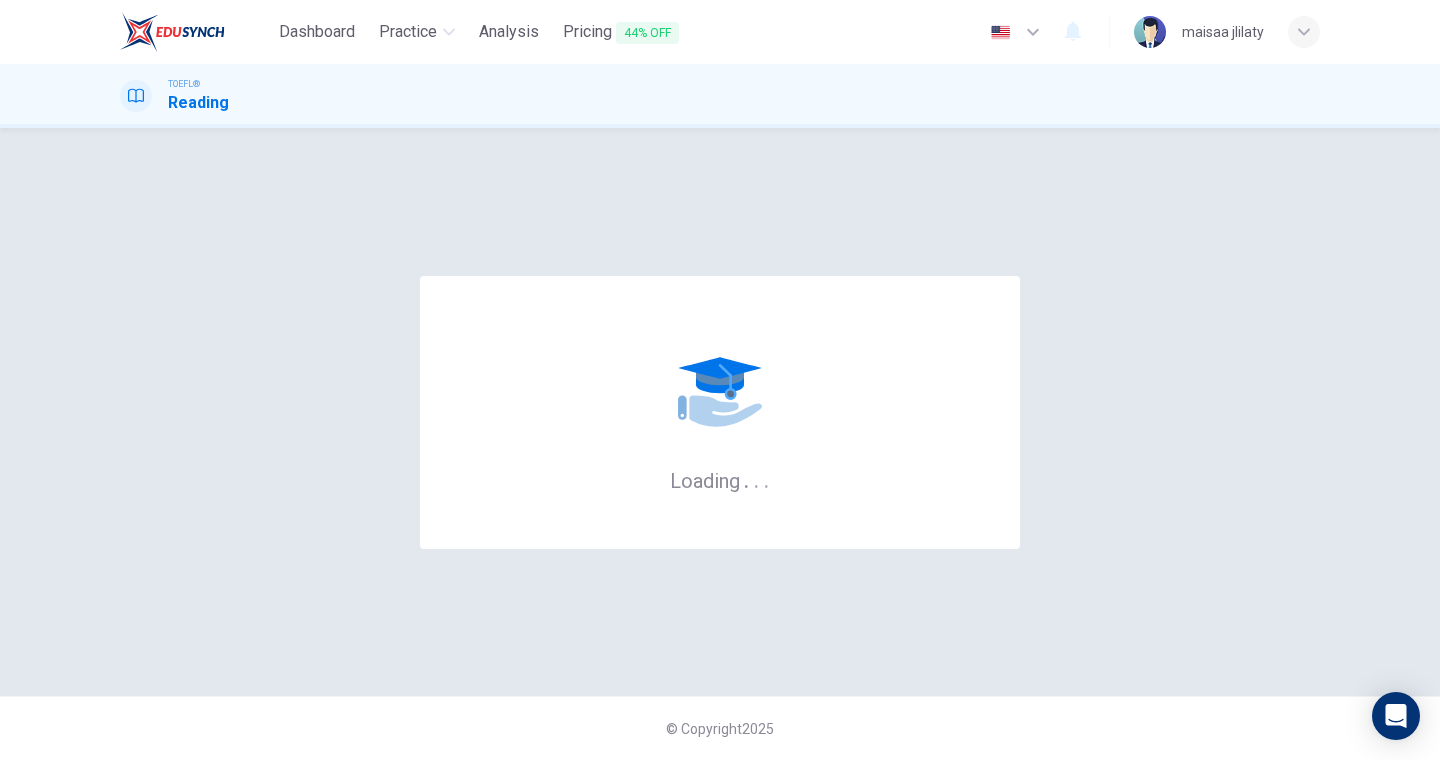 scroll, scrollTop: 0, scrollLeft: 0, axis: both 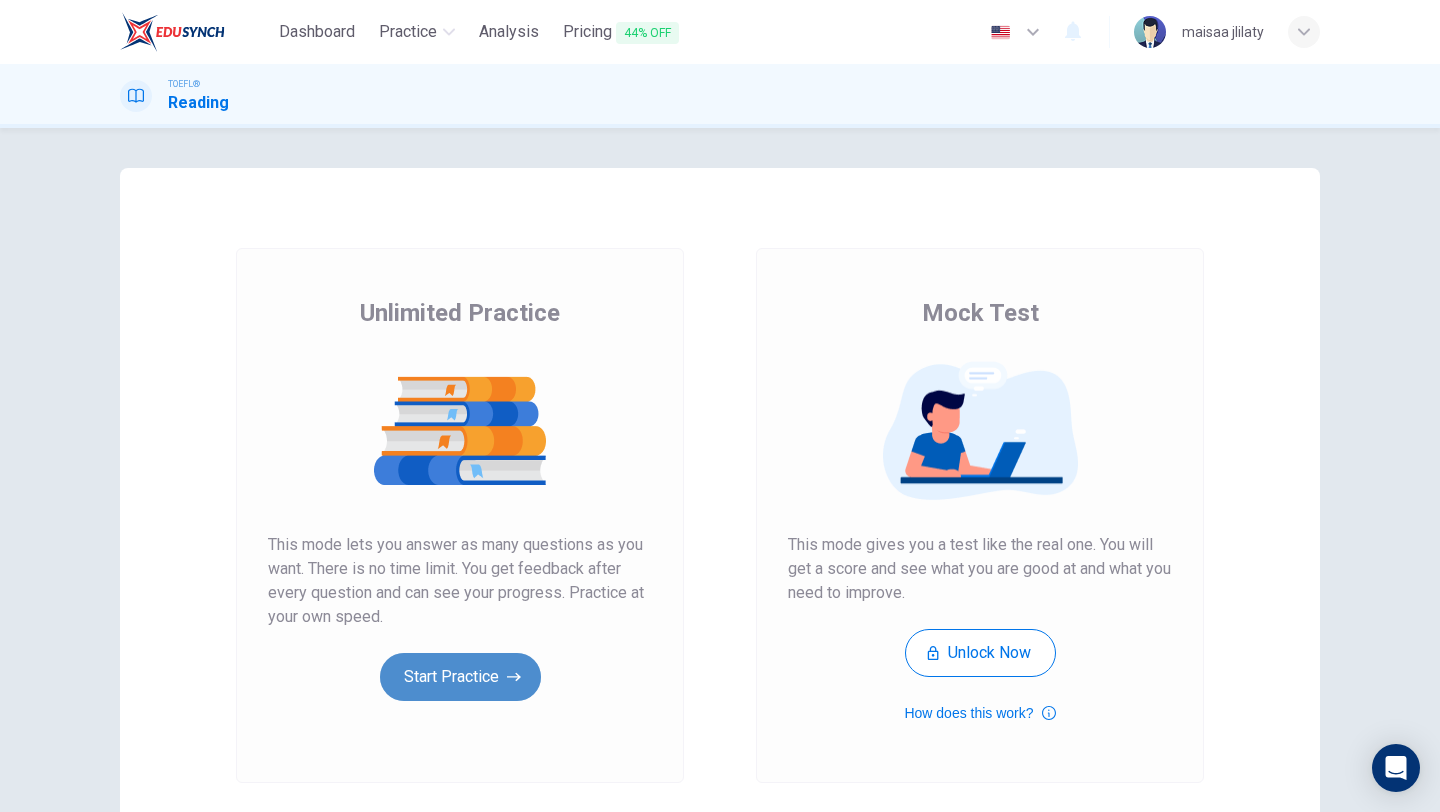 click on "Start Practice" at bounding box center (460, 677) 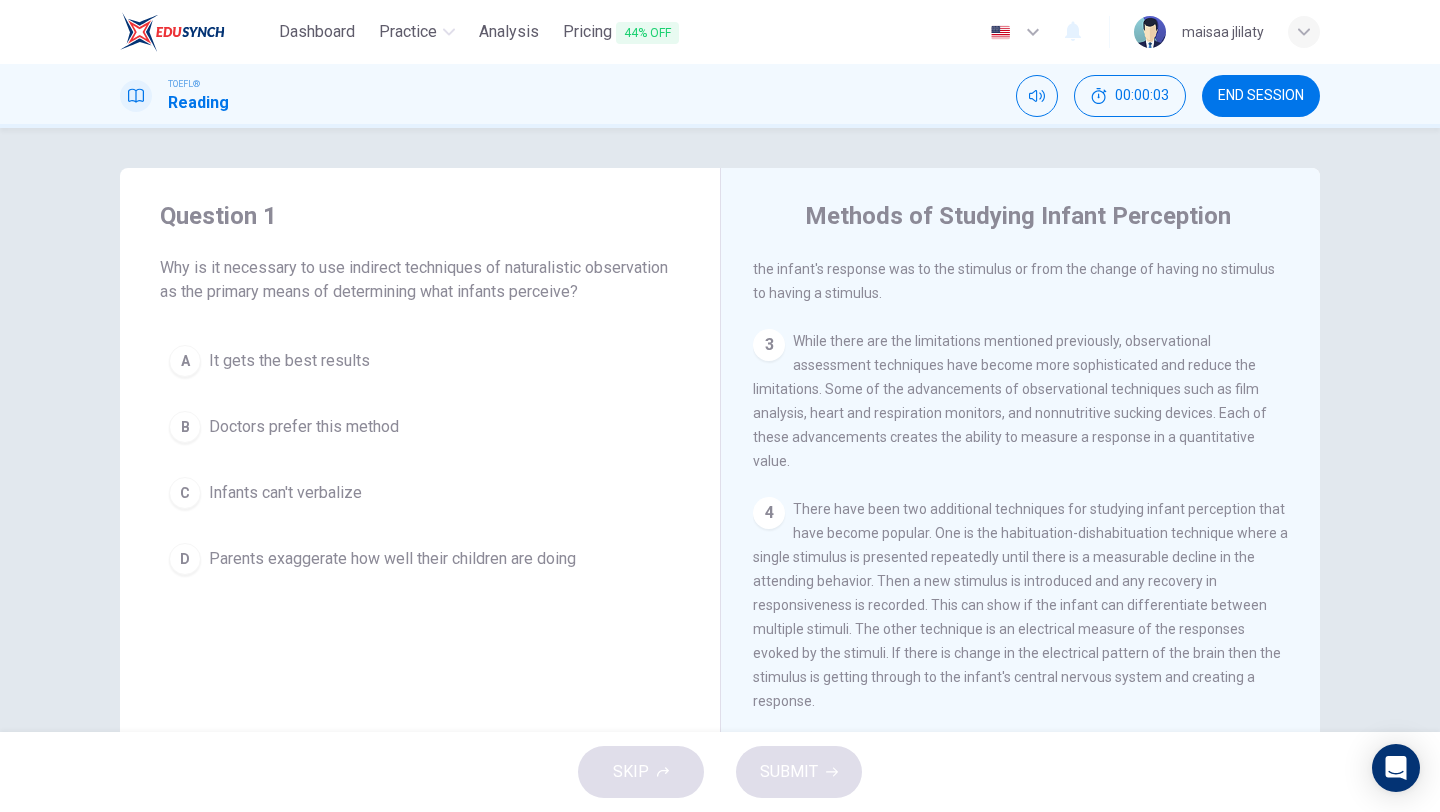 scroll, scrollTop: 385, scrollLeft: 0, axis: vertical 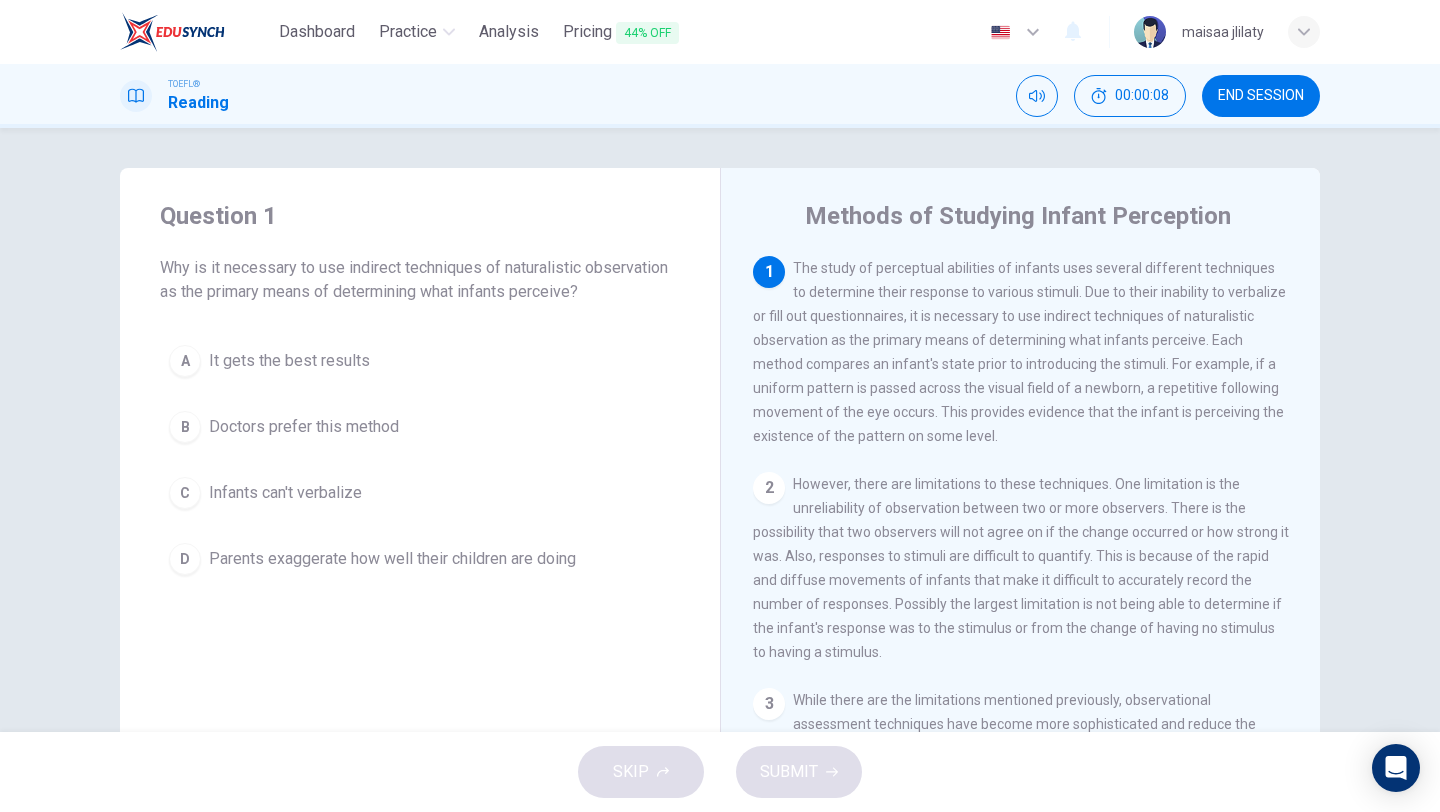 drag, startPoint x: 795, startPoint y: 280, endPoint x: 1117, endPoint y: 301, distance: 322.68405 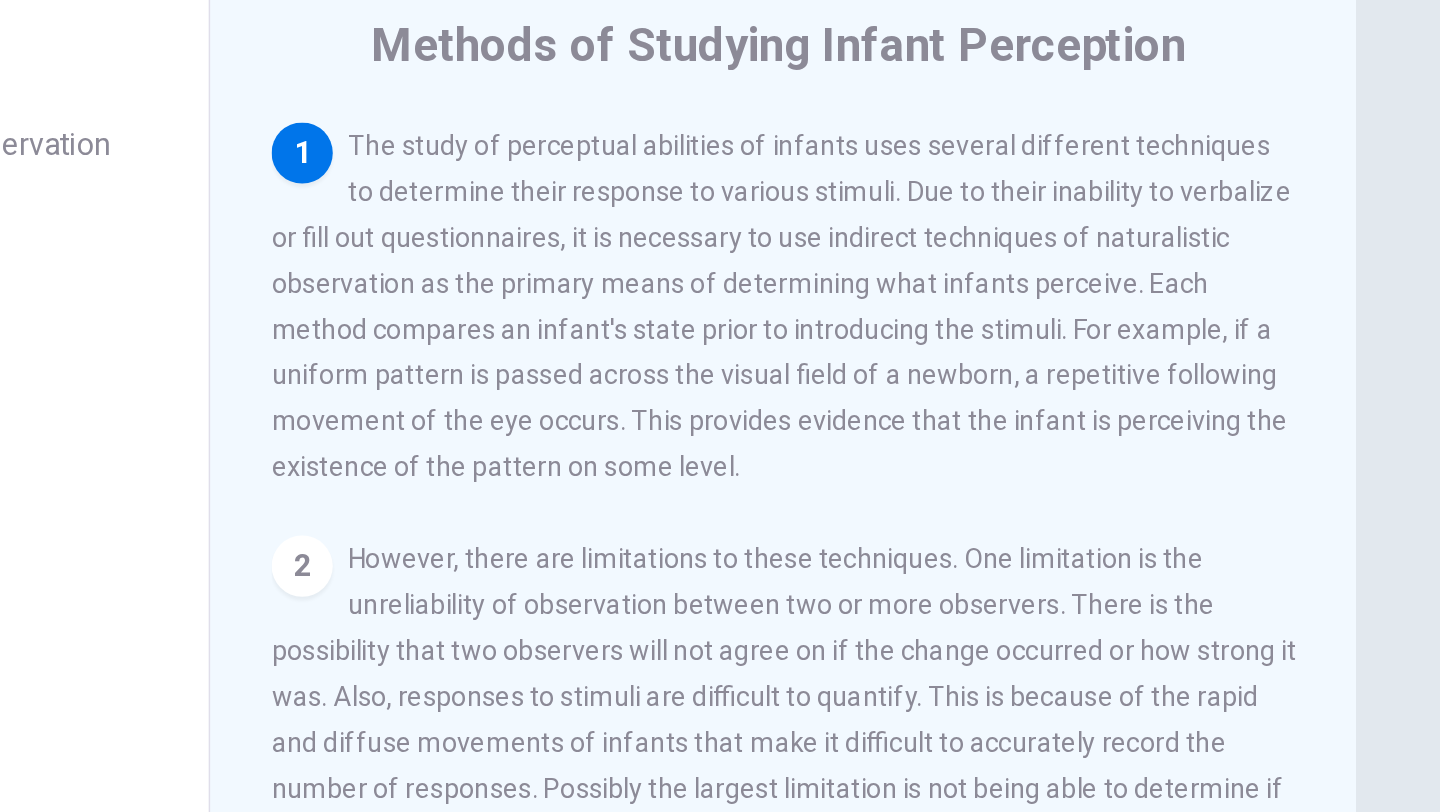scroll, scrollTop: 41, scrollLeft: 0, axis: vertical 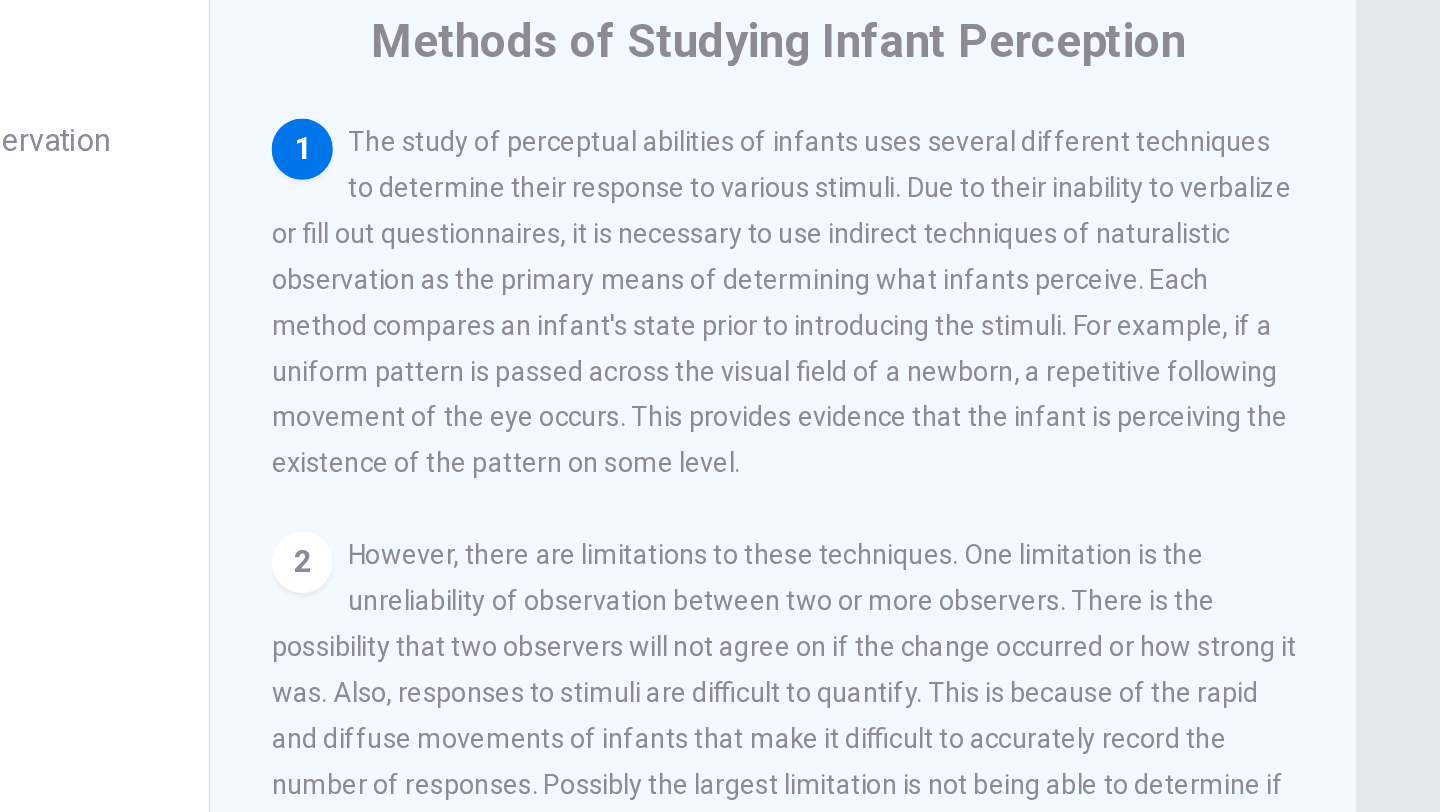drag, startPoint x: 788, startPoint y: 223, endPoint x: 906, endPoint y: 232, distance: 118.34272 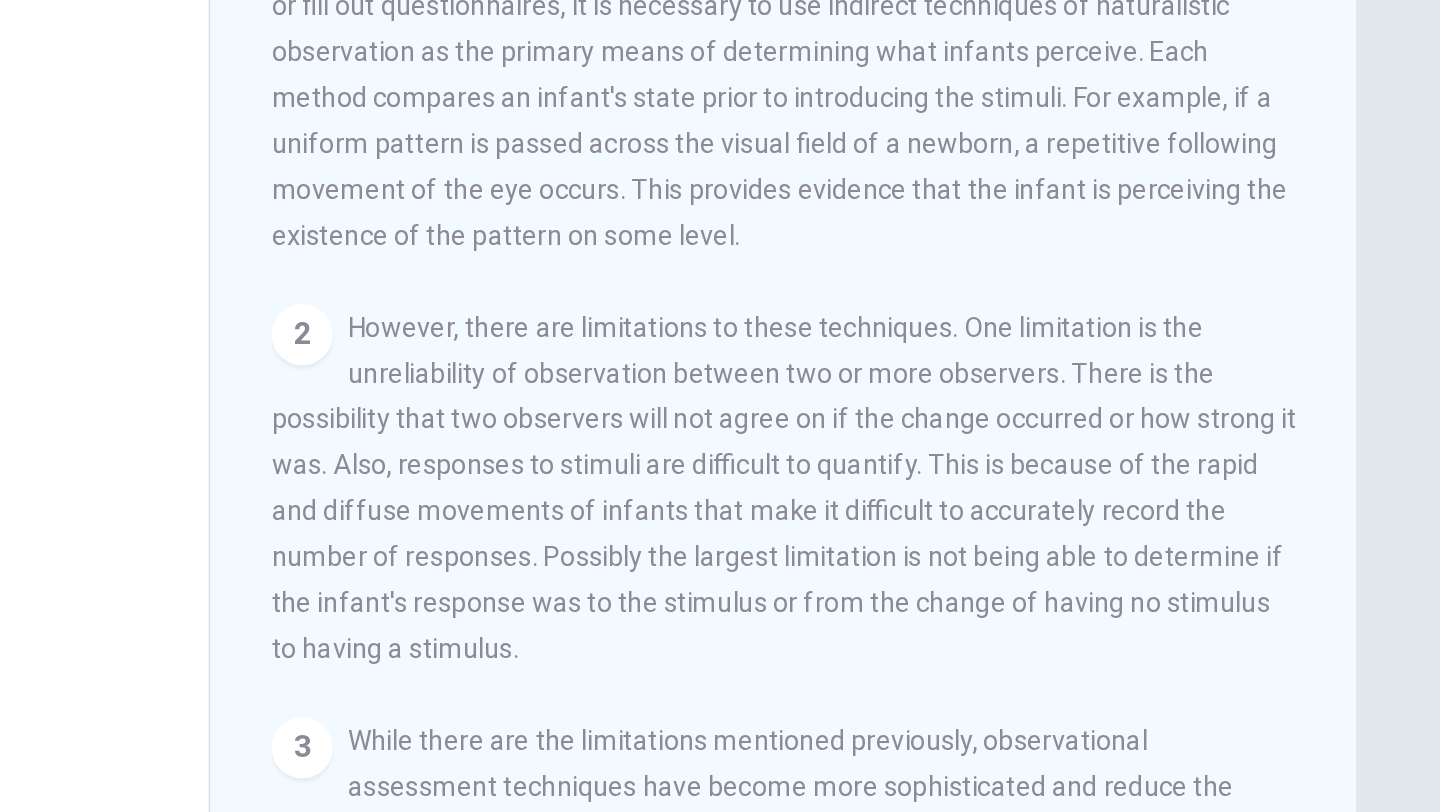 scroll, scrollTop: 171, scrollLeft: 0, axis: vertical 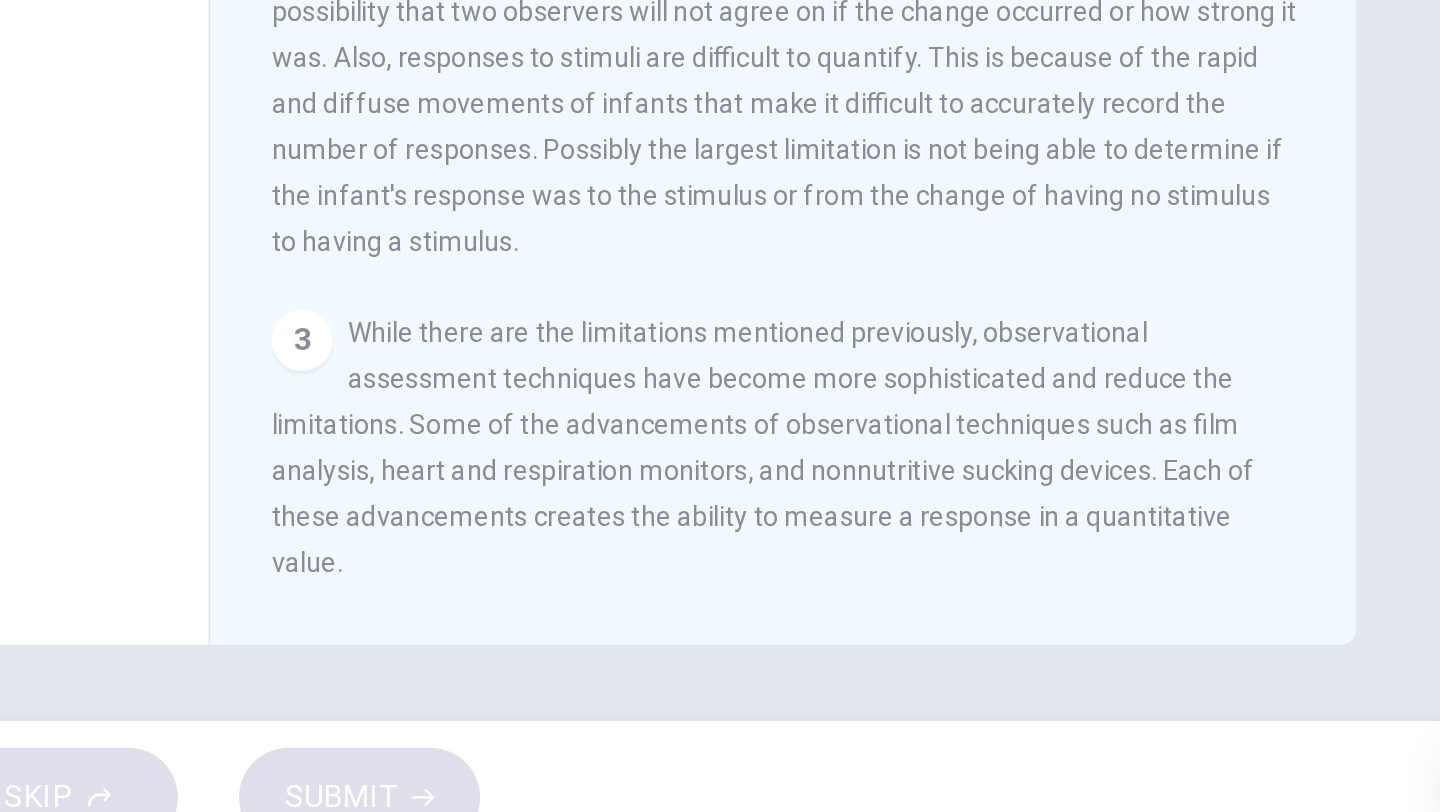click on "While there are the limitations mentioned previously, observational assessment techniques have become more sophisticated and reduce the limitations. Some of the advancements of observational techniques such as film analysis, heart and respiration monitors, and nonnutritive sucking devices. Each of these advancements creates the ability to measure a response in a quantitative value." at bounding box center (1010, 589) 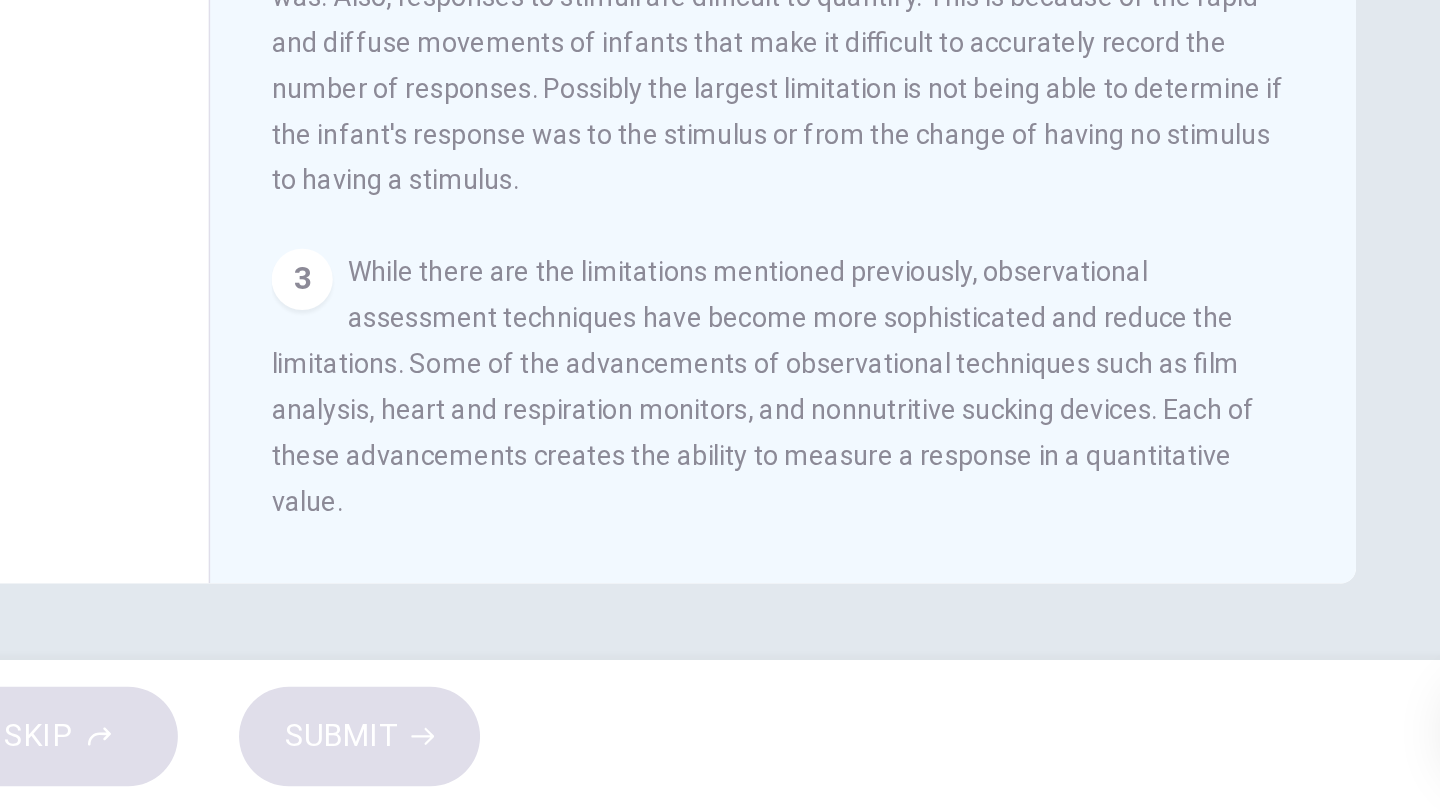 scroll, scrollTop: 0, scrollLeft: 0, axis: both 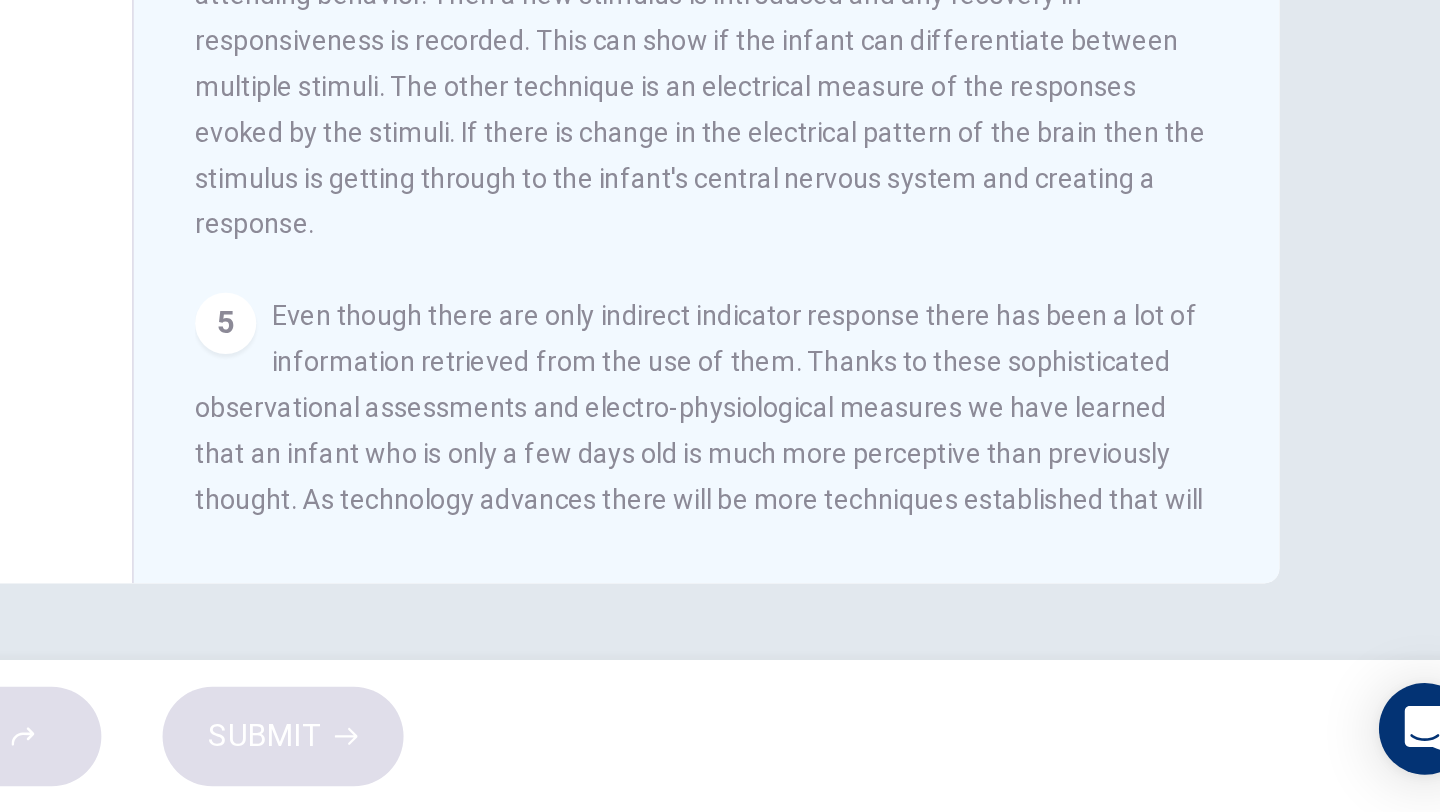 click on "Even though there are only indirect indicator response there has been a lot of information retrieved from the use of them. Thanks to these sophisticated observational assessments and electro-physiological measures we have learned that an infant who is only a few days old is much more perceptive than previously thought. As technology advances there will be more techniques established that will lead to more knowledge about the perception of infants." at bounding box center (1016, 612) 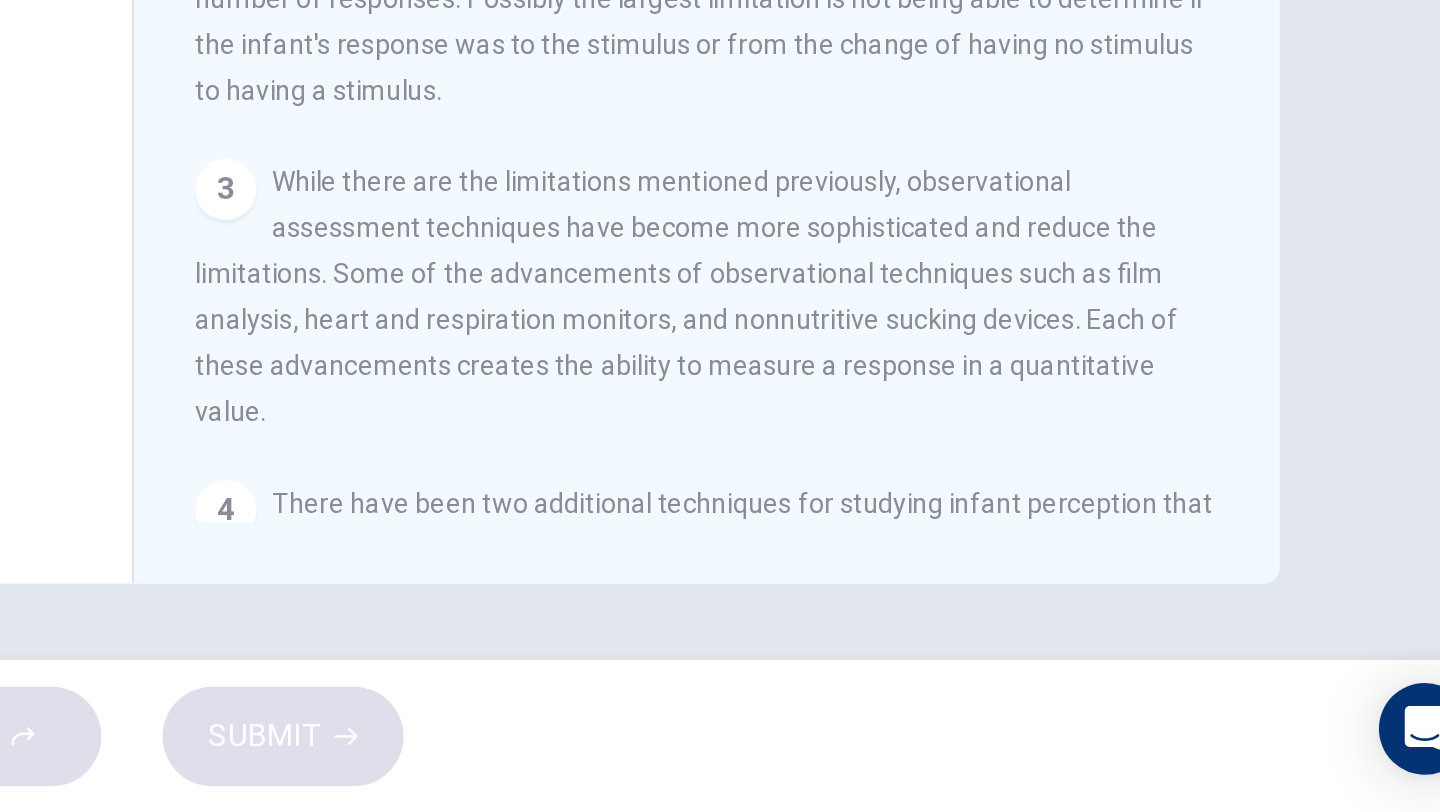 scroll, scrollTop: 0, scrollLeft: 0, axis: both 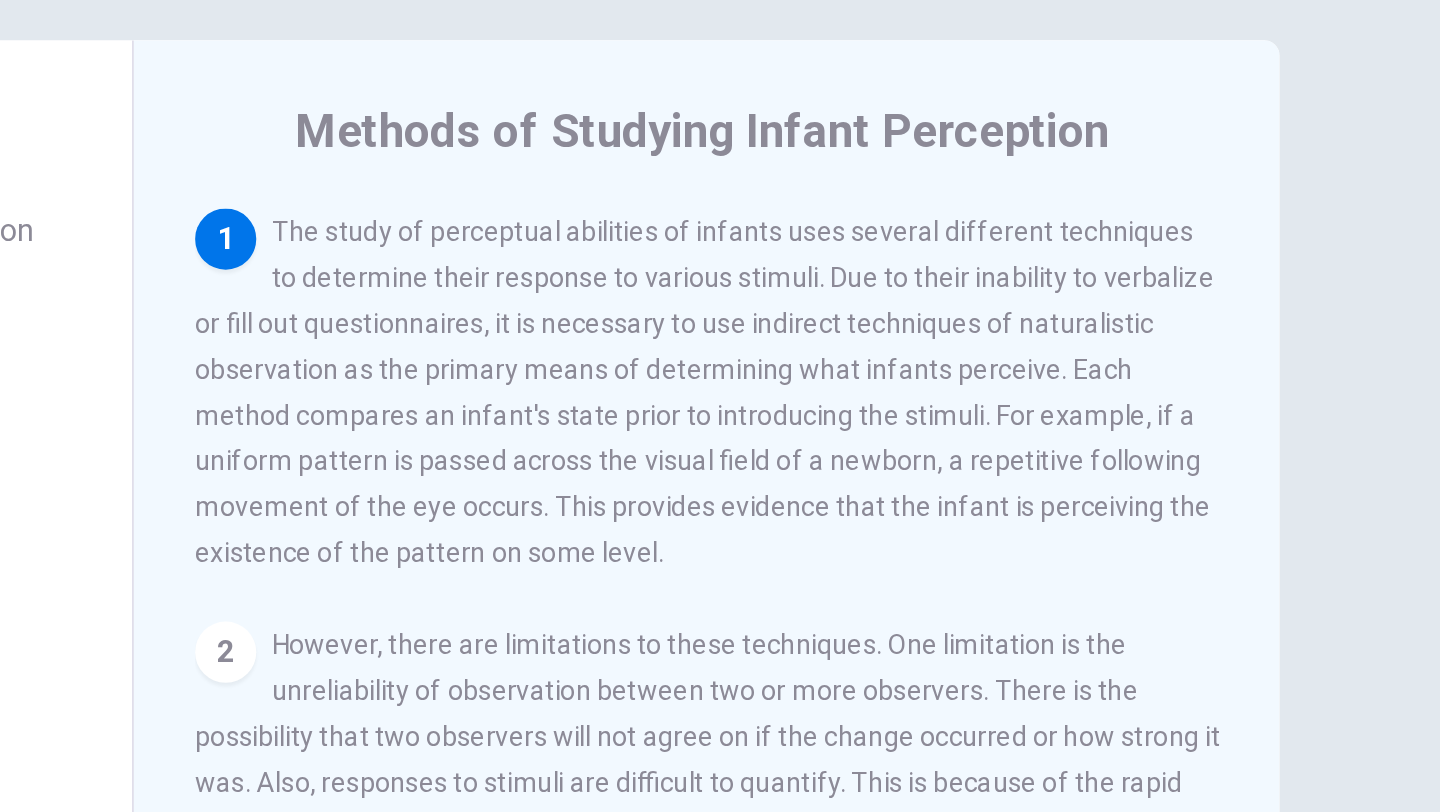 drag, startPoint x: 1028, startPoint y: 225, endPoint x: 1108, endPoint y: 223, distance: 80.024994 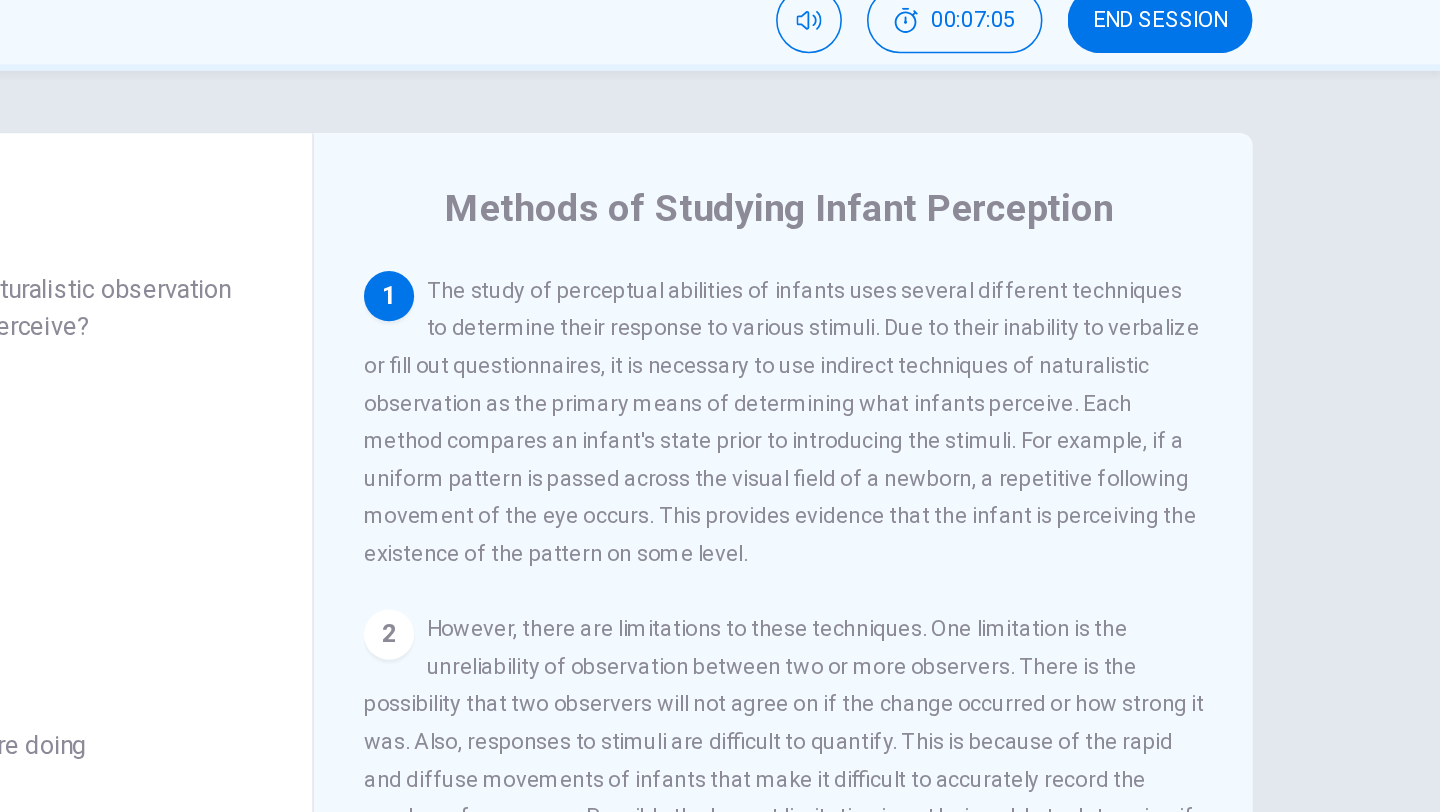 scroll, scrollTop: 0, scrollLeft: 0, axis: both 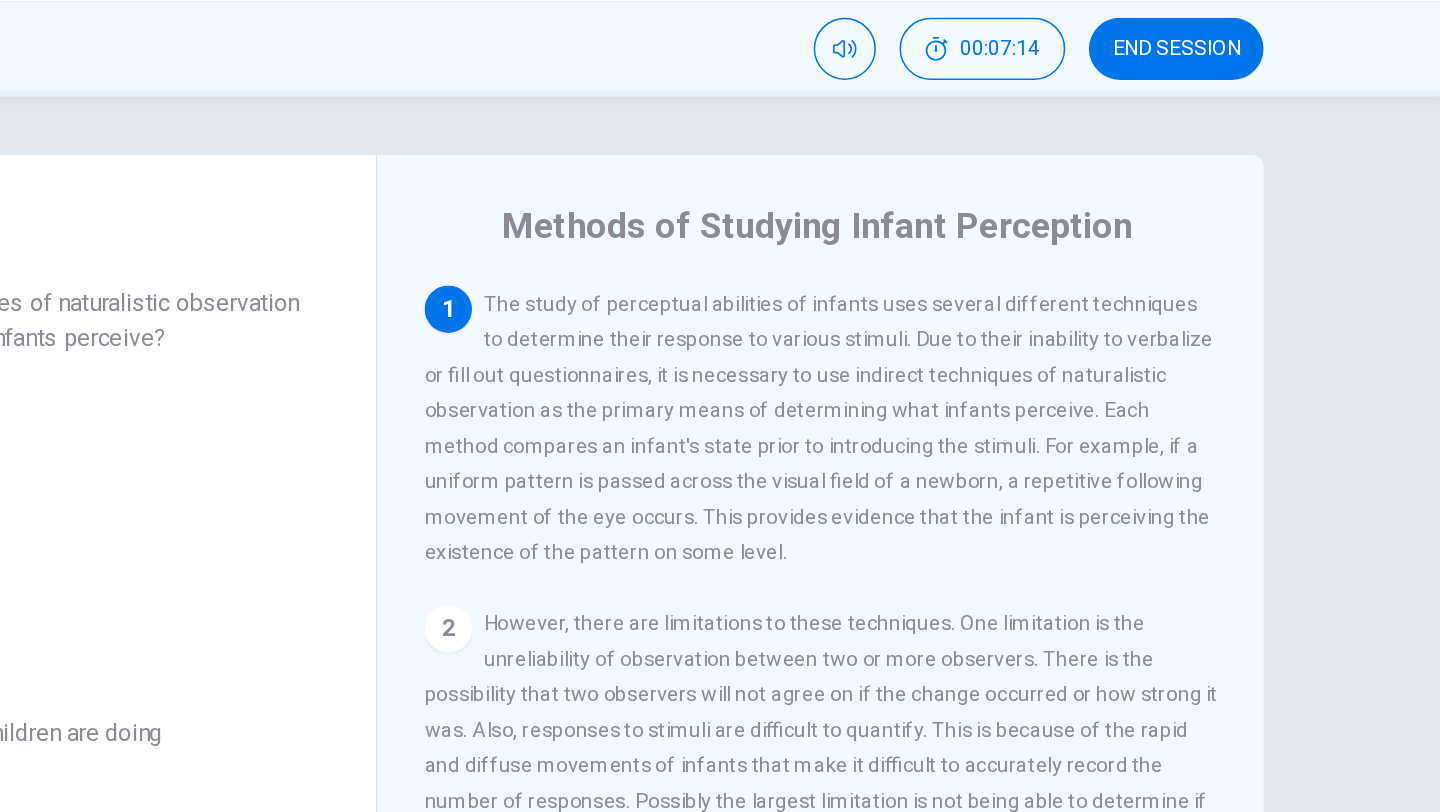 drag, startPoint x: 791, startPoint y: 263, endPoint x: 1143, endPoint y: 335, distance: 359.28818 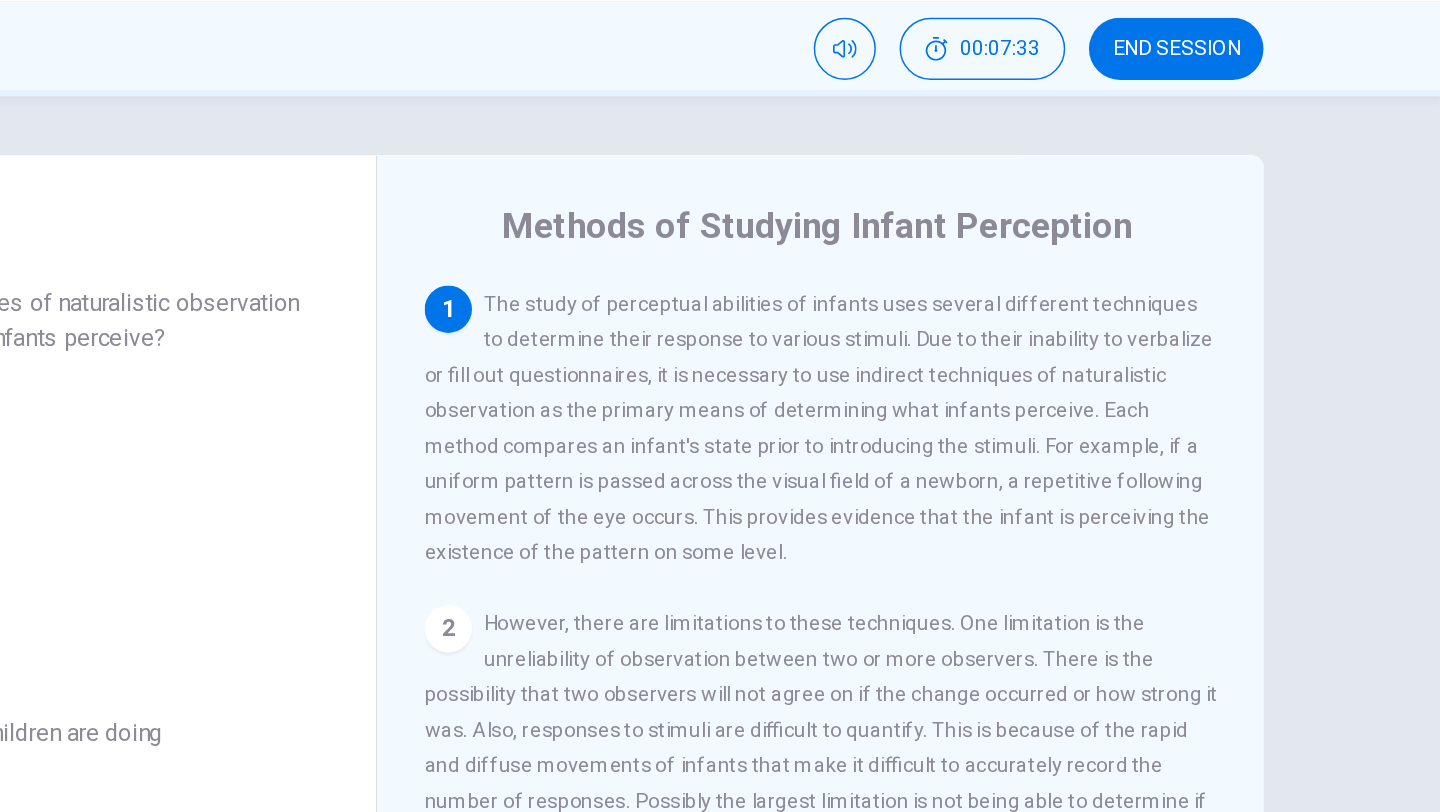 drag, startPoint x: 783, startPoint y: 258, endPoint x: 944, endPoint y: 469, distance: 265.40912 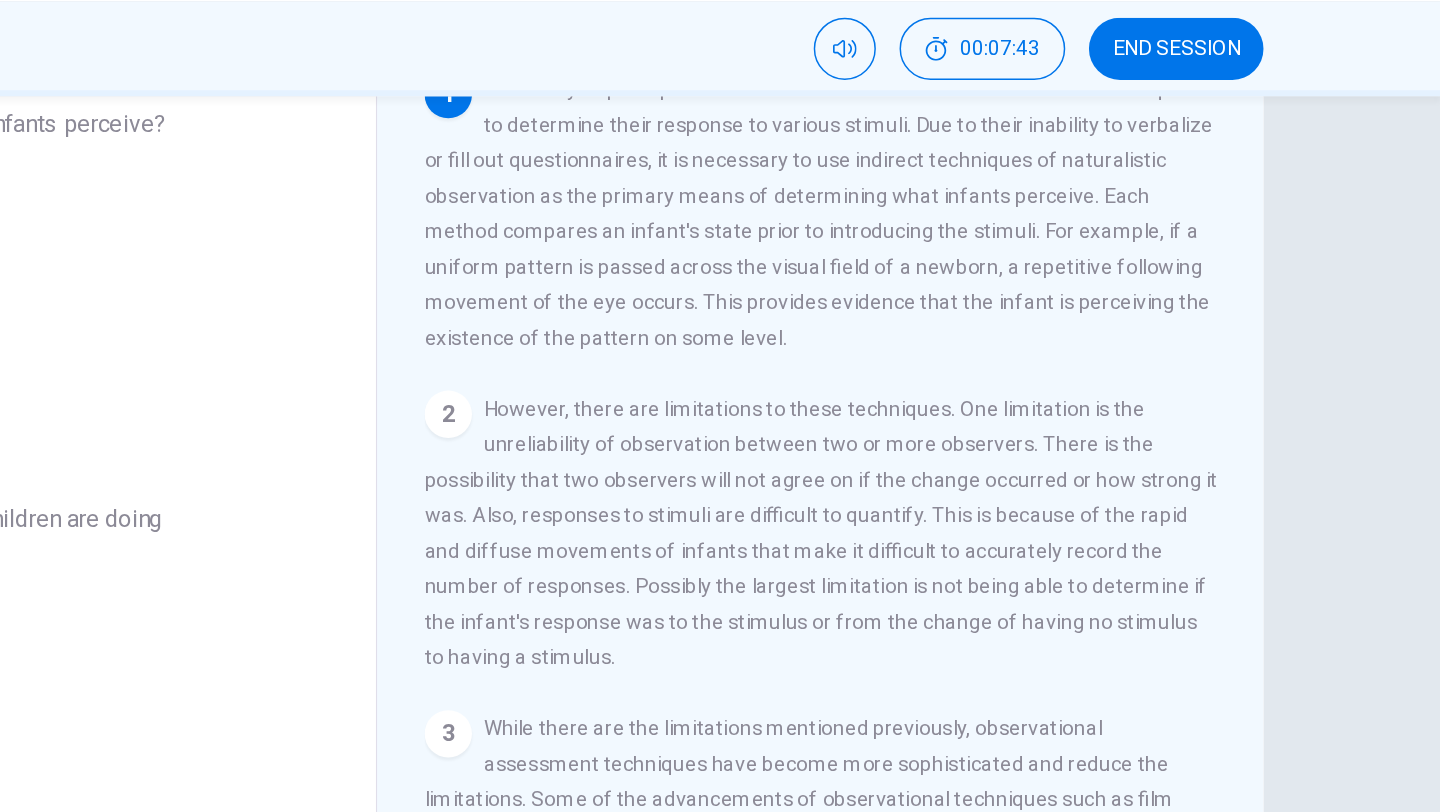scroll, scrollTop: 171, scrollLeft: 0, axis: vertical 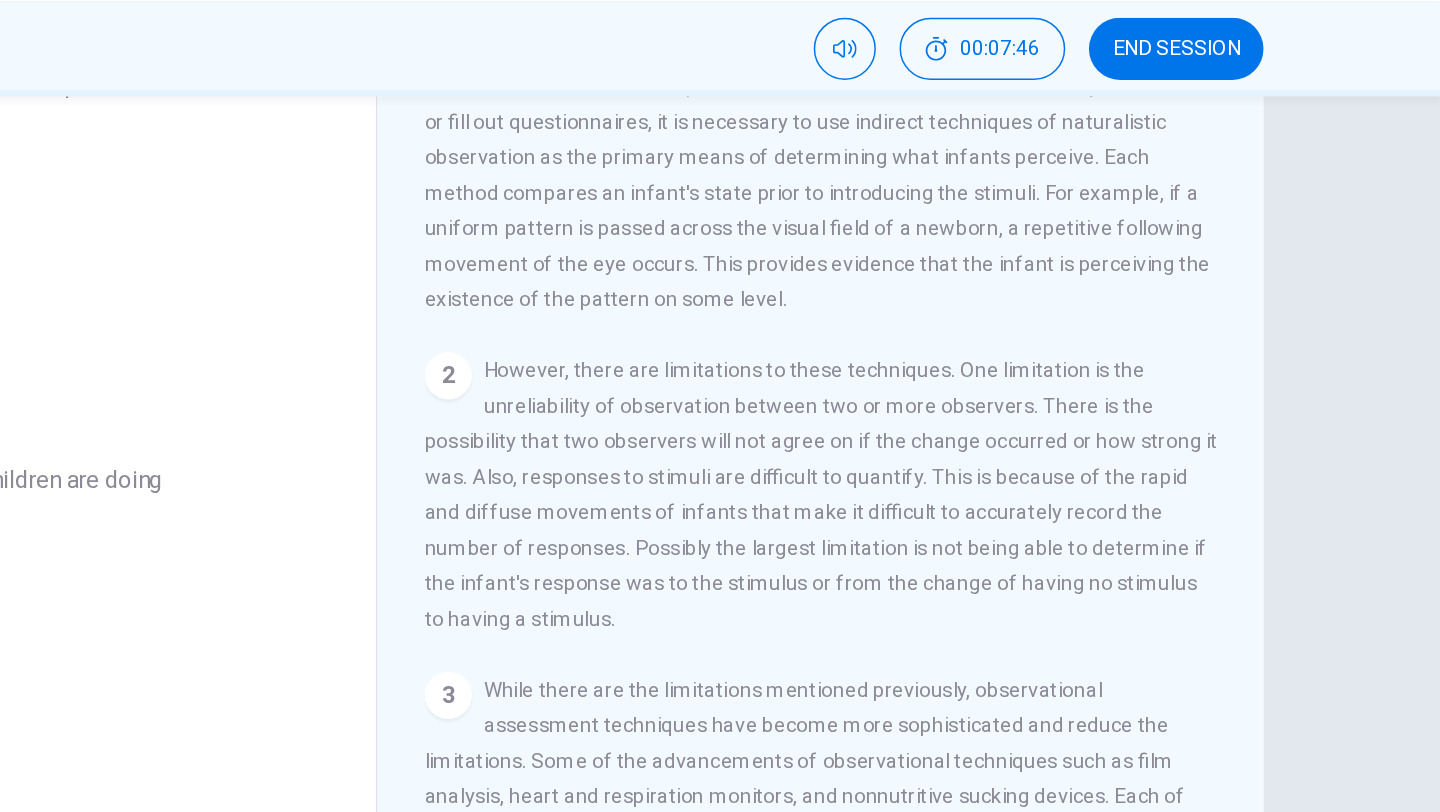 click on "However, there are limitations to these techniques. One limitation is the unreliability of observation between two or more observers. There is the possibility that two observers will not agree on if the change occurred or how strong it was. Also, responses to stimuli are difficult to quantify. This is because of the rapid and diffuse movements of infants that make it difficult to accurately record the number of responses. Possibly the largest limitation is not being able to determine if the infant's response was to the stimulus or from the change of having no stimulus to having a stimulus." at bounding box center (1021, 397) 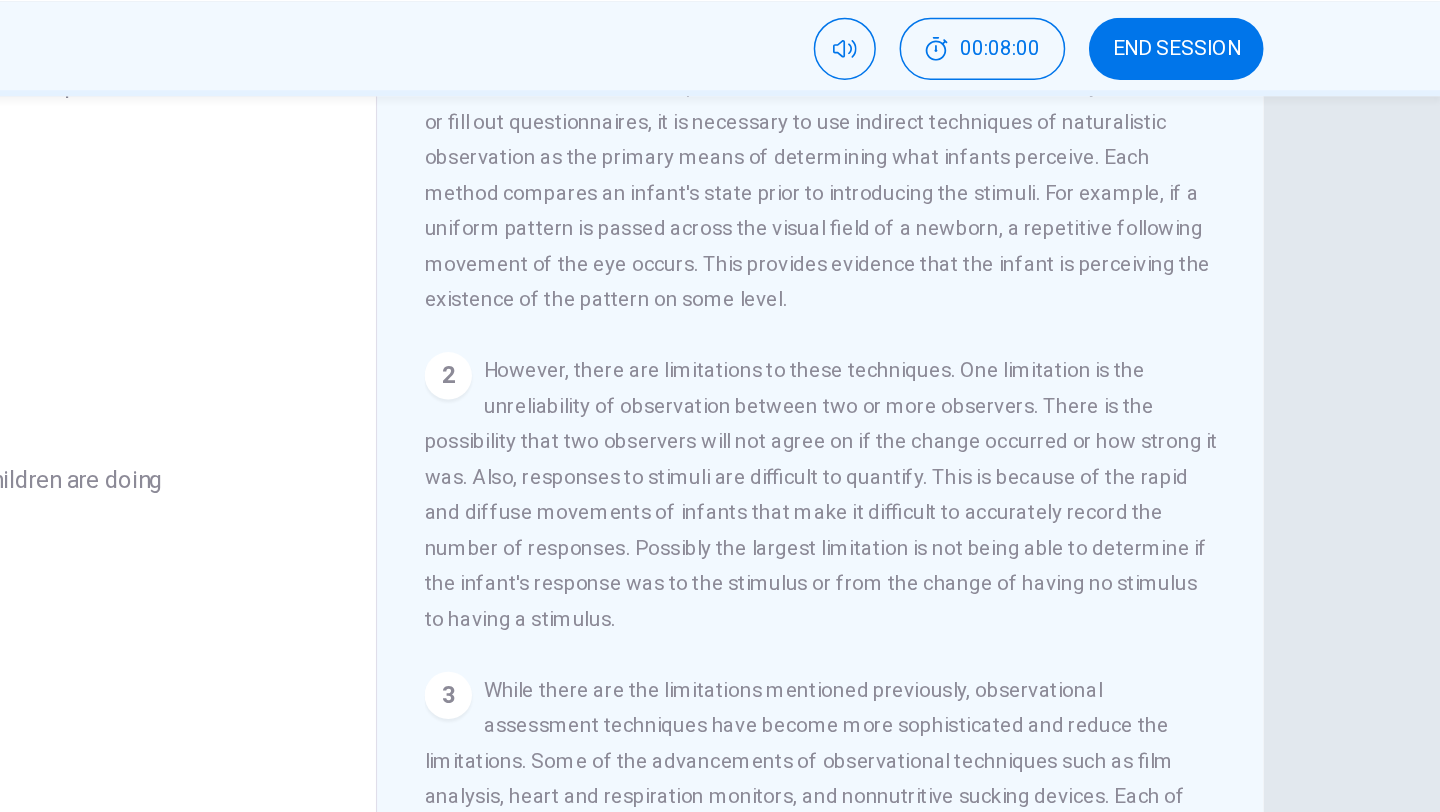drag, startPoint x: 793, startPoint y: 314, endPoint x: 1157, endPoint y: 342, distance: 365.07535 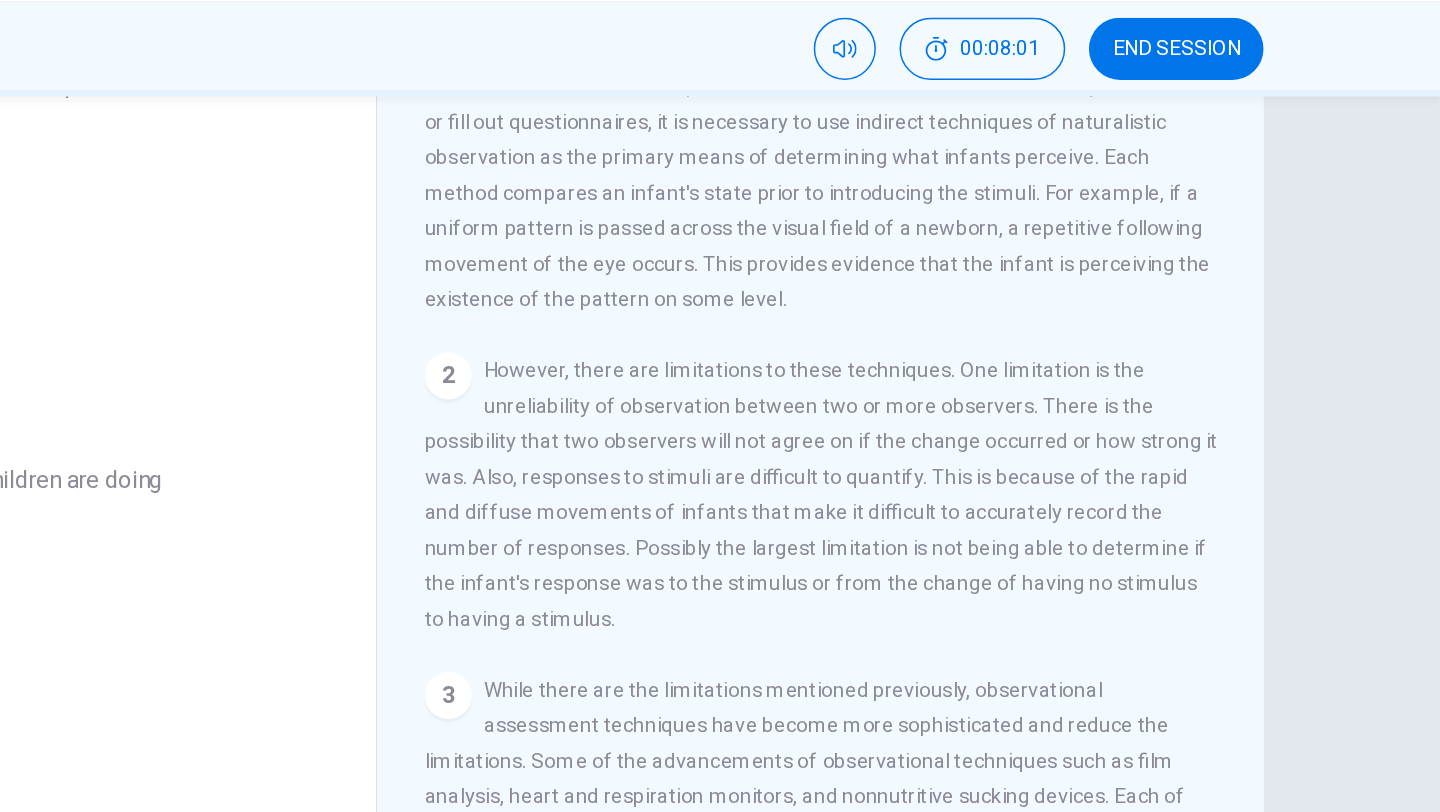 click on "However, there are limitations to these techniques. One limitation is the unreliability of observation between two or more observers. There is the possibility that two observers will not agree on if the change occurred or how strong it was. Also, responses to stimuli are difficult to quantify. This is because of the rapid and diffuse movements of infants that make it difficult to accurately record the number of responses. Possibly the largest limitation is not being able to determine if the infant's response was to the stimulus or from the change of having no stimulus to having a stimulus." at bounding box center [1021, 397] 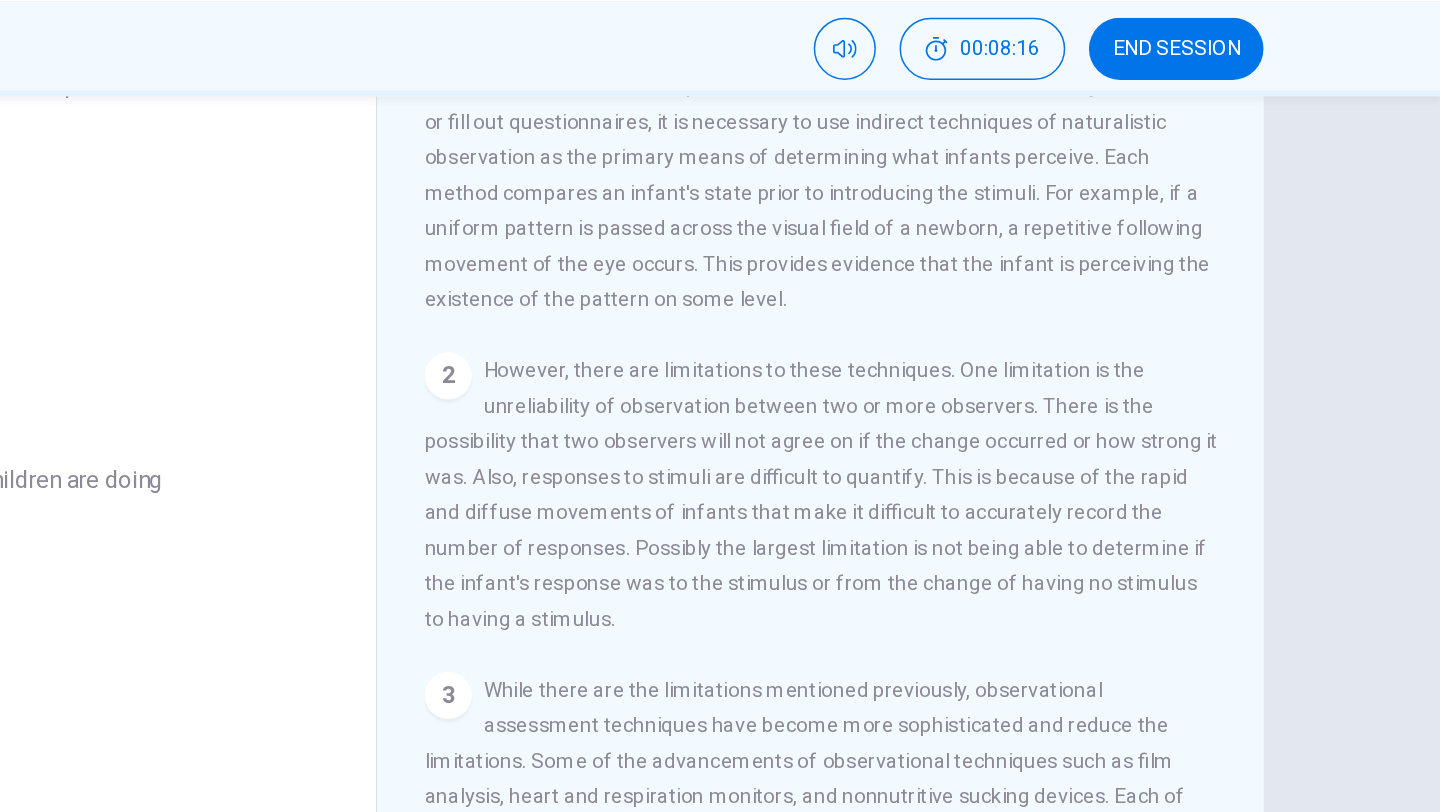 drag, startPoint x: 793, startPoint y: 311, endPoint x: 847, endPoint y: 312, distance: 54.00926 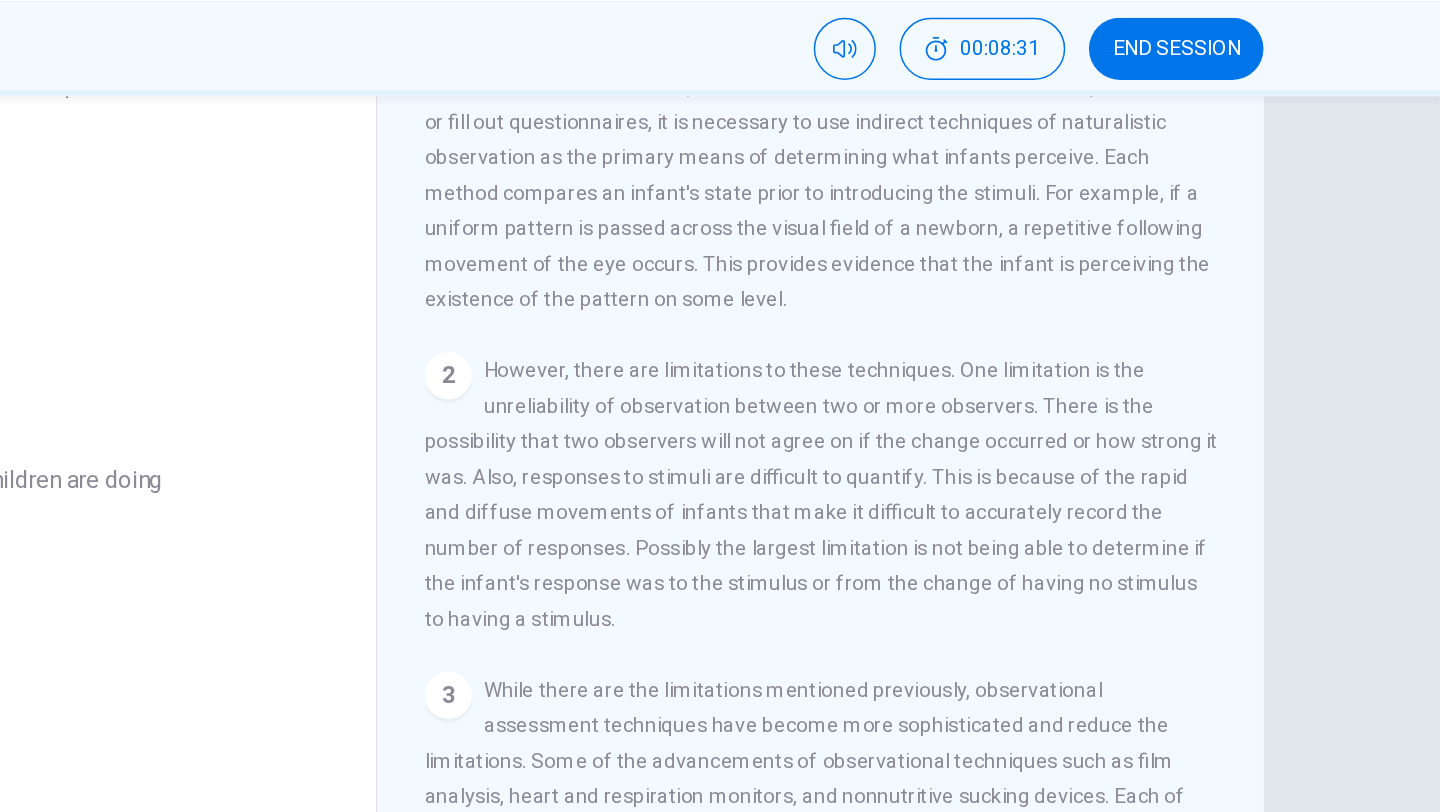 drag, startPoint x: 792, startPoint y: 309, endPoint x: 1103, endPoint y: 314, distance: 311.0402 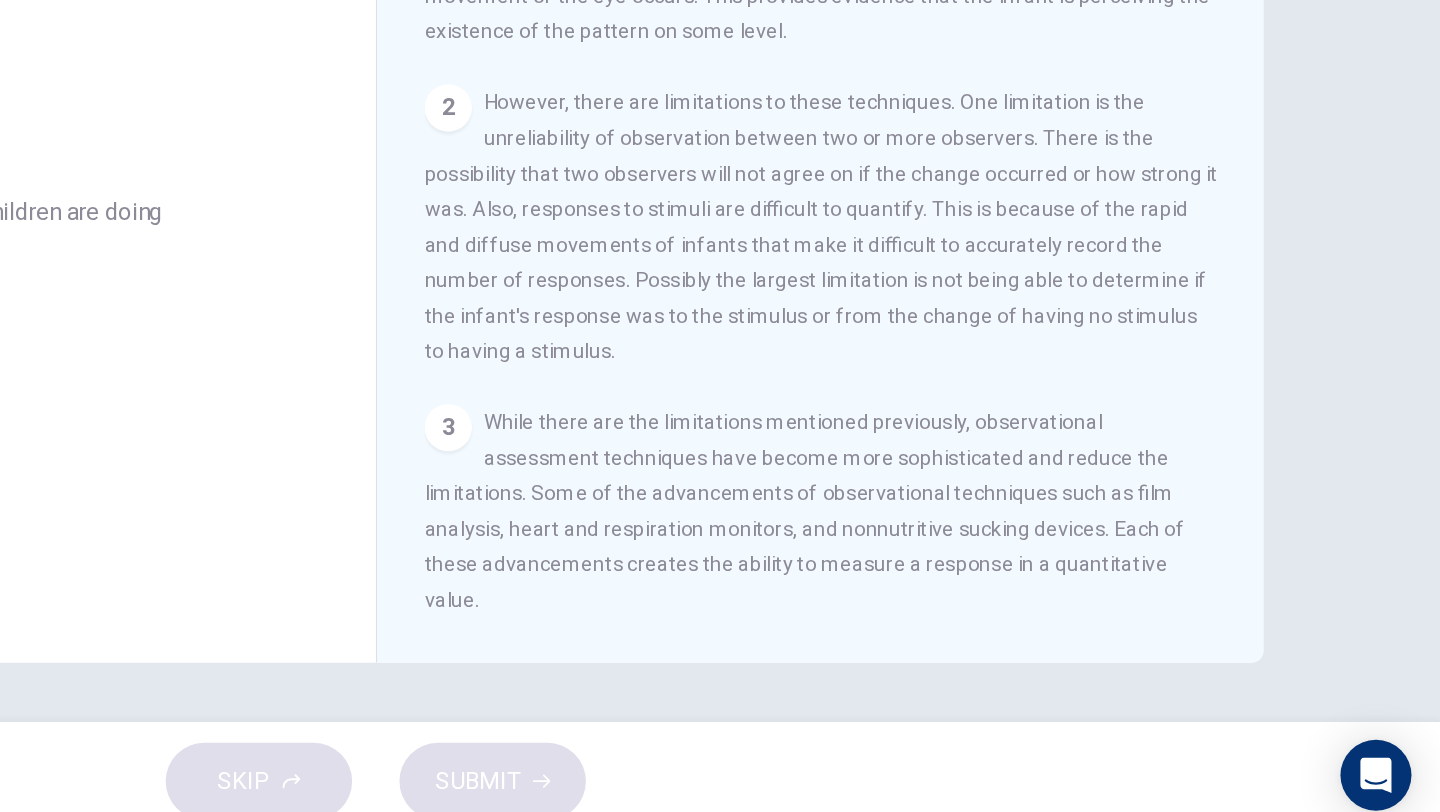 click on "While there are the limitations mentioned previously, observational assessment techniques have become more sophisticated and reduce the limitations. Some of the advancements of observational techniques such as film analysis, heart and respiration monitors, and nonnutritive sucking devices. Each of these advancements creates the ability to measure a response in a quantitative value." at bounding box center (1010, 589) 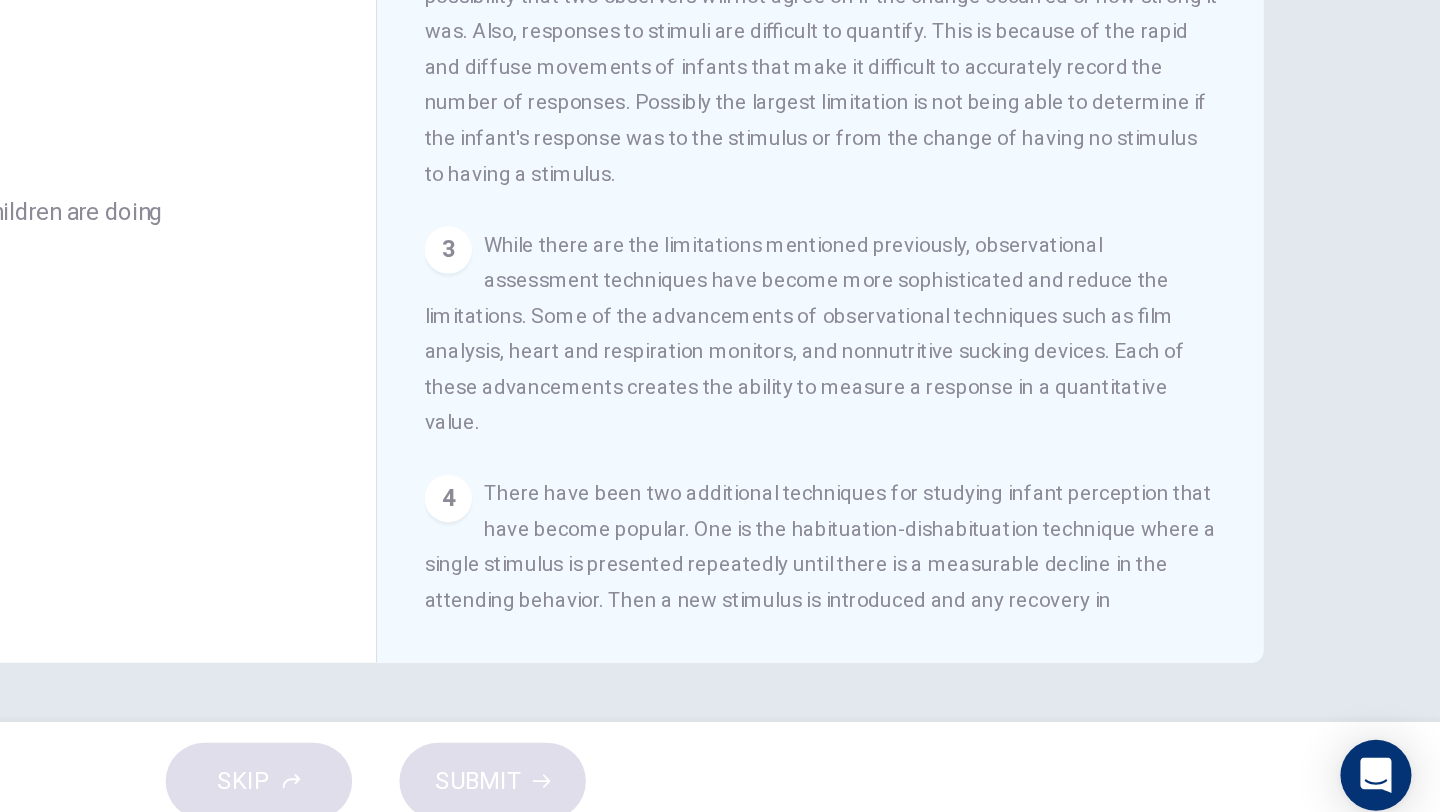 scroll, scrollTop: 80, scrollLeft: 0, axis: vertical 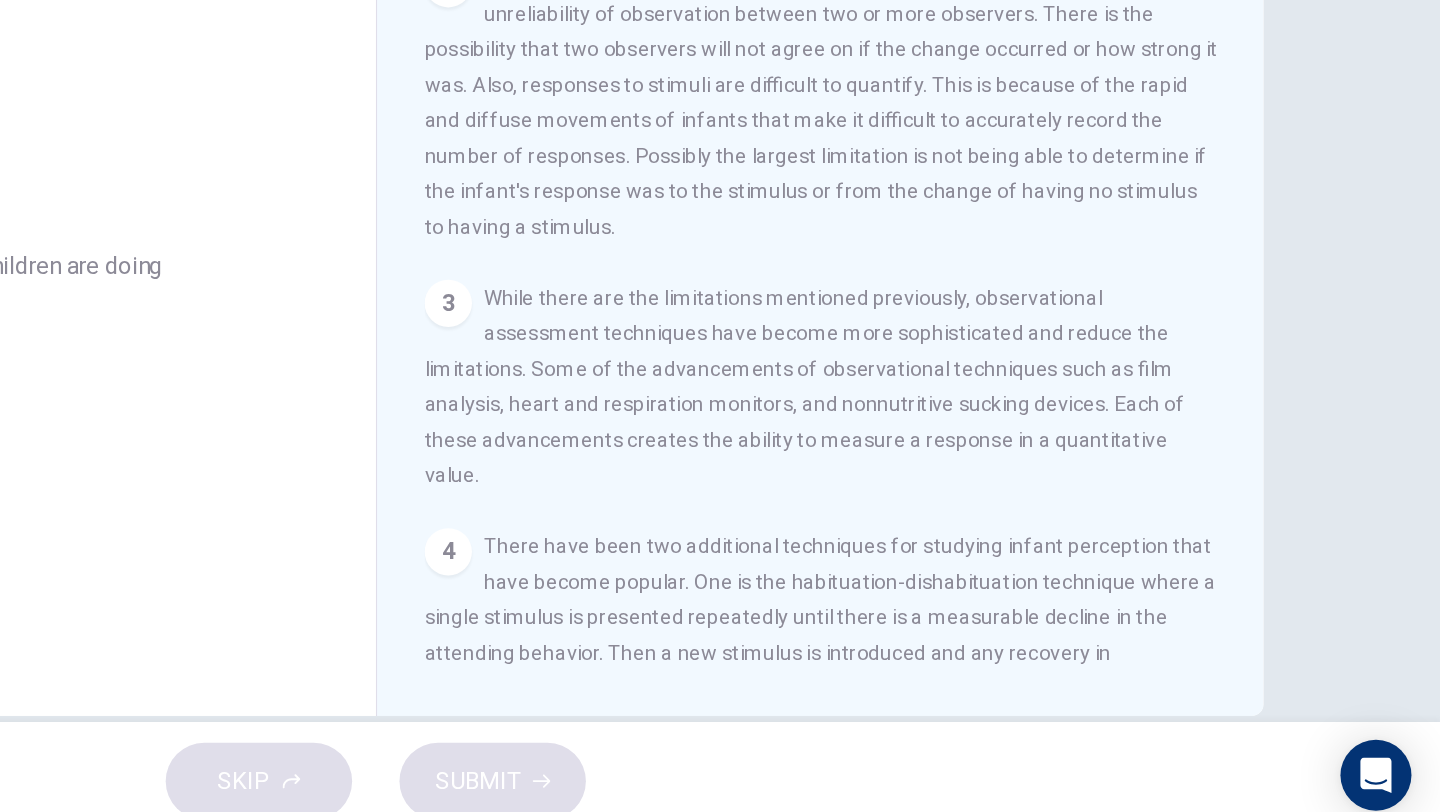 drag, startPoint x: 795, startPoint y: 444, endPoint x: 860, endPoint y: 442, distance: 65.03076 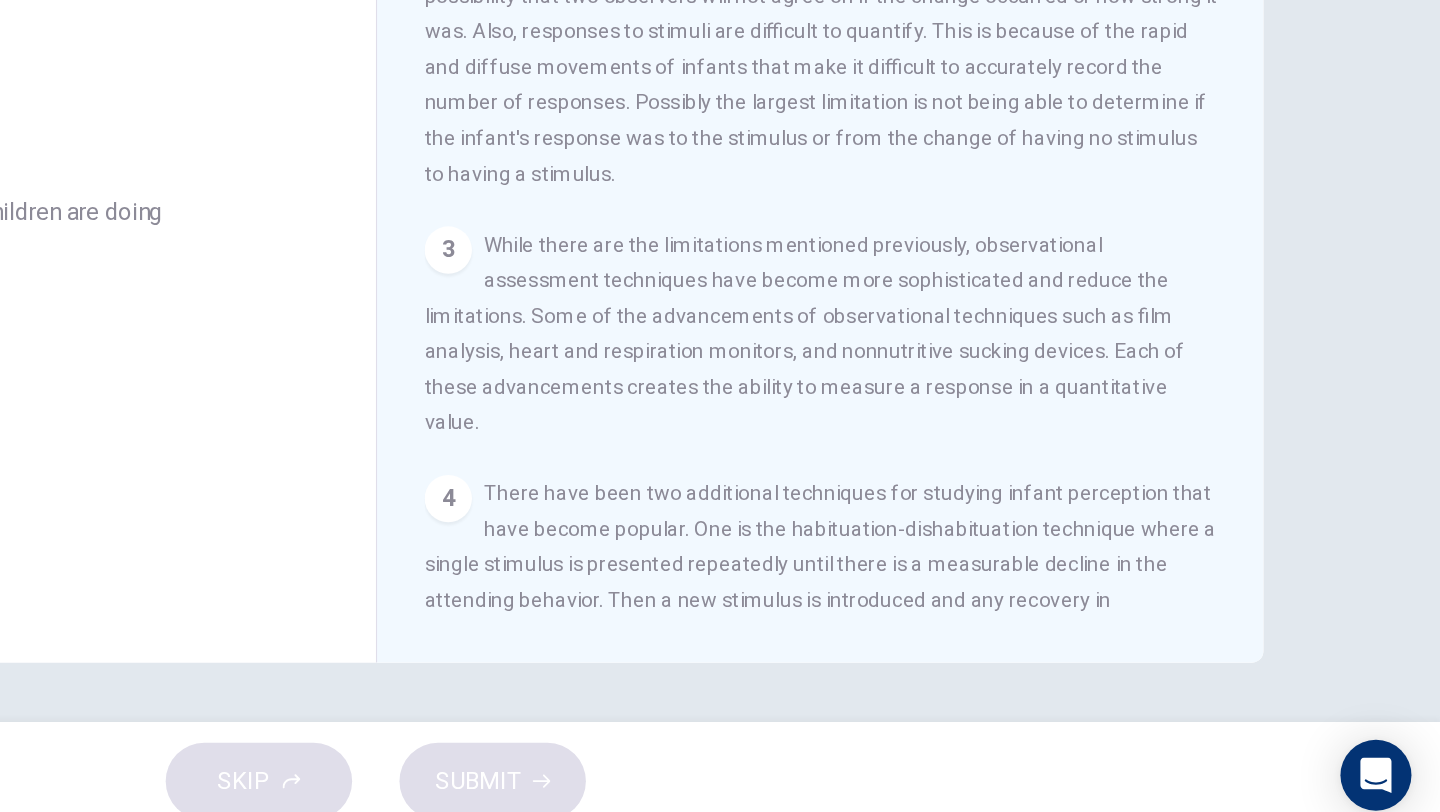 click on "4 There have been two additional techniques for studying infant perception that have become popular. One is the habituation-dishabituation technique where a single stimulus is presented repeatedly until there is a measurable decline in the attending behavior. Then a new stimulus is introduced and any recovery in responsiveness is recorded. This can show if the infant can differentiate between multiple stimuli. The other technique is an electrical measure of the responses evoked by the stimuli. If there is change in the electrical pattern of the brain then the stimulus is getting through to the infant's central nervous system and creating a response." at bounding box center [1021, 673] 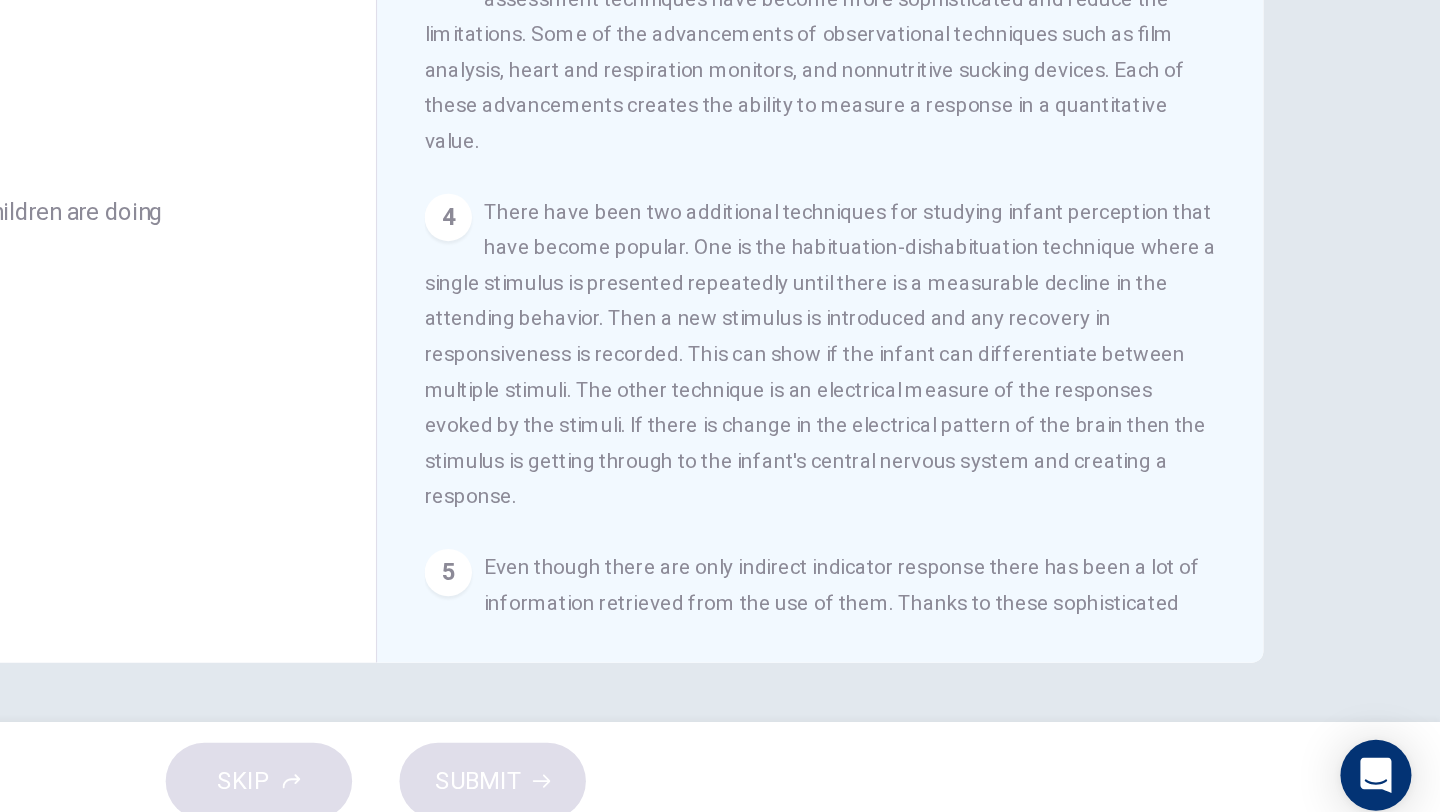 scroll, scrollTop: 320, scrollLeft: 0, axis: vertical 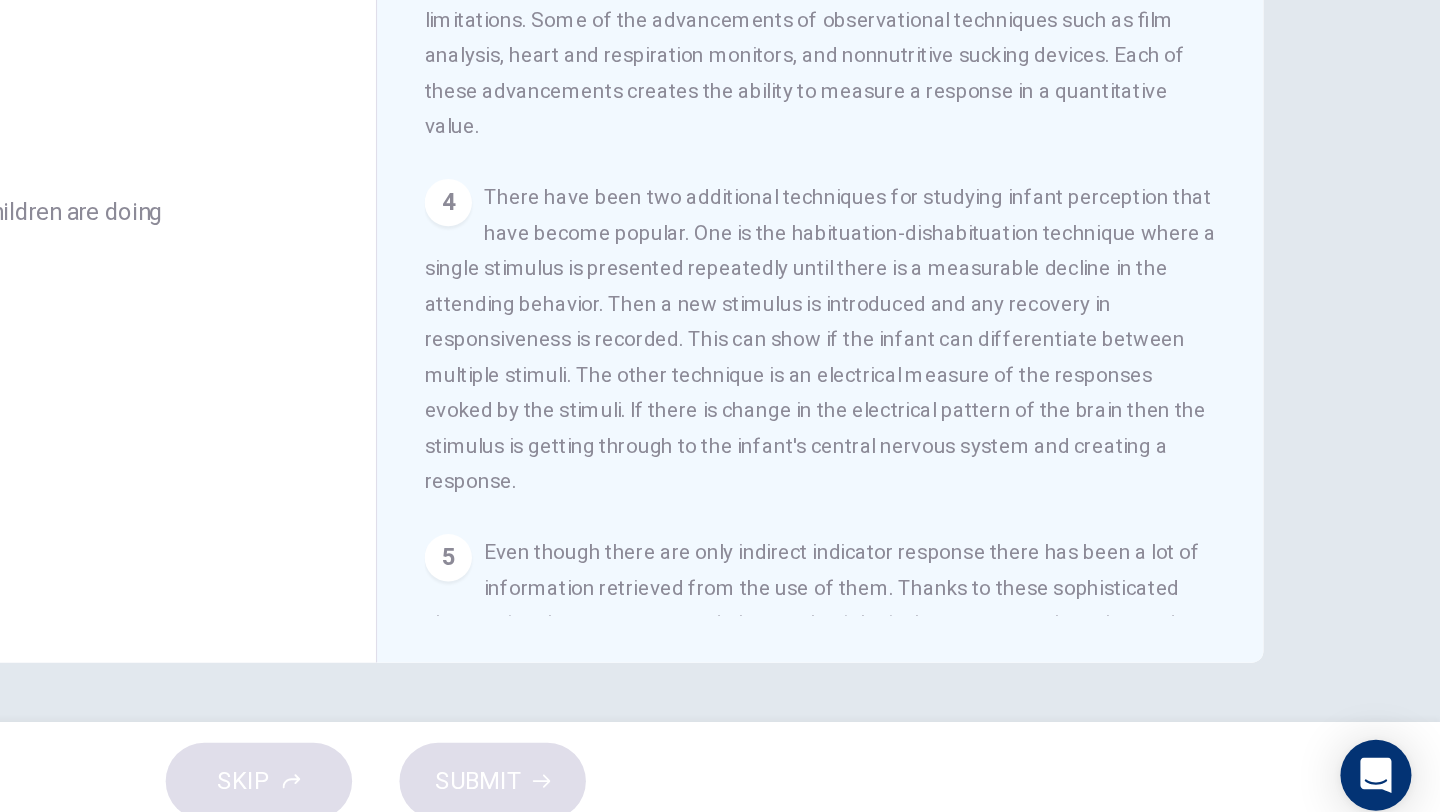 drag, startPoint x: 793, startPoint y: 353, endPoint x: 945, endPoint y: 388, distance: 155.97757 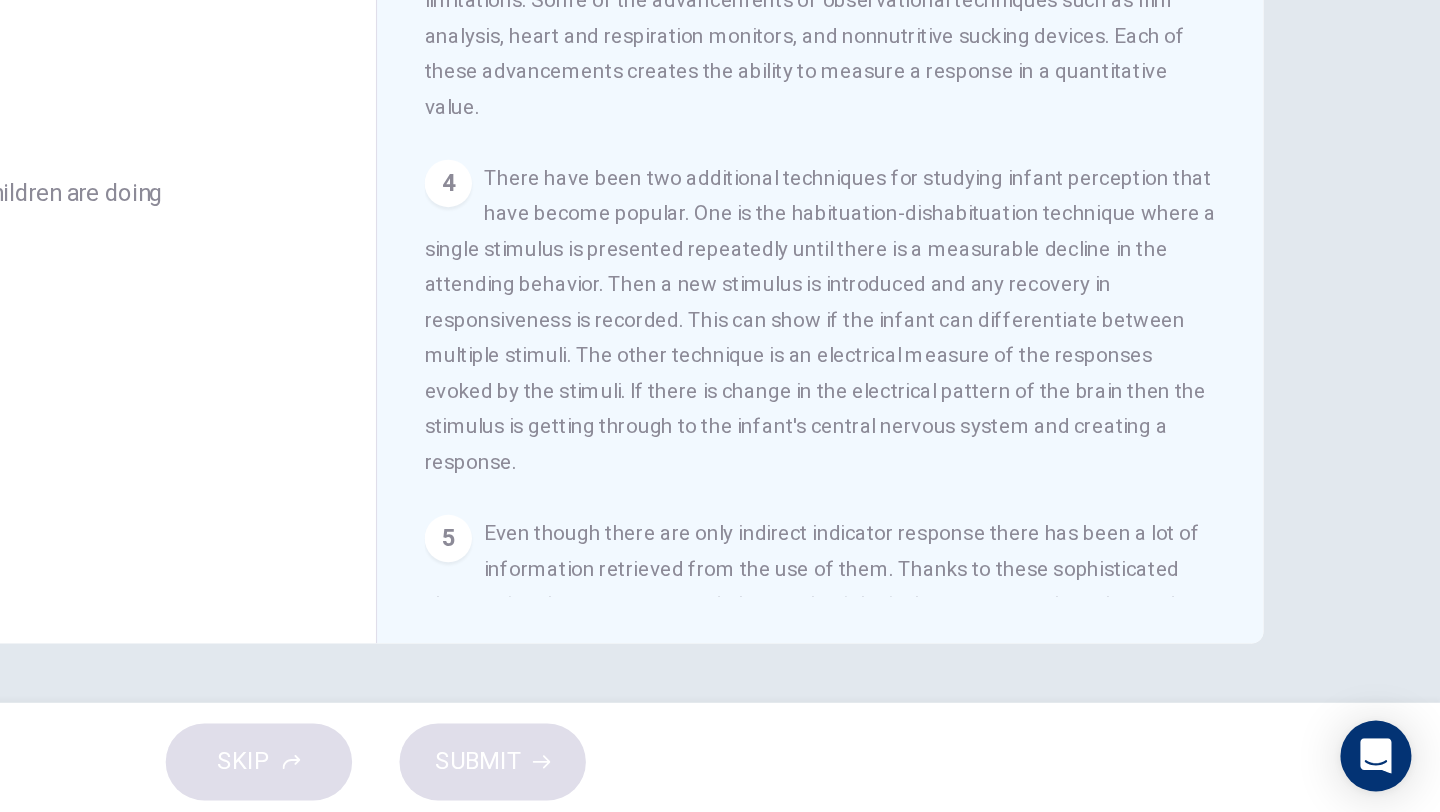 drag, startPoint x: 768, startPoint y: 350, endPoint x: 1202, endPoint y: 546, distance: 476.20584 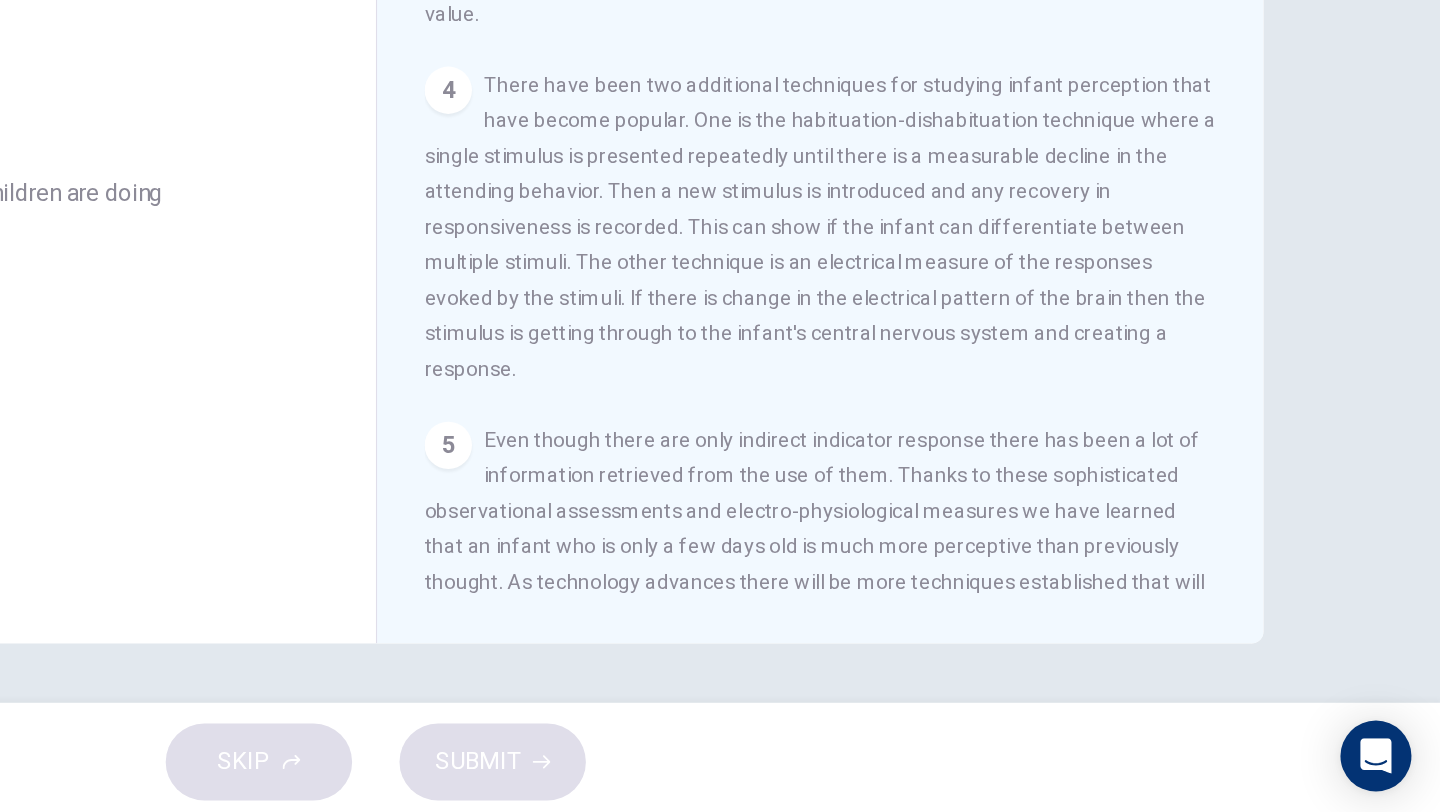scroll, scrollTop: 385, scrollLeft: 0, axis: vertical 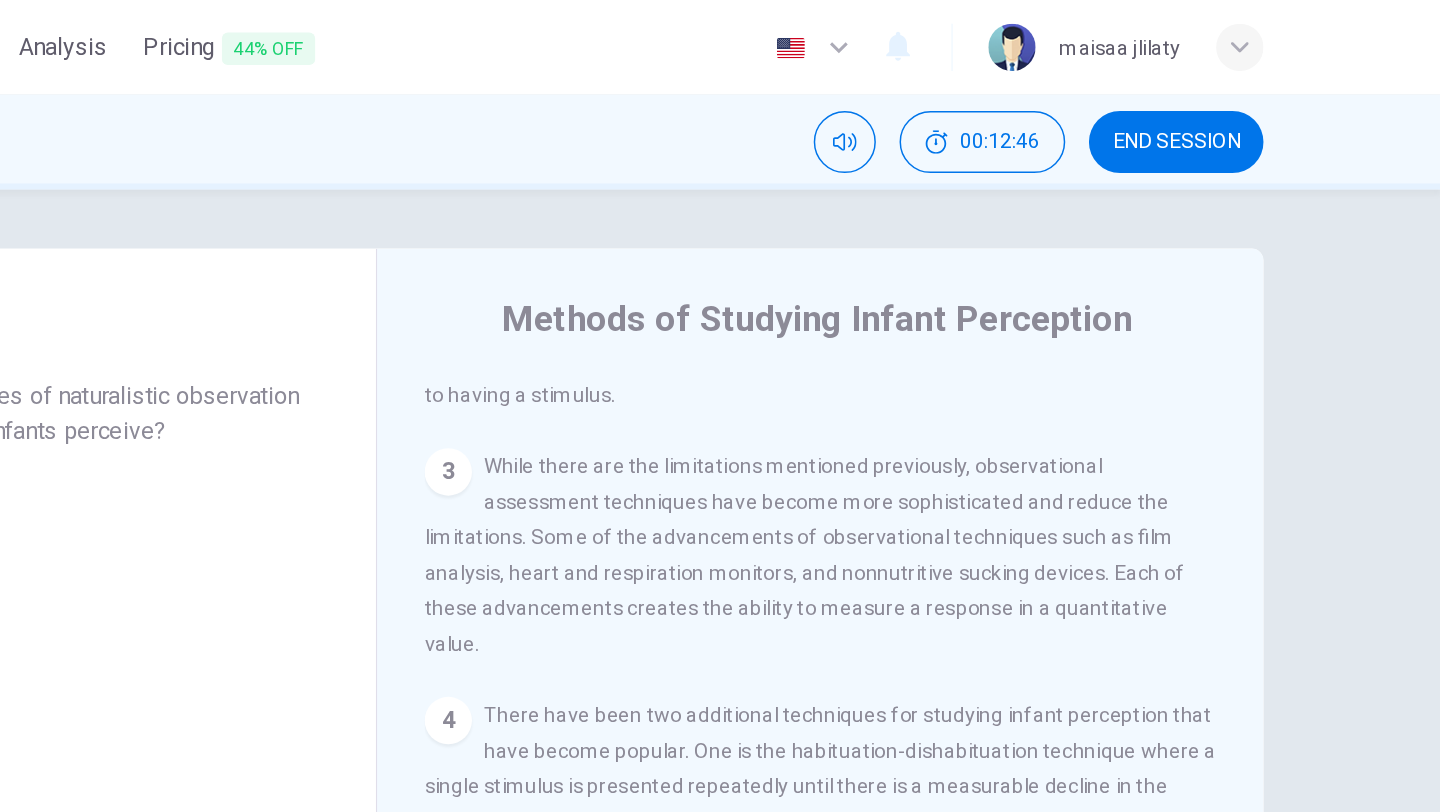 drag, startPoint x: 751, startPoint y: 265, endPoint x: 1061, endPoint y: 396, distance: 336.54272 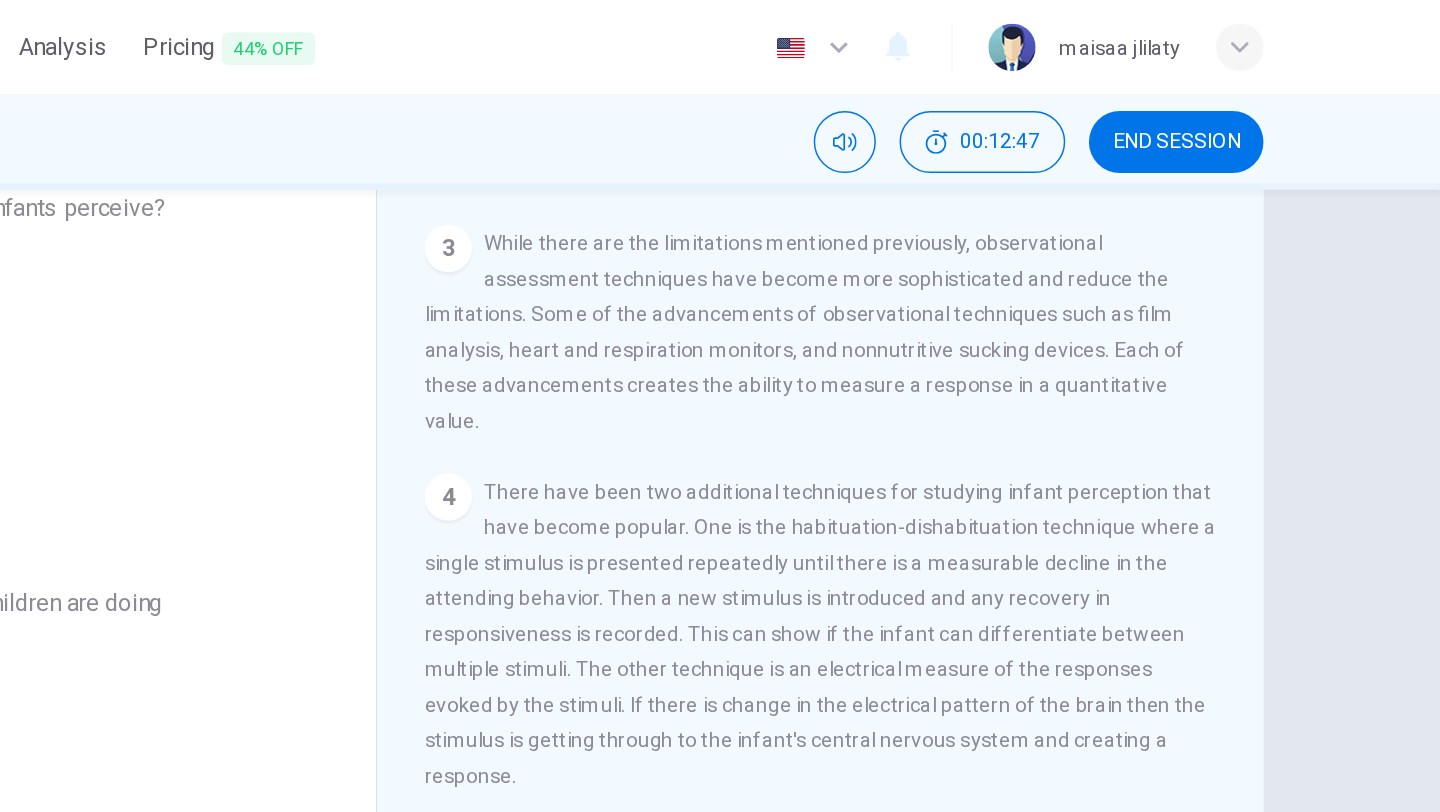 scroll, scrollTop: 171, scrollLeft: 0, axis: vertical 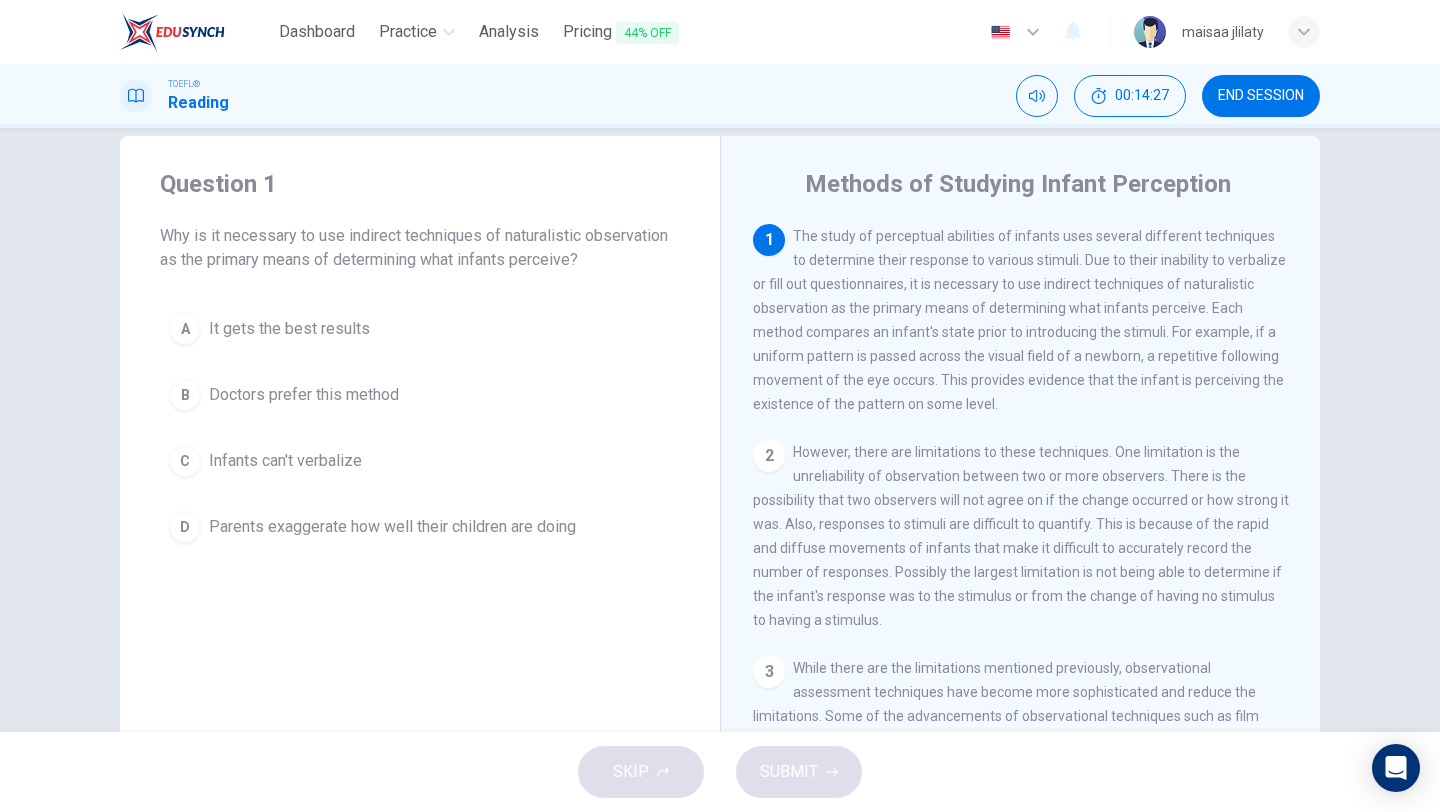 drag, startPoint x: 159, startPoint y: 236, endPoint x: 583, endPoint y: 265, distance: 424.9906 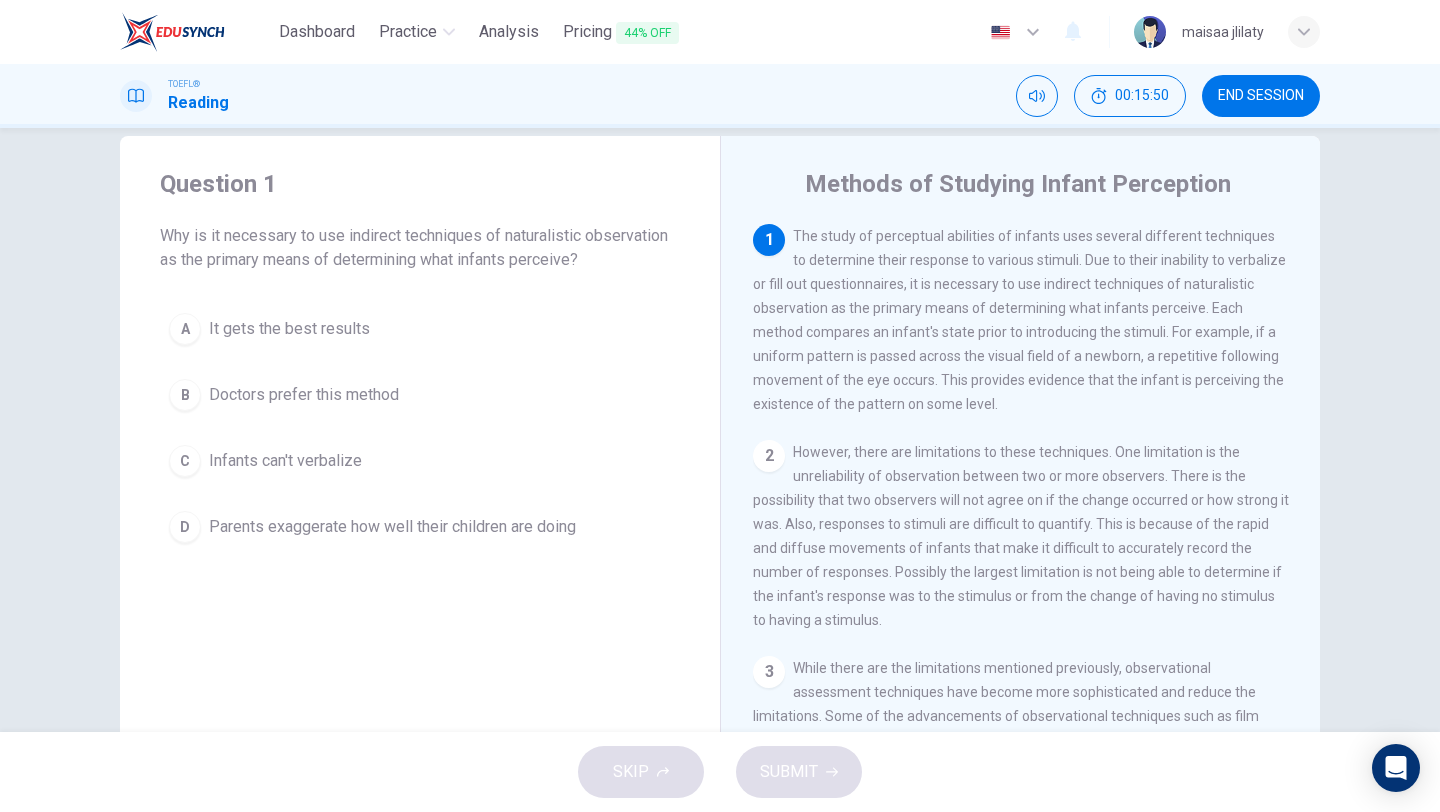 drag, startPoint x: 1060, startPoint y: 262, endPoint x: 1177, endPoint y: 266, distance: 117.06836 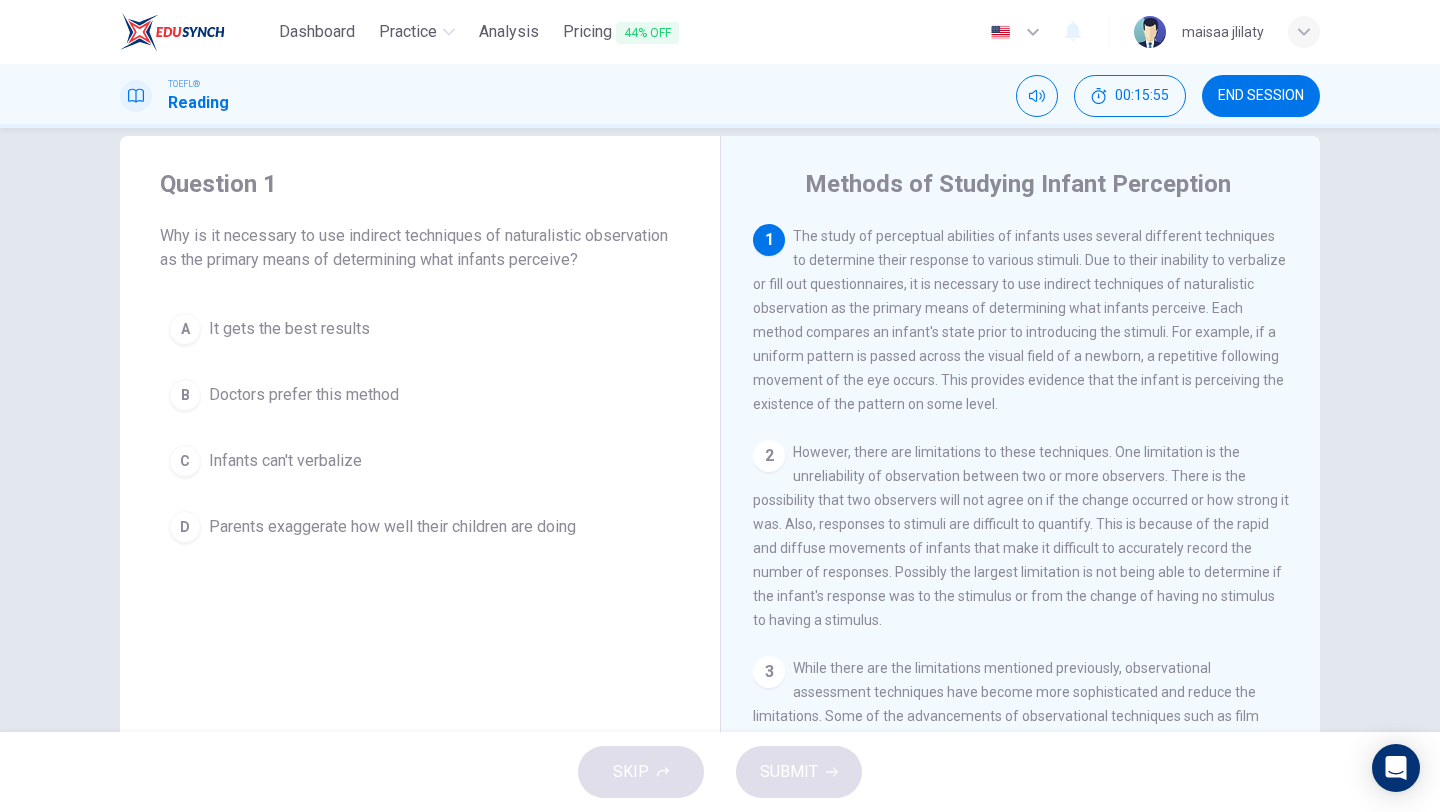 click on "C" at bounding box center [185, 461] 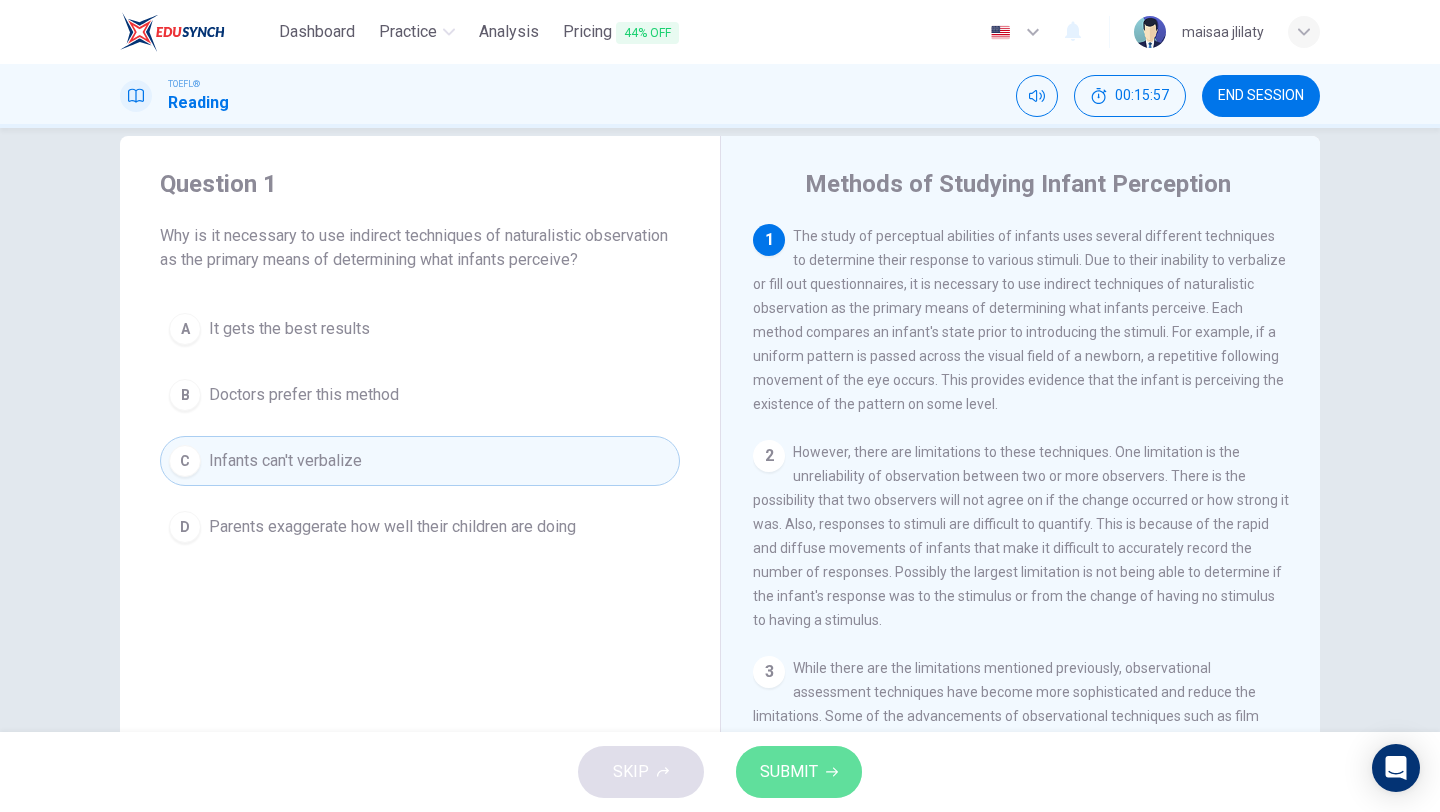 click on "SUBMIT" at bounding box center [789, 772] 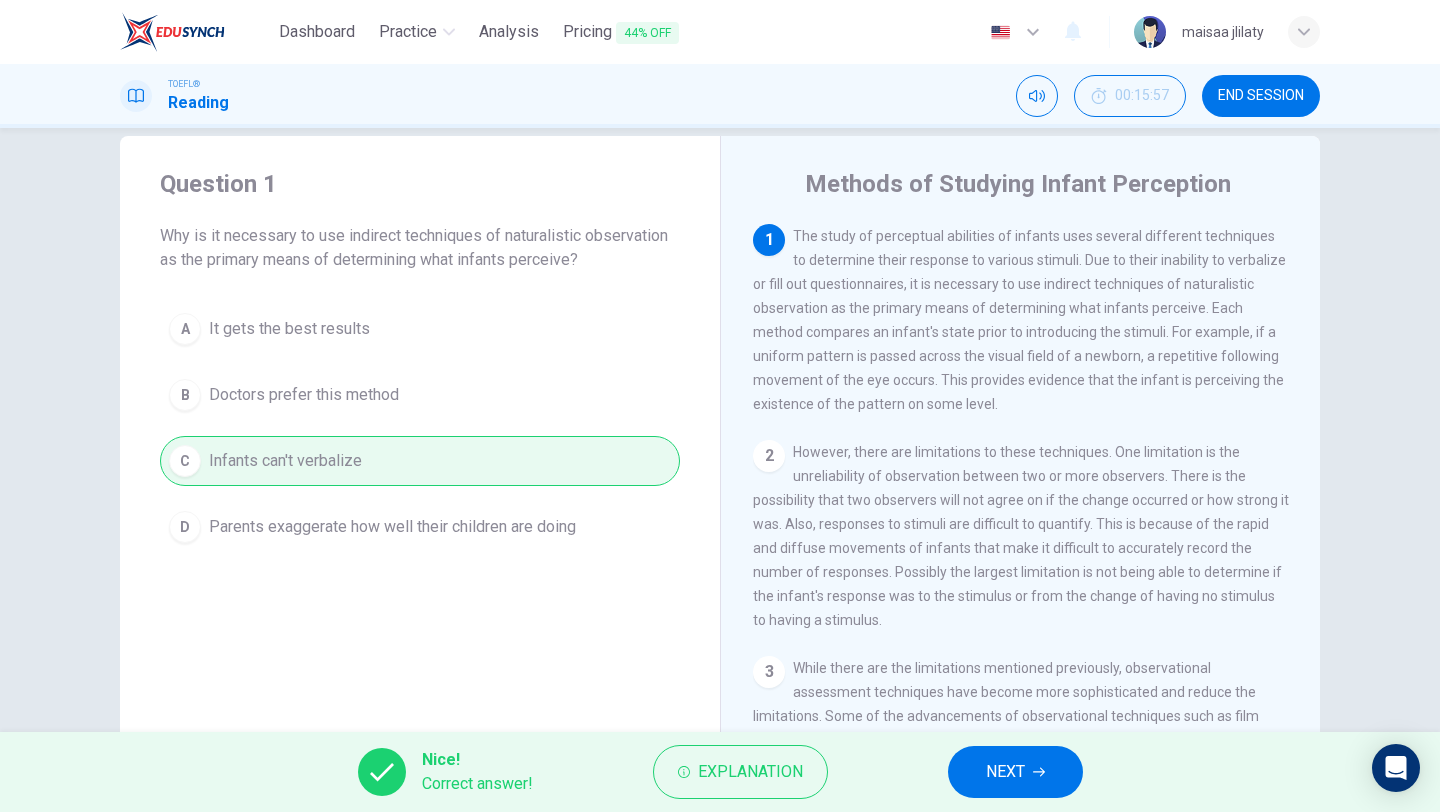 click on "NEXT" at bounding box center (1005, 772) 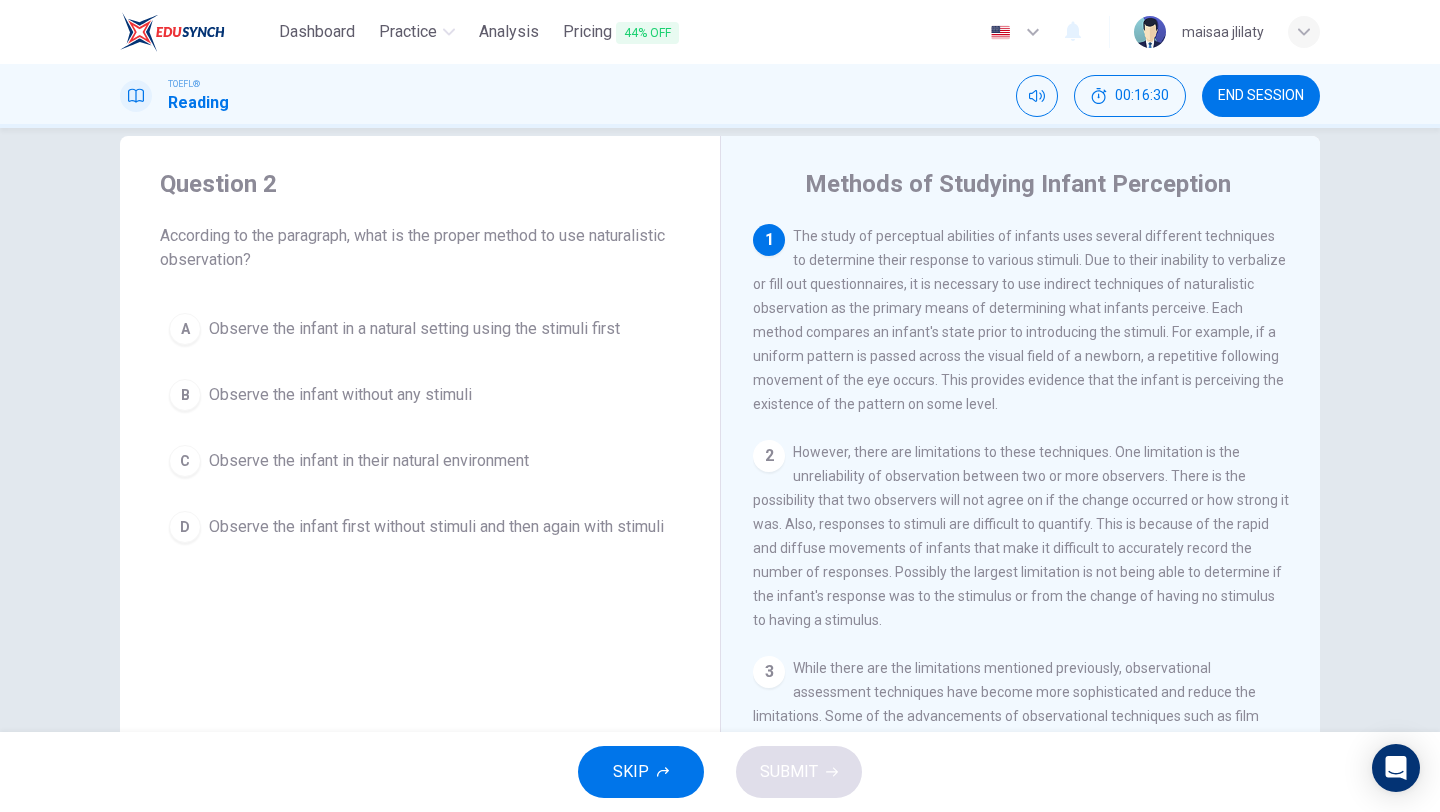 drag, startPoint x: 780, startPoint y: 234, endPoint x: 945, endPoint y: 401, distance: 234.76372 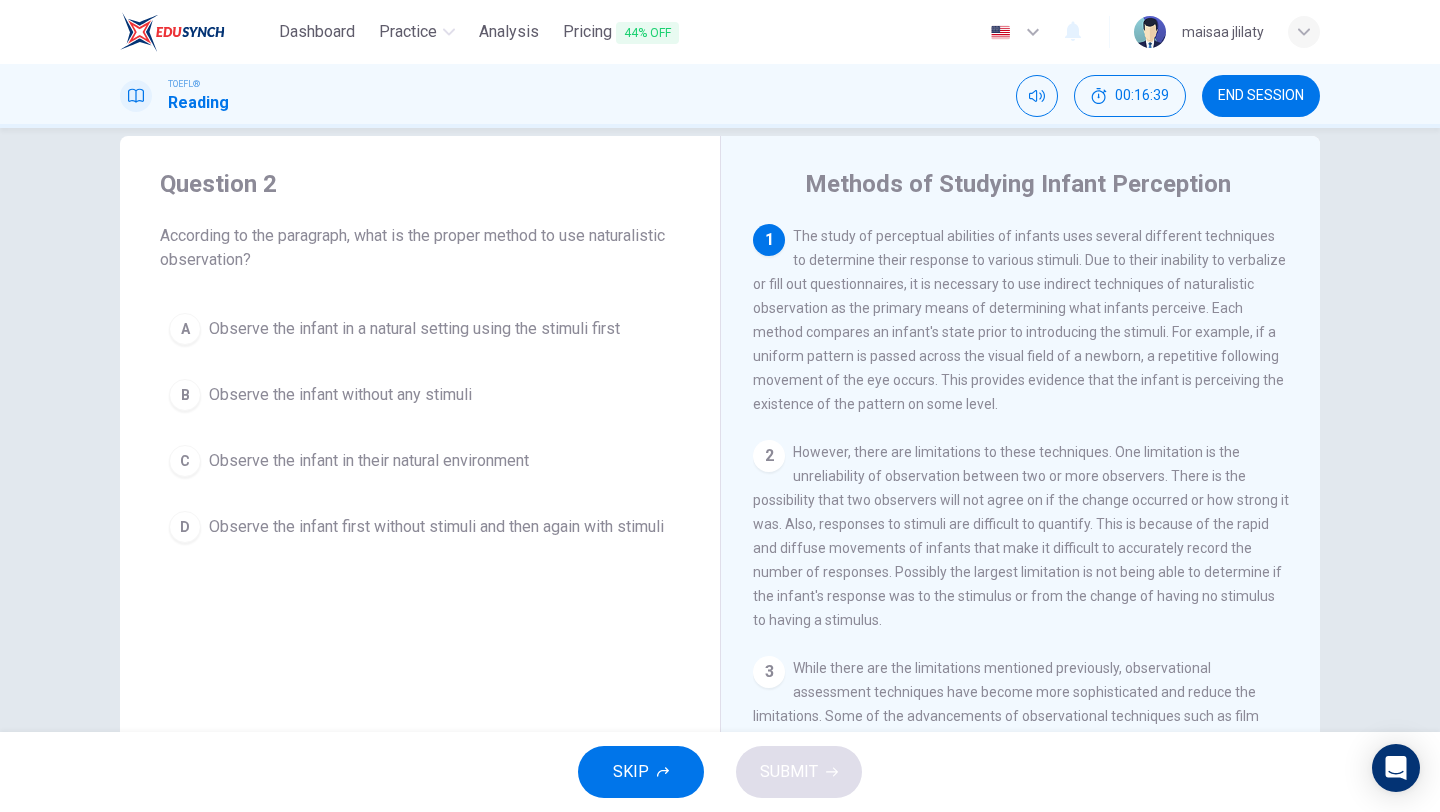 drag, startPoint x: 358, startPoint y: 239, endPoint x: 651, endPoint y: 243, distance: 293.0273 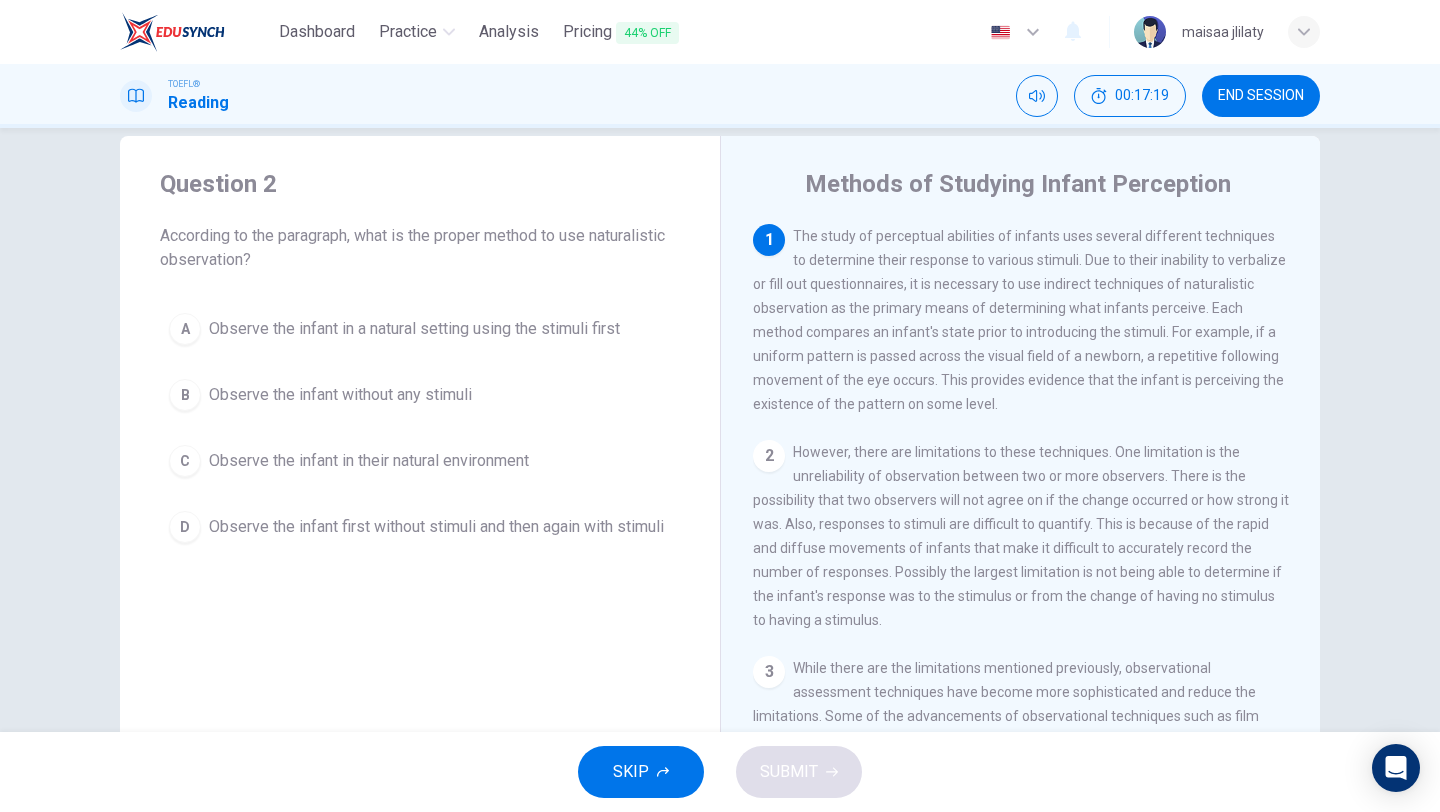 click on "Observe the infant without any stimuli" at bounding box center [340, 395] 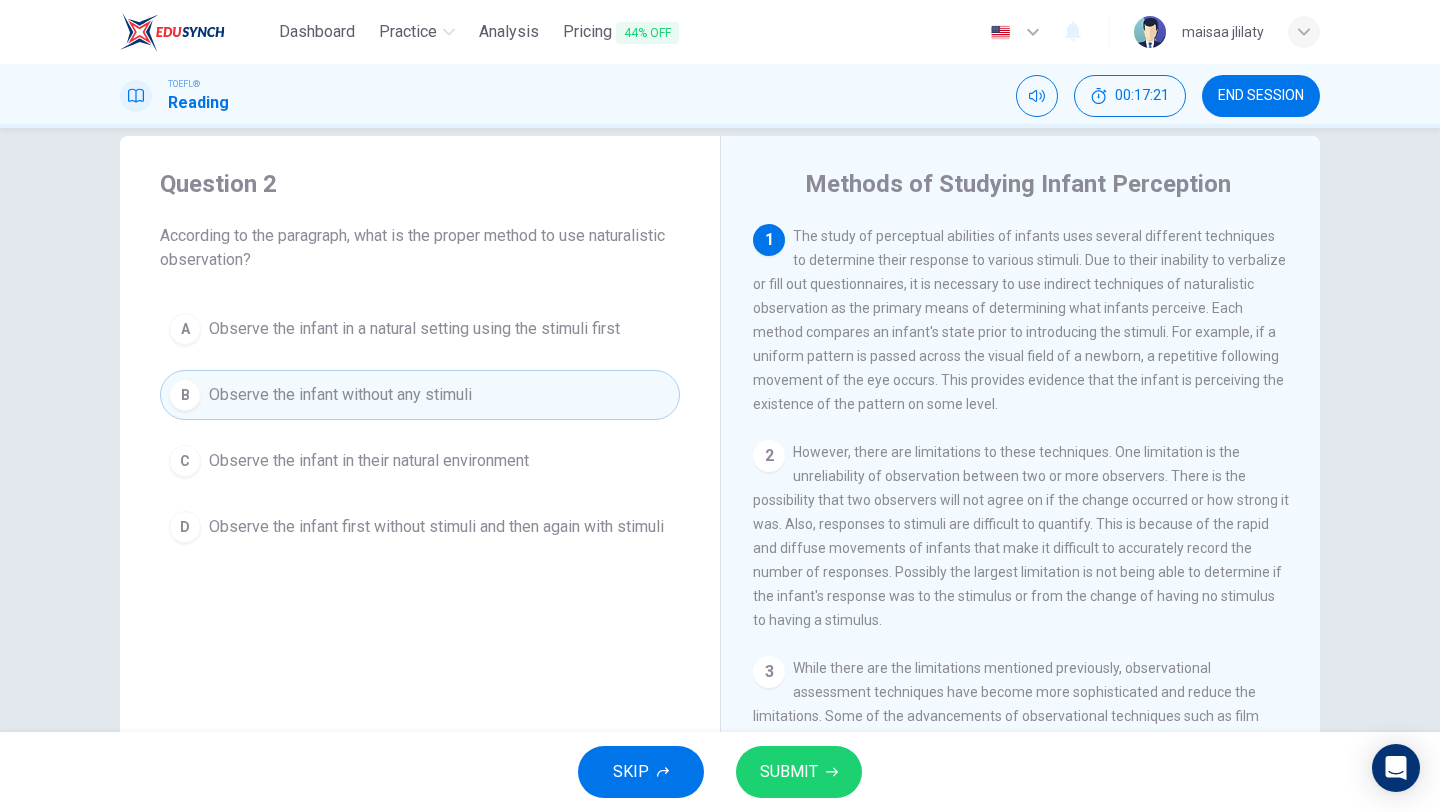click on "SUBMIT" at bounding box center [799, 772] 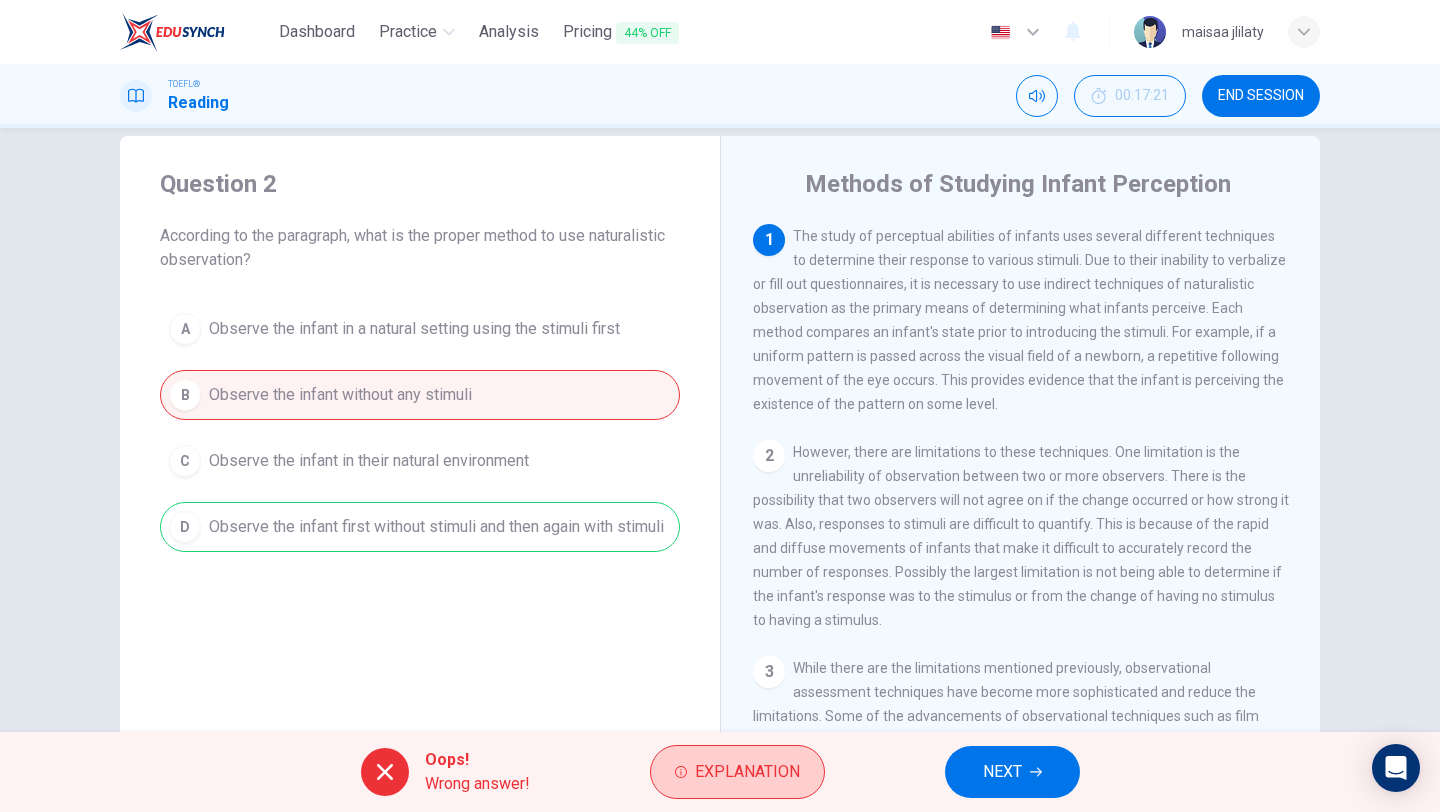 click on "Explanation" at bounding box center [747, 772] 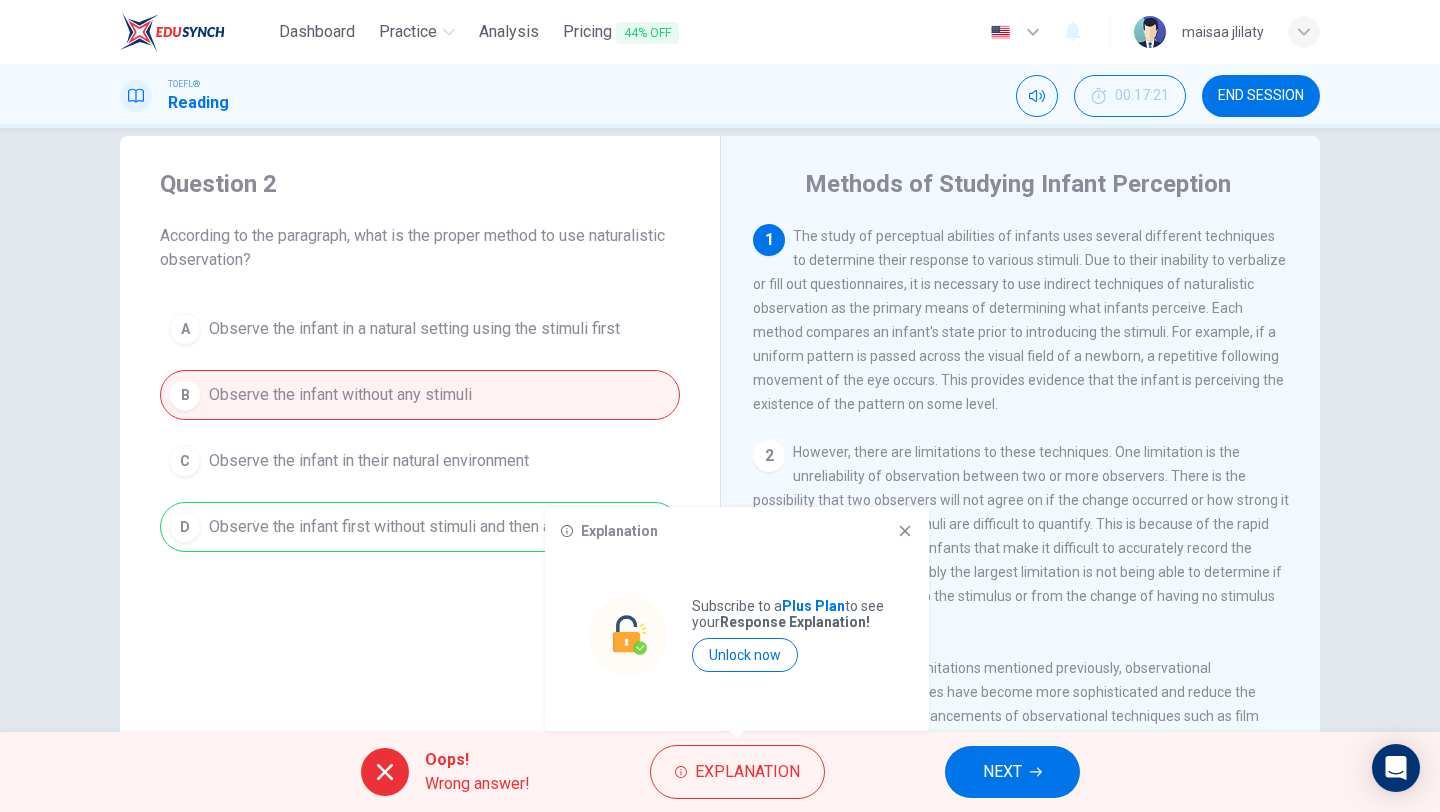 click 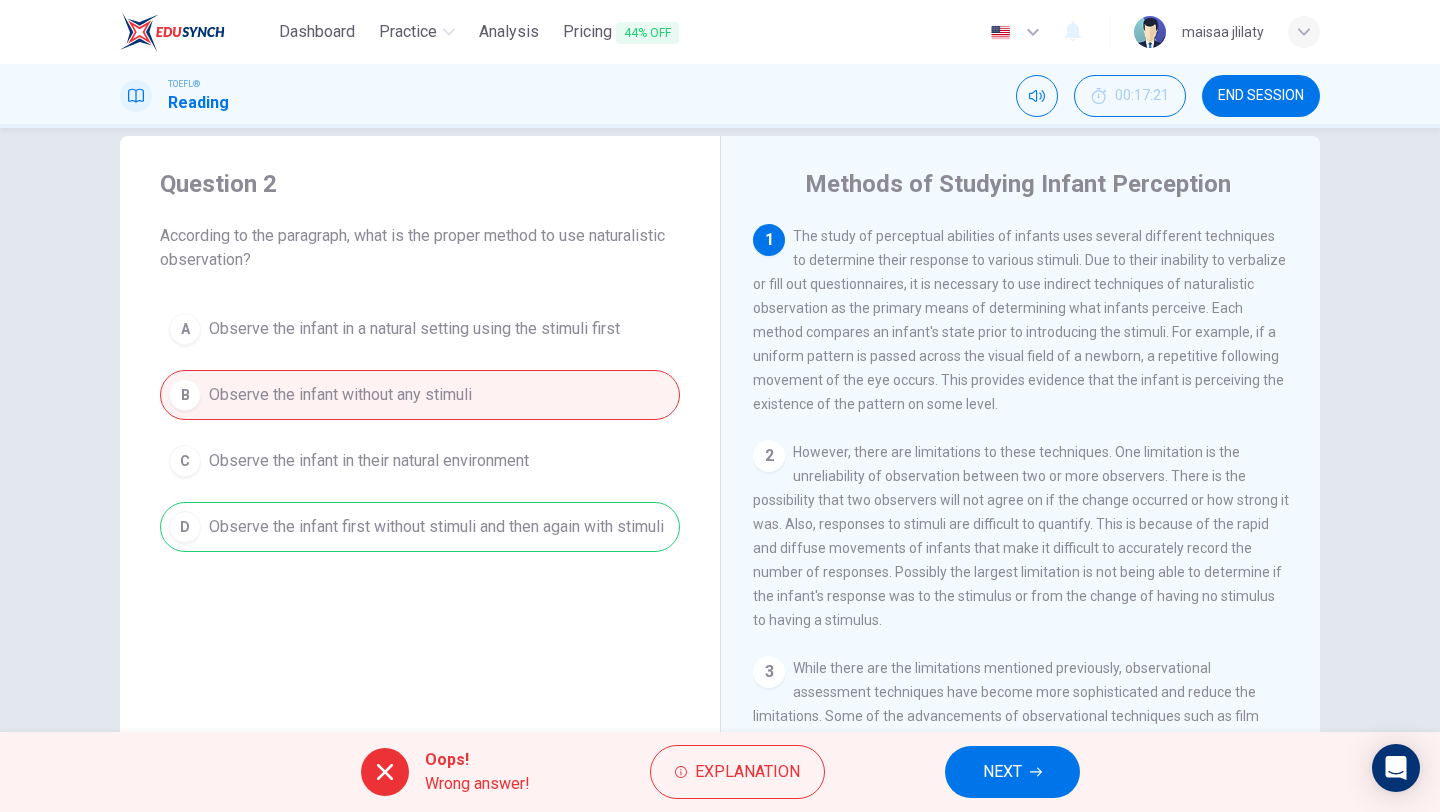 drag, startPoint x: 924, startPoint y: 335, endPoint x: 1110, endPoint y: 336, distance: 186.00269 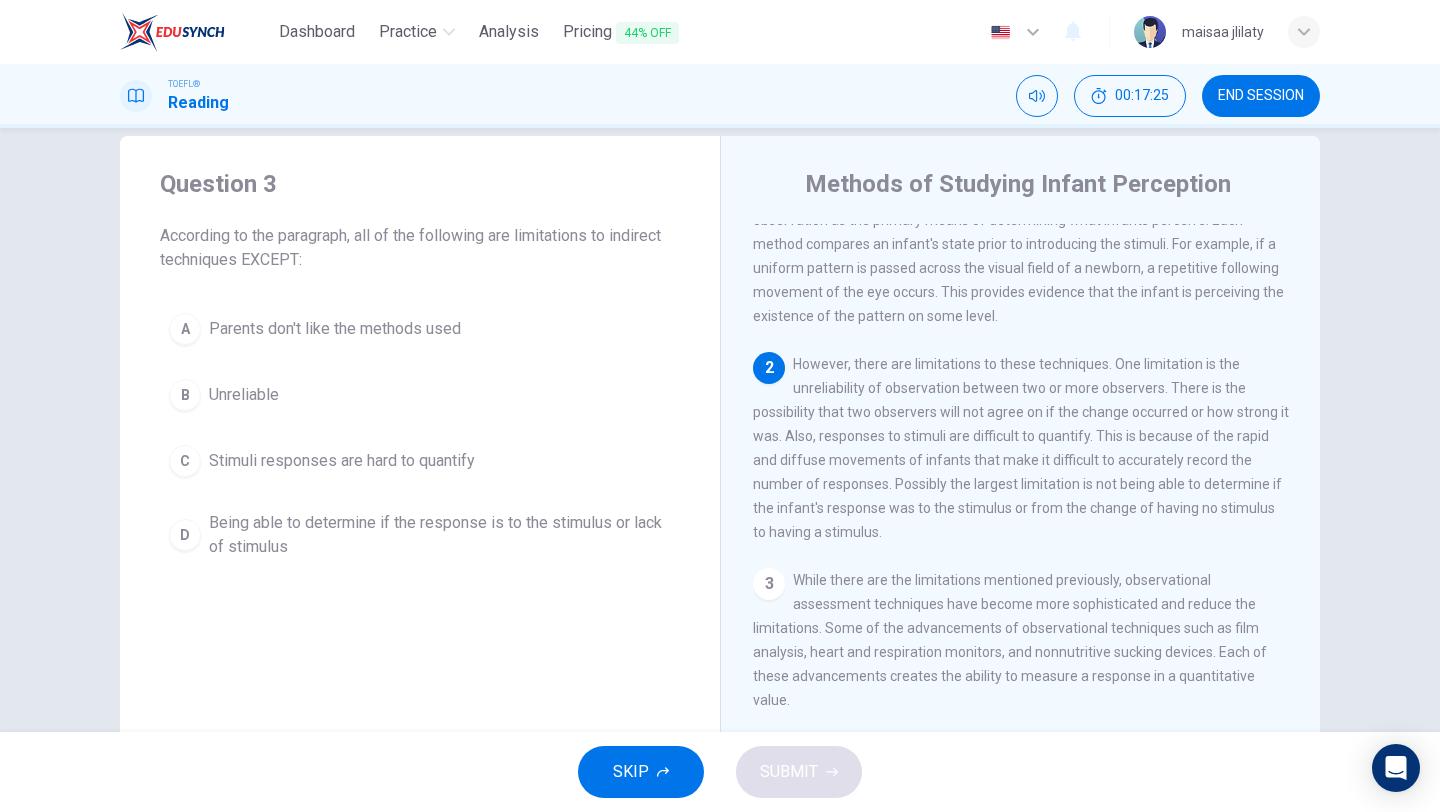 scroll, scrollTop: 93, scrollLeft: 0, axis: vertical 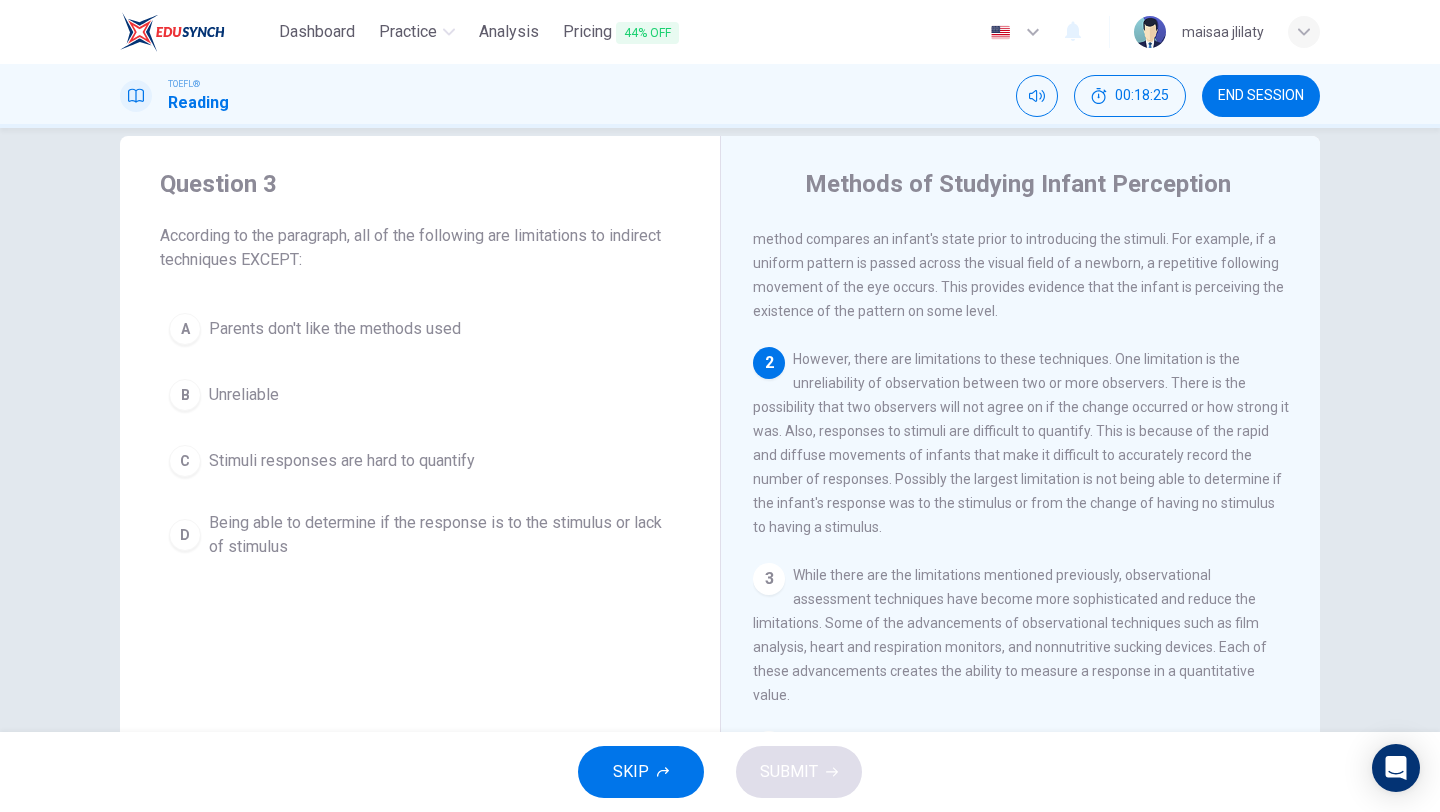 drag, startPoint x: 783, startPoint y: 379, endPoint x: 862, endPoint y: 390, distance: 79.762146 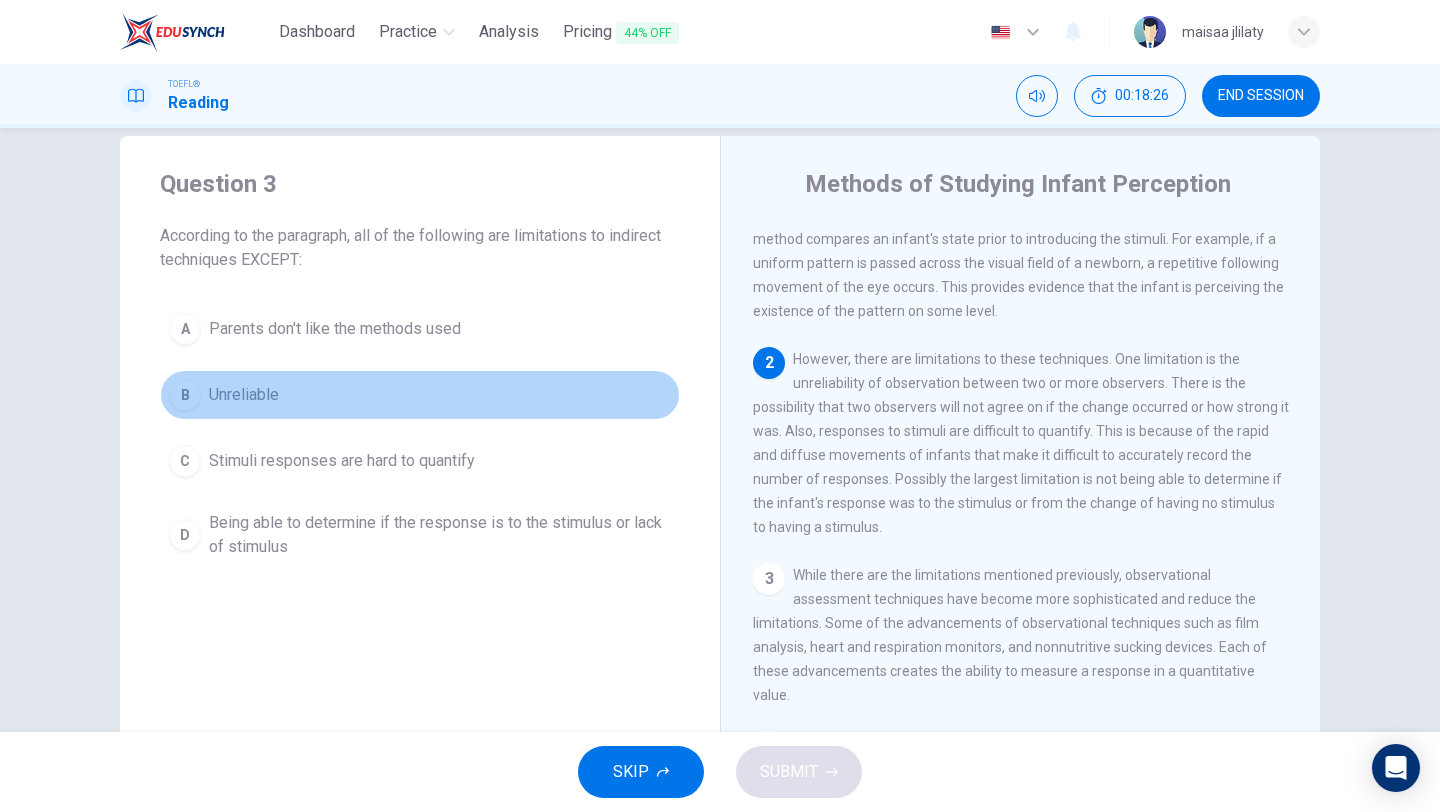 click on "Unreliable" at bounding box center [244, 395] 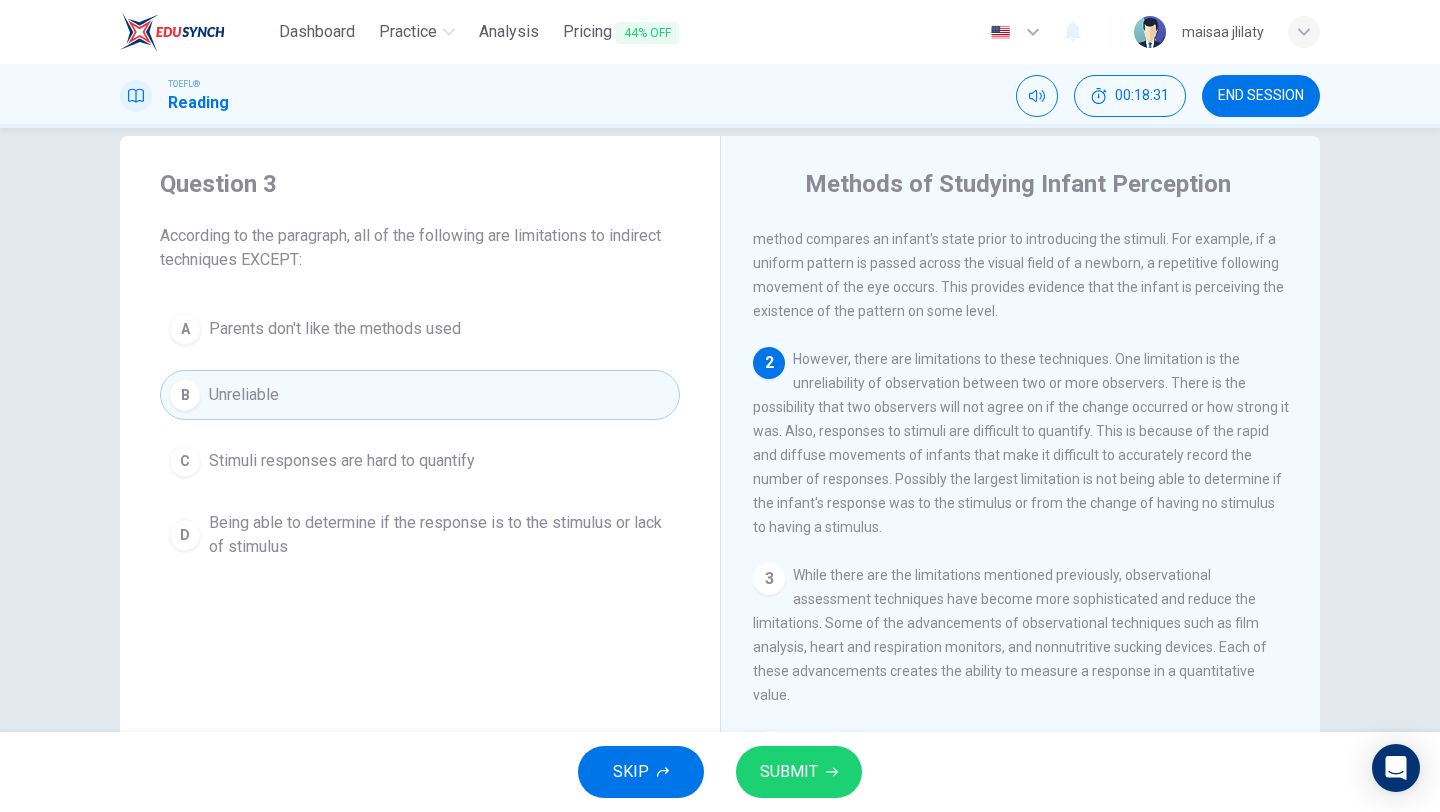 click on "Question 3 According to the paragraph, all of the following are limitations to indirect techniques EXCEPT: A Parents don't like the methods used B Unreliable C Stimuli responses are hard to quantify D Being able to determine if the response is to the stimulus or lack of stimulus" at bounding box center (420, 483) 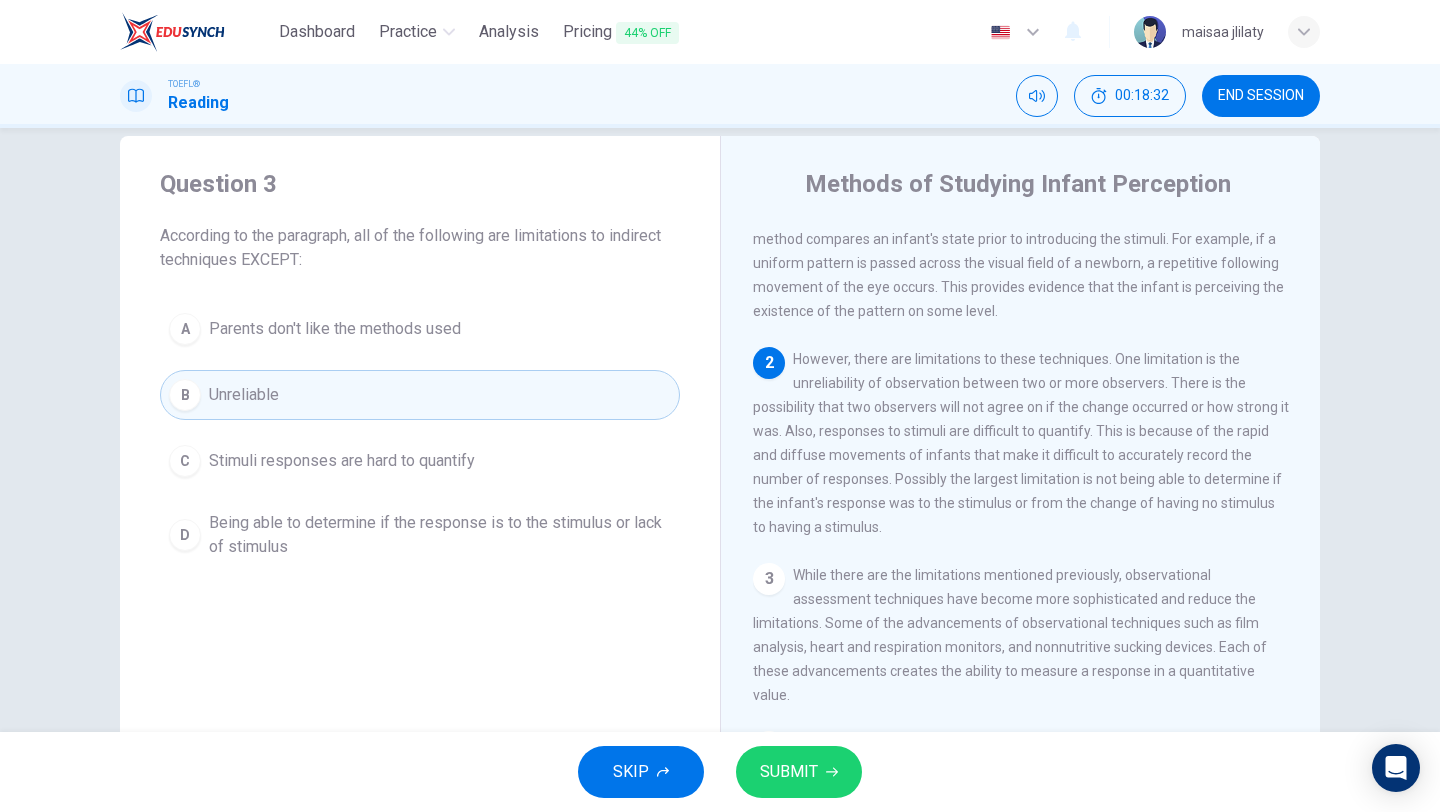 click on "B Unreliable" at bounding box center (420, 395) 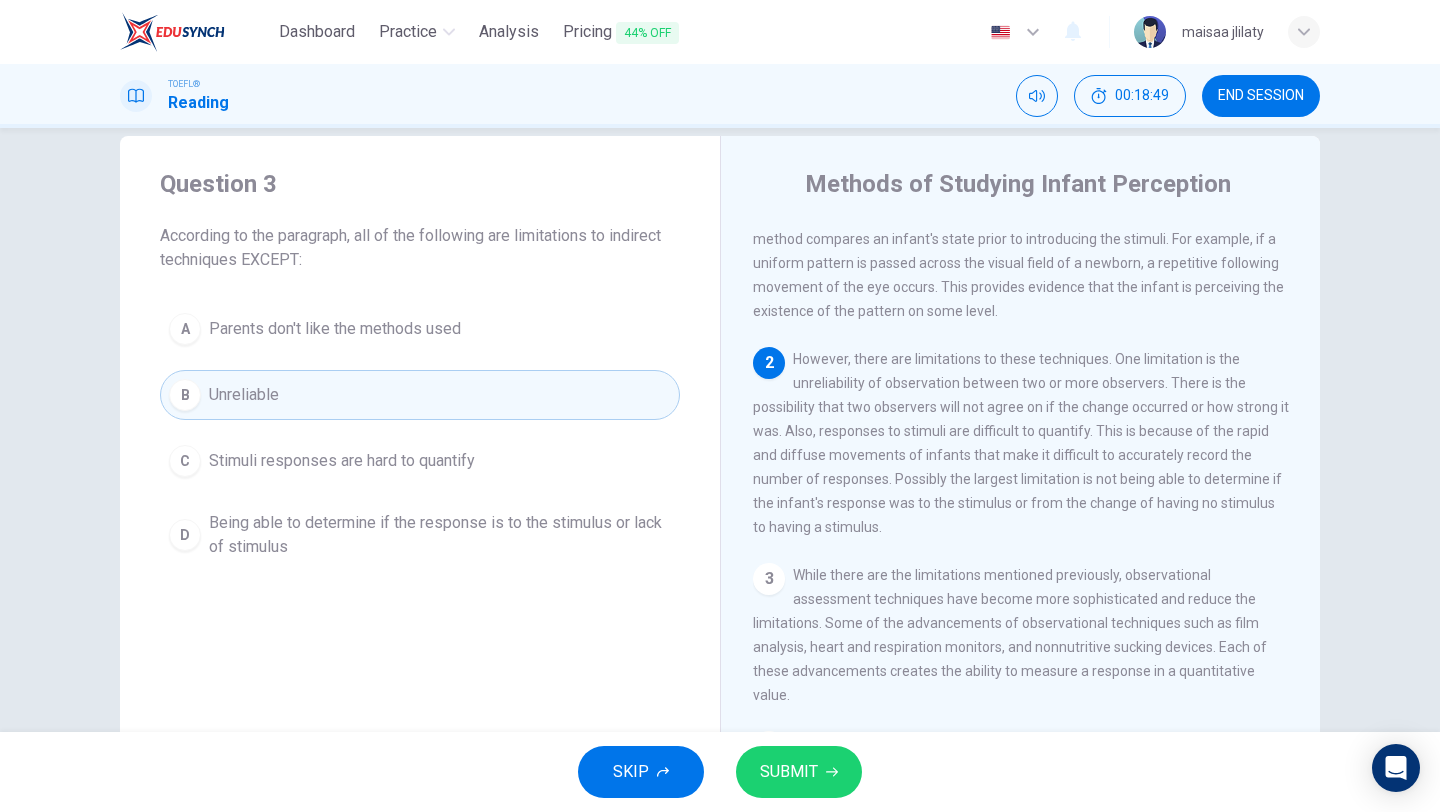 drag, startPoint x: 786, startPoint y: 430, endPoint x: 830, endPoint y: 431, distance: 44.011364 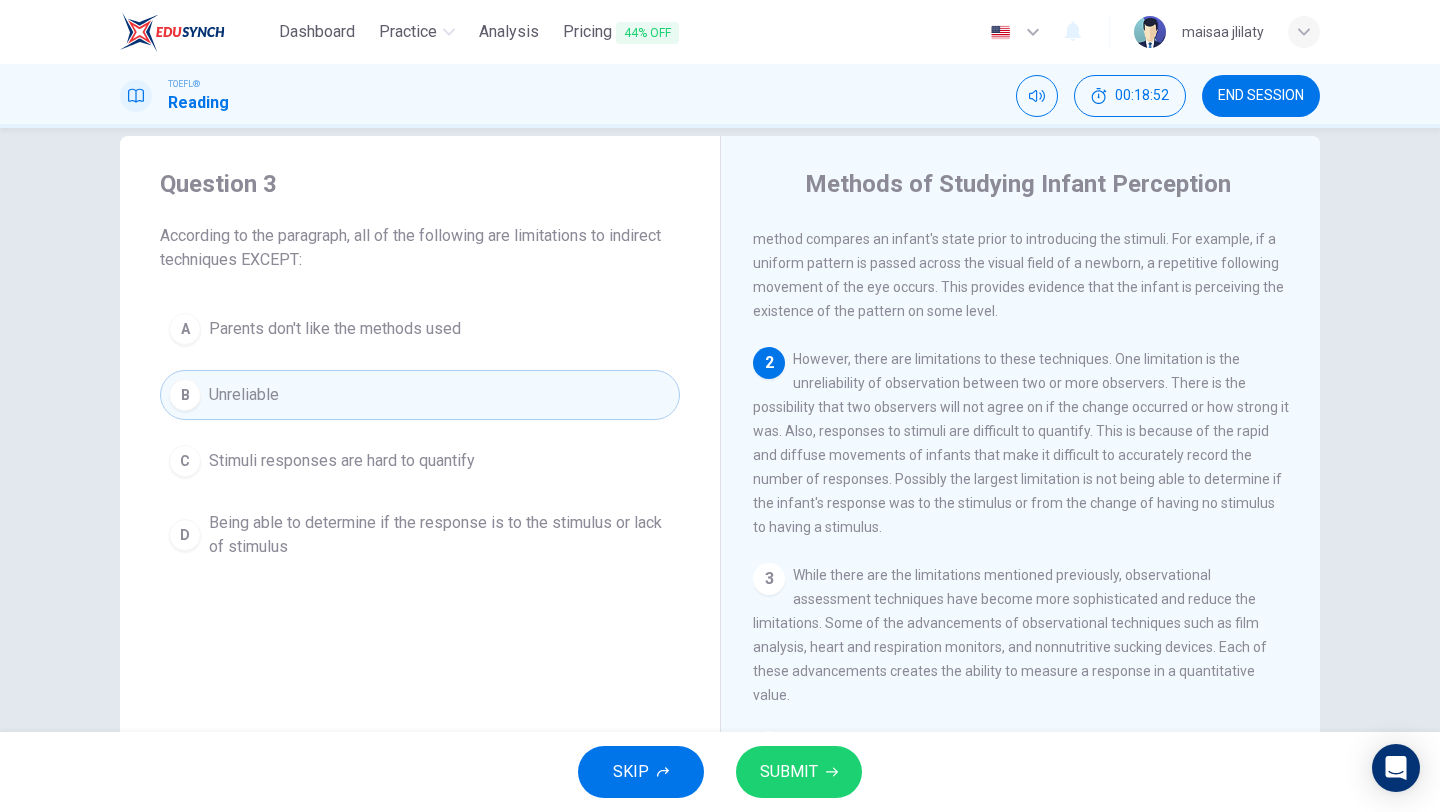 drag, startPoint x: 790, startPoint y: 432, endPoint x: 836, endPoint y: 432, distance: 46 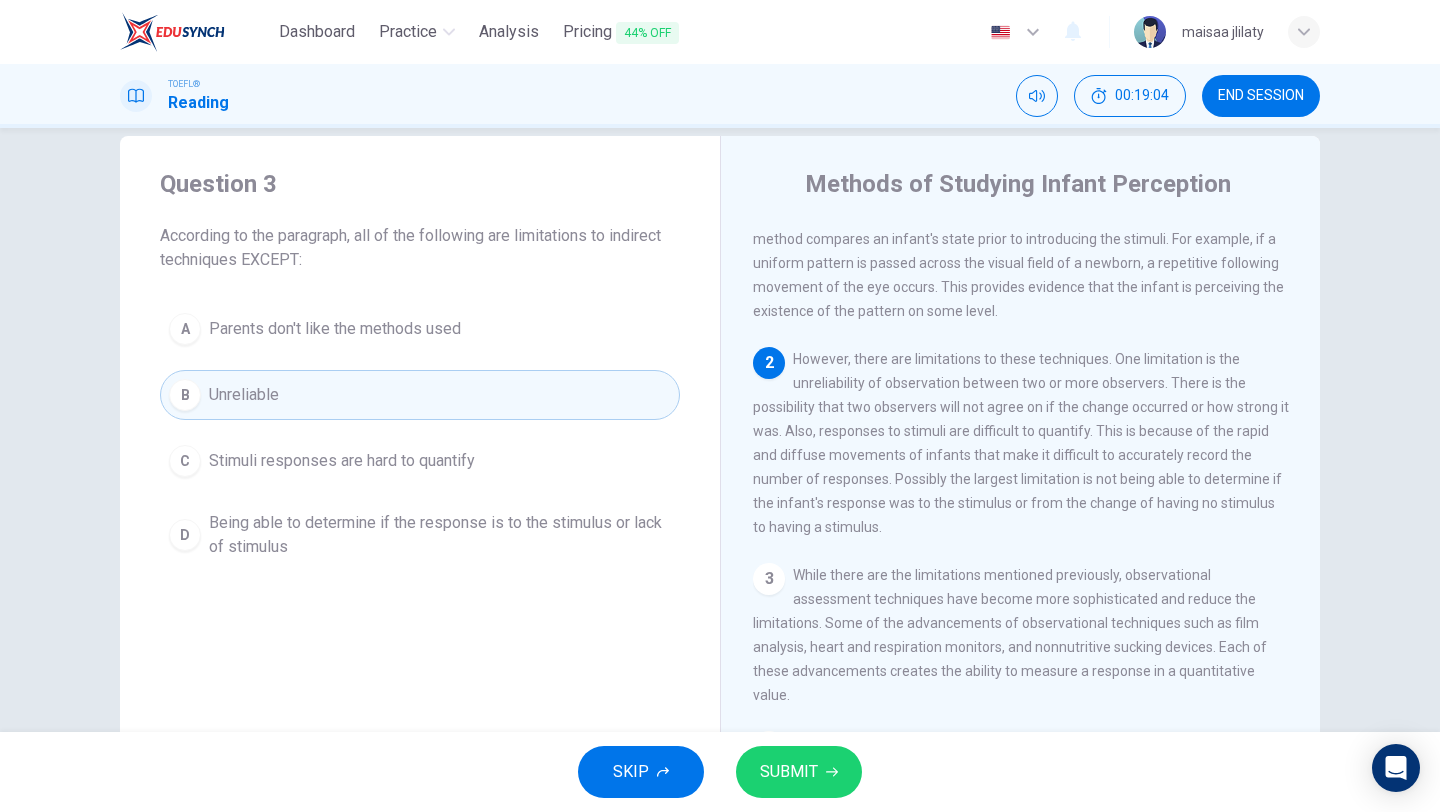 drag, startPoint x: 814, startPoint y: 433, endPoint x: 1082, endPoint y: 430, distance: 268.01678 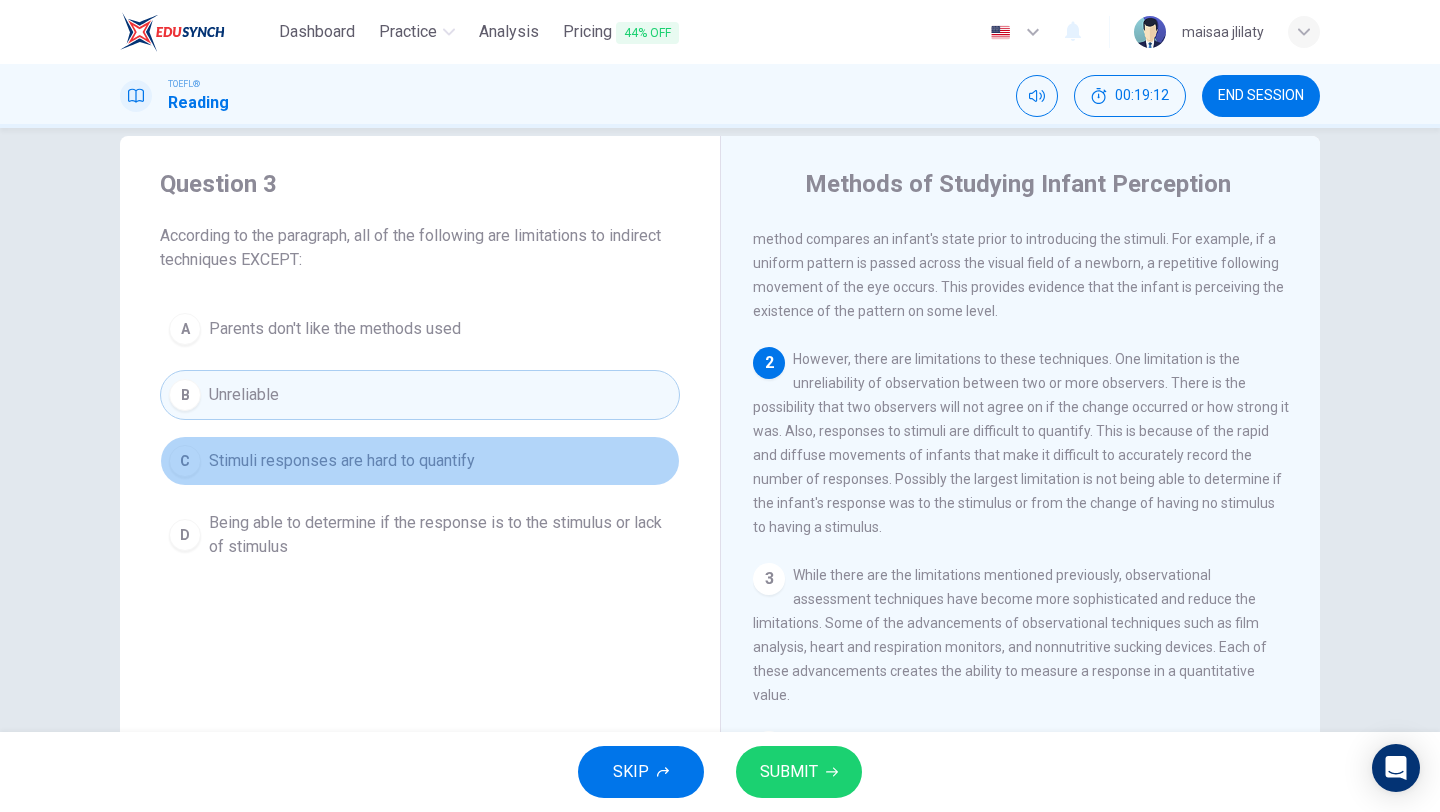 click on "Stimuli responses are hard to quantify" at bounding box center [342, 461] 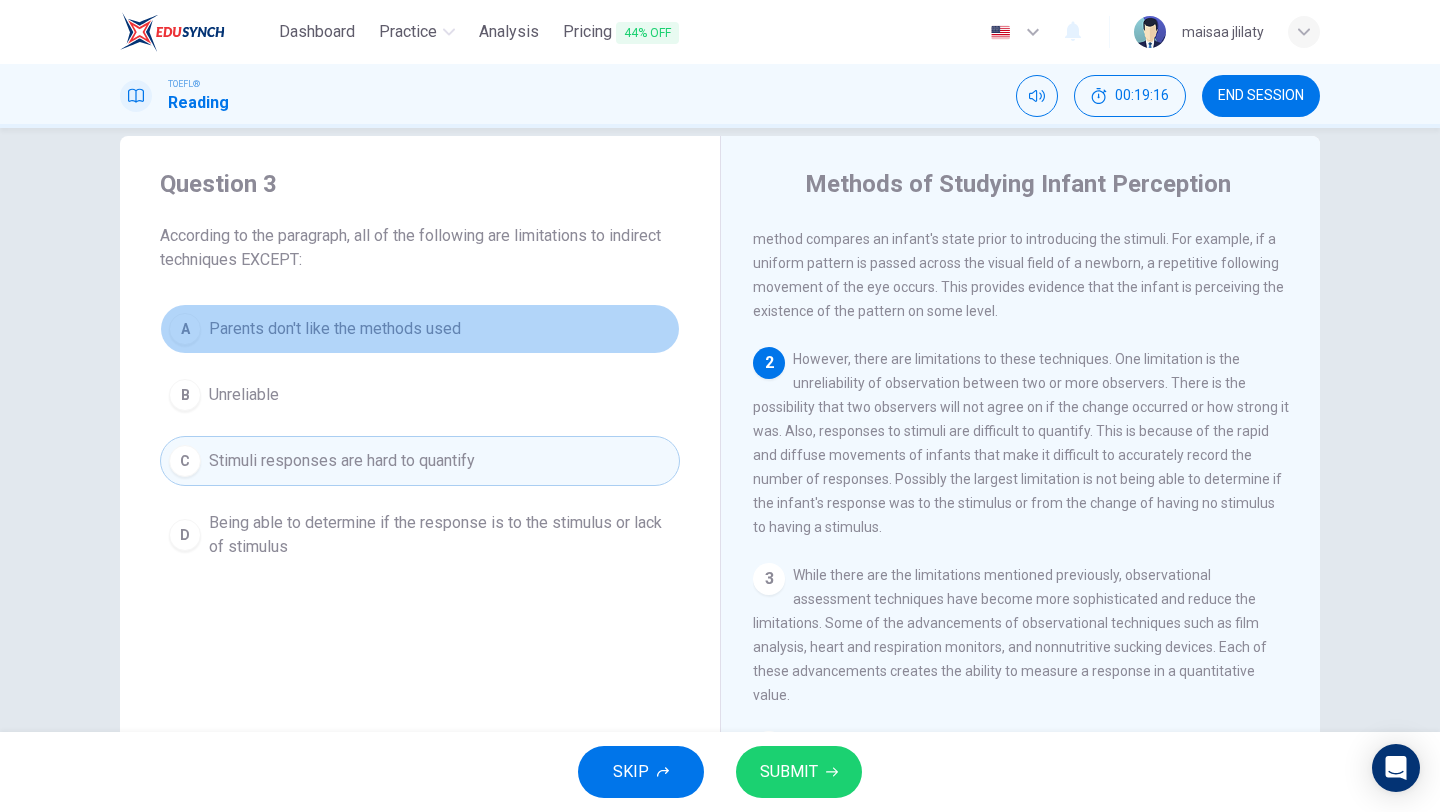 click on "Parents don't like the methods used" at bounding box center [335, 329] 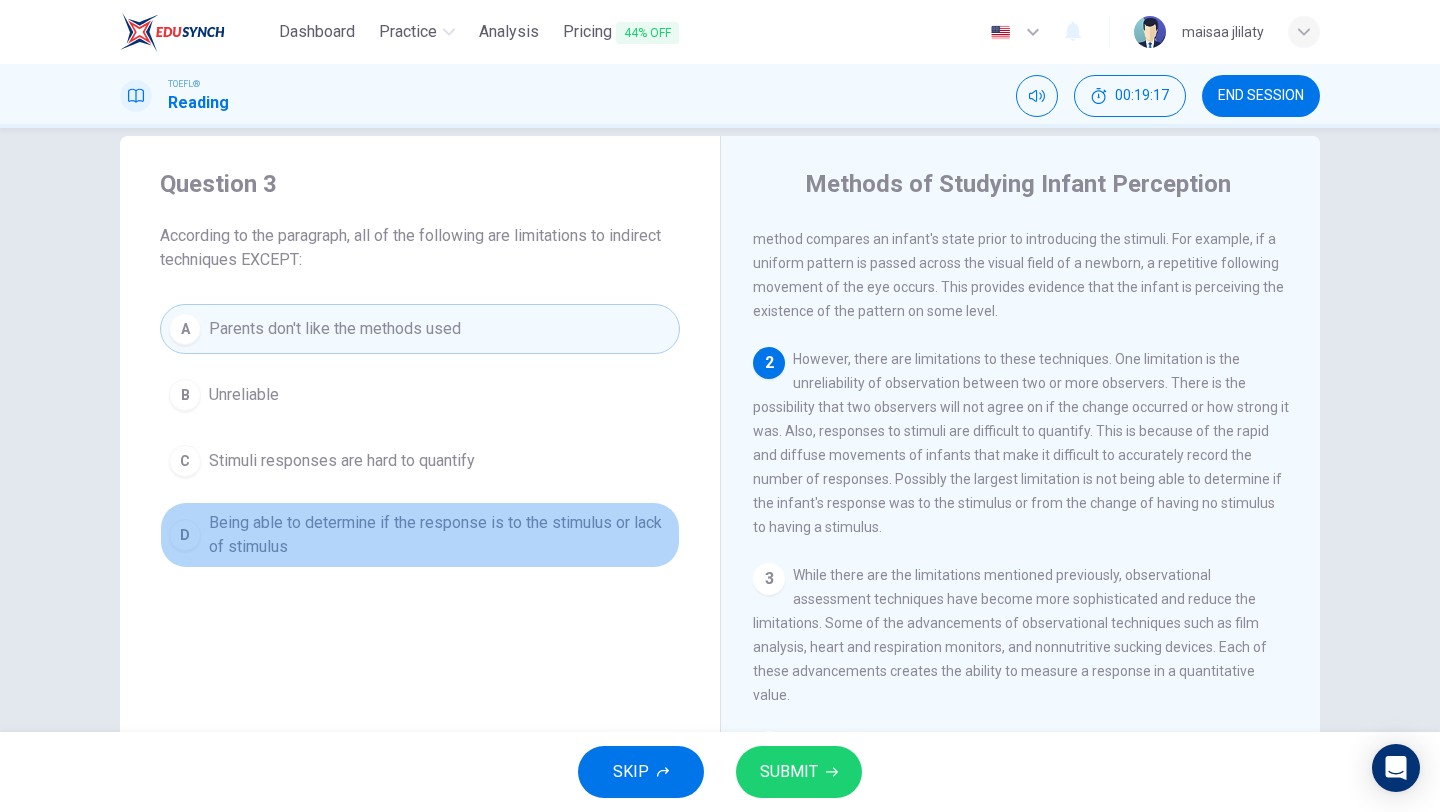 click on "Being able to determine if the response is to the stimulus or lack of stimulus" at bounding box center (440, 535) 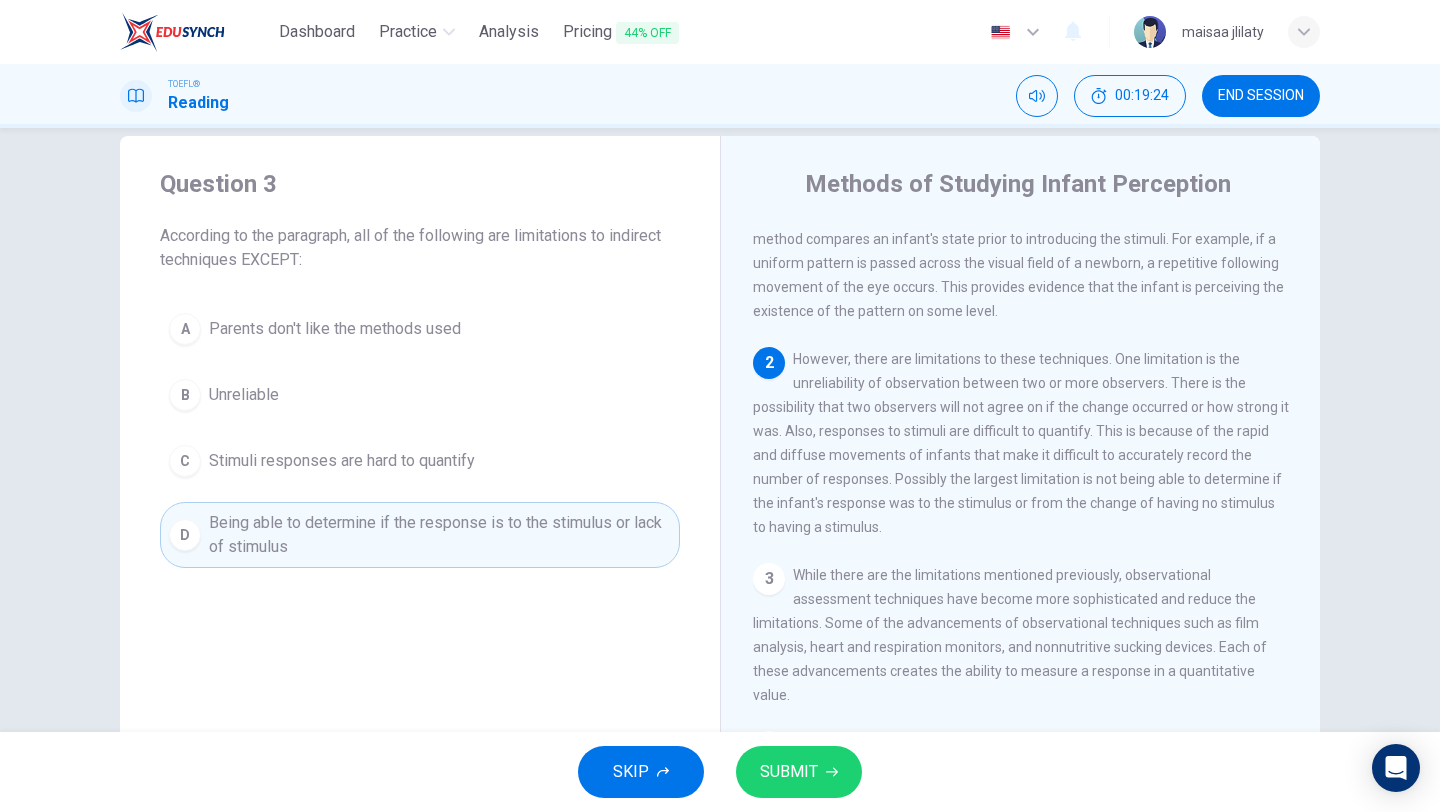 drag, startPoint x: 891, startPoint y: 481, endPoint x: 1082, endPoint y: 484, distance: 191.02356 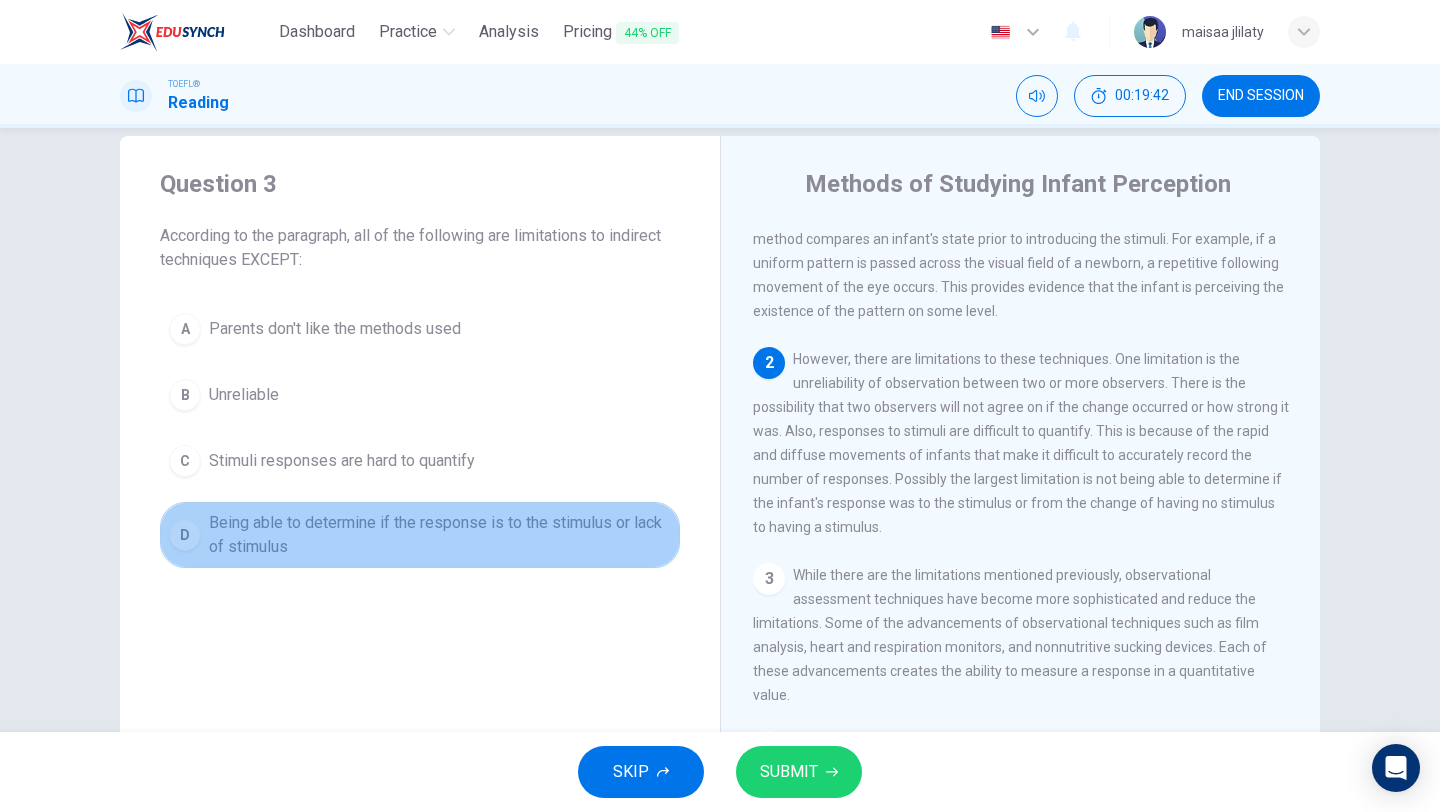 click on "Being able to determine if the response is to the stimulus or lack of stimulus" at bounding box center (440, 535) 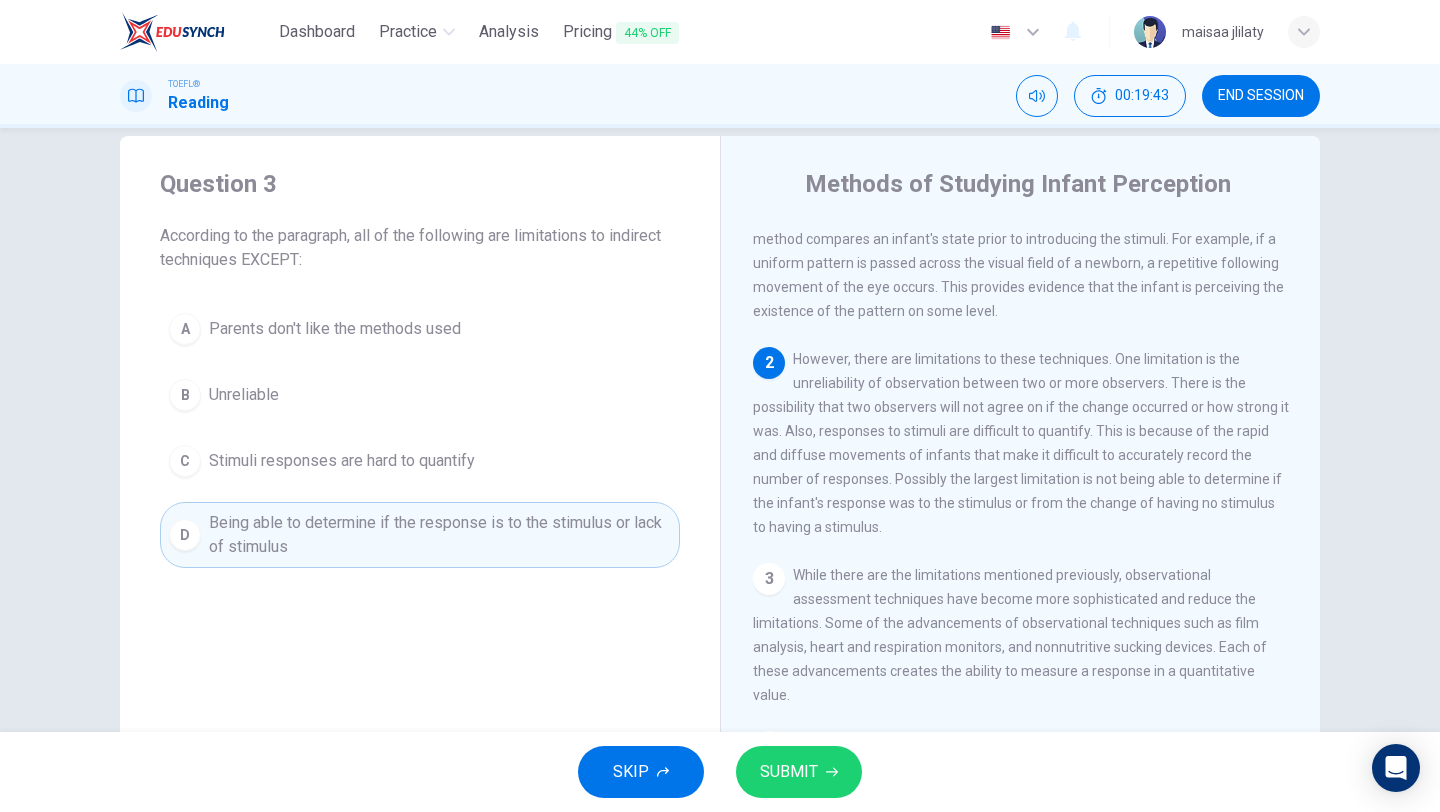 click on "2 However, there are limitations to these techniques. One limitation is the unreliability of observation between two or more observers. There is the possibility that two observers will not agree on if the change occurred or how strong it was. Also, responses to stimuli are difficult to quantify. This is because of the rapid and diffuse movements of infants that make it difficult to accurately record the number of responses. Possibly the largest limitation is not being able to determine if the infant's response was to the stimulus or from the change of having no stimulus to having a stimulus." at bounding box center [1021, 443] 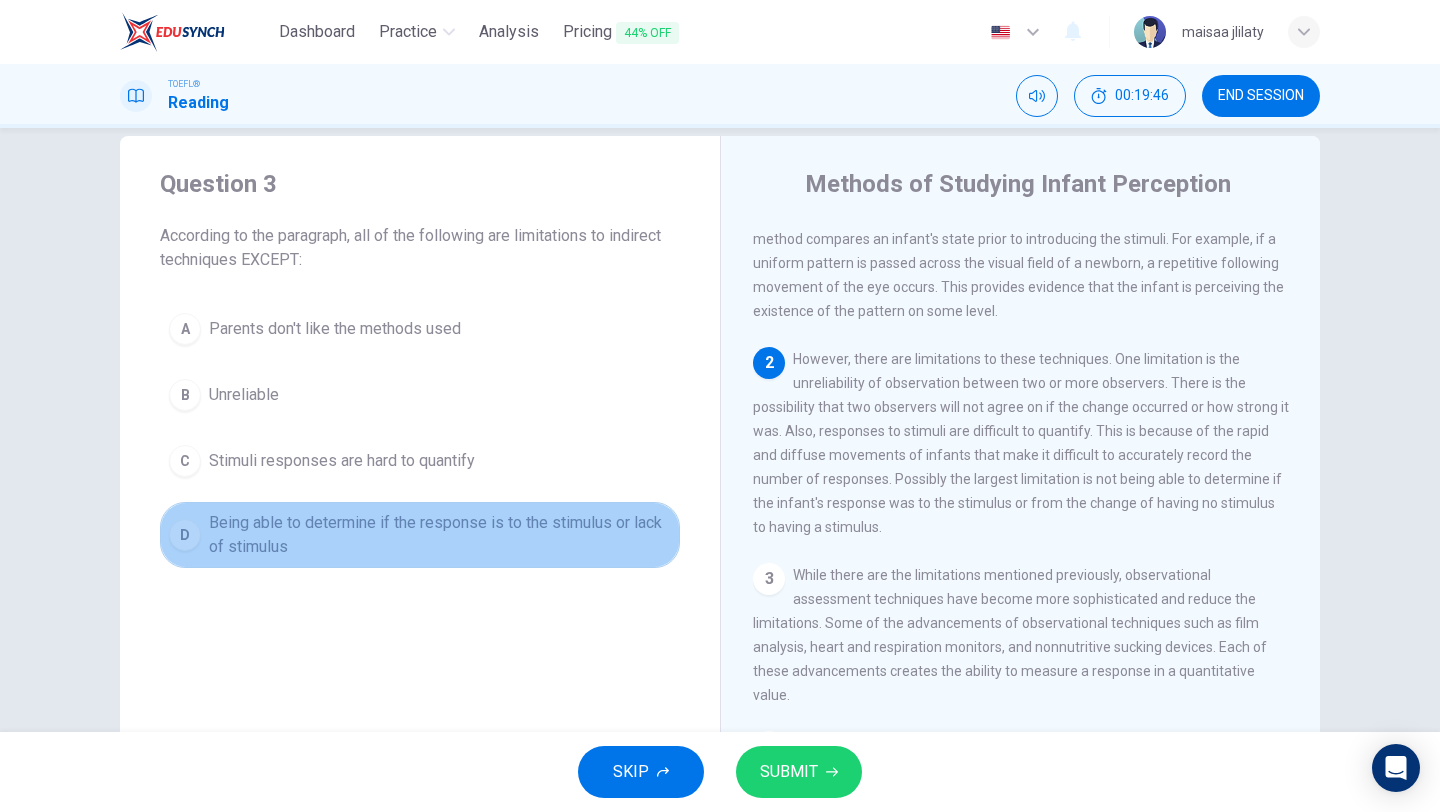 click on "Being able to determine if the response is to the stimulus or lack of stimulus" at bounding box center [440, 535] 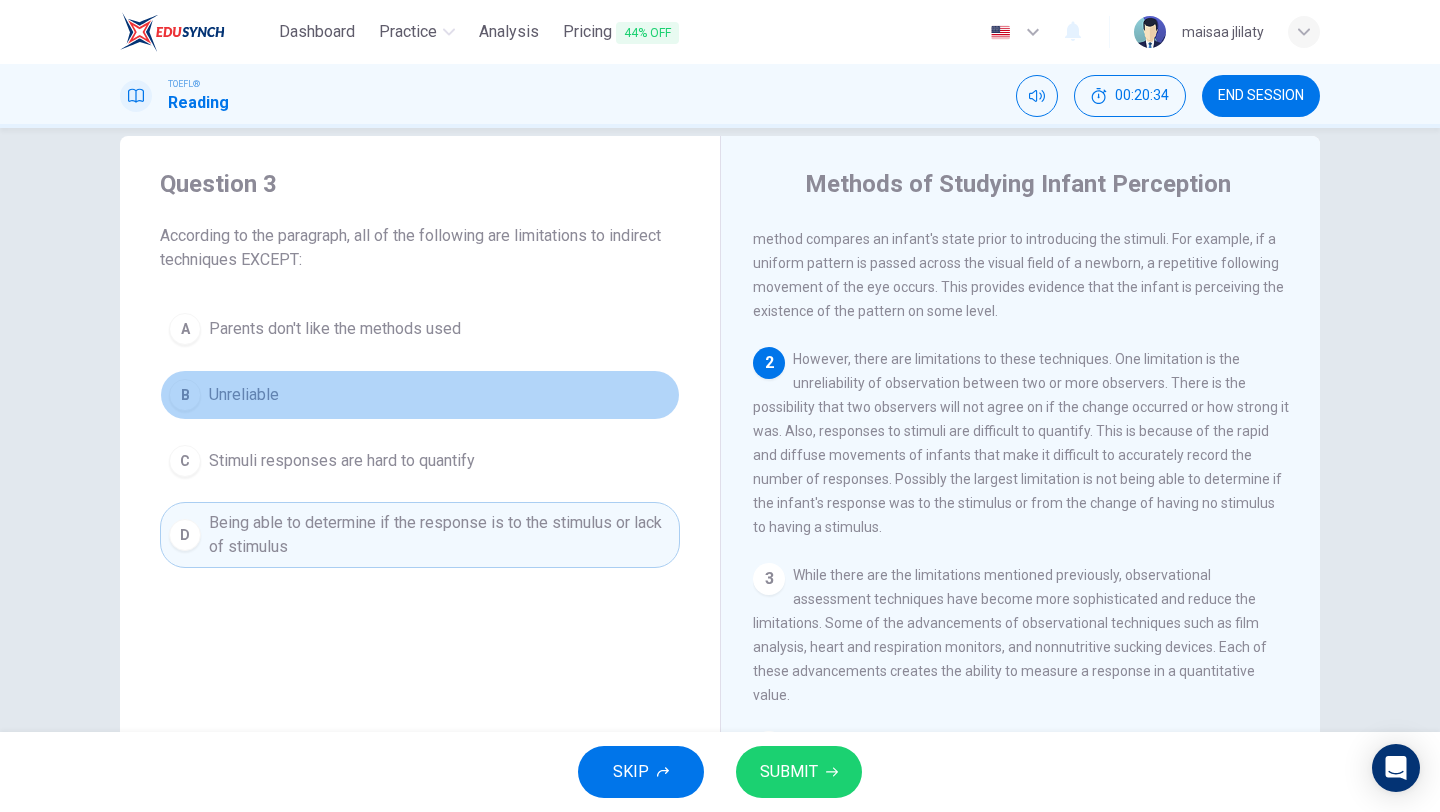 click on "B Unreliable" at bounding box center (420, 395) 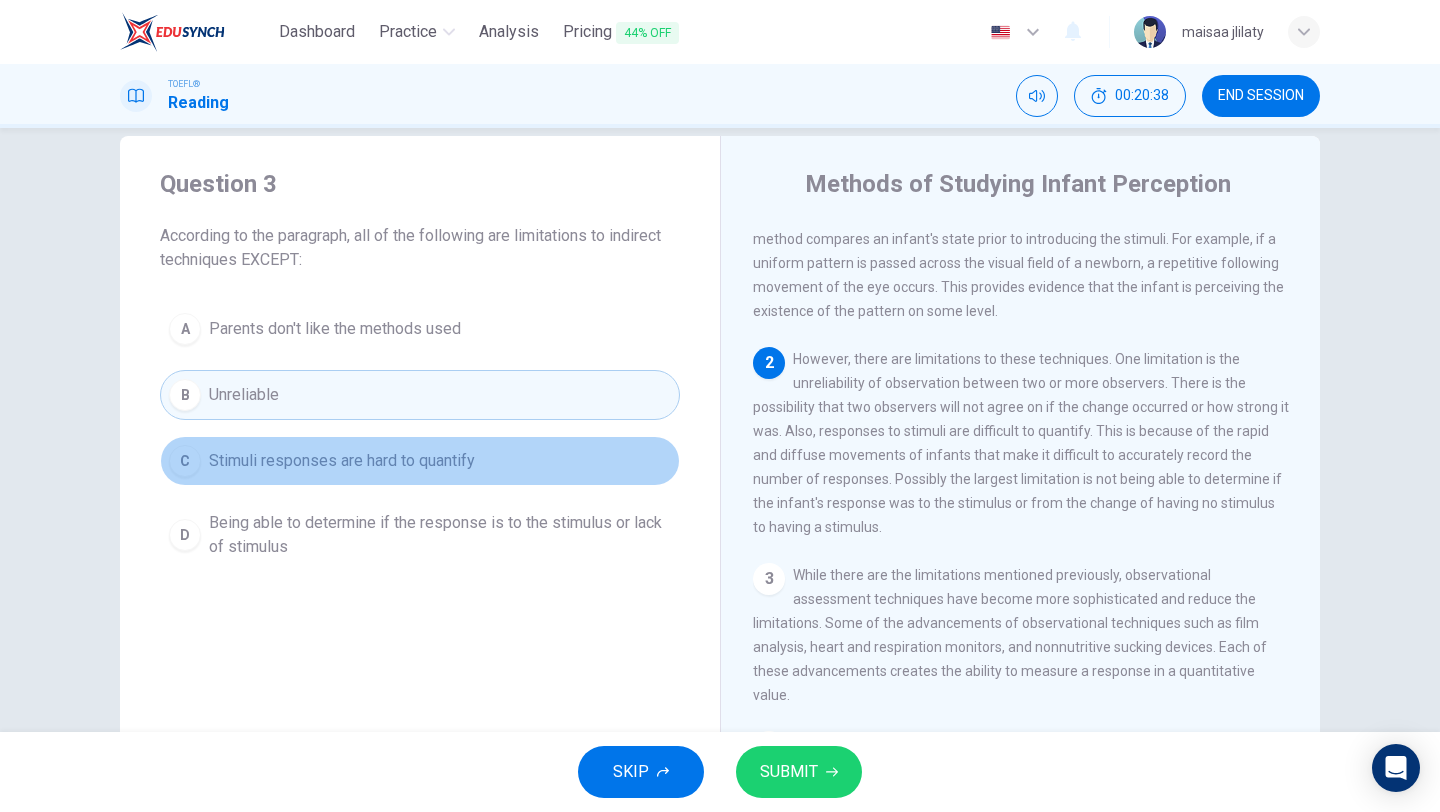 click on "Stimuli responses are hard to quantify" at bounding box center [342, 461] 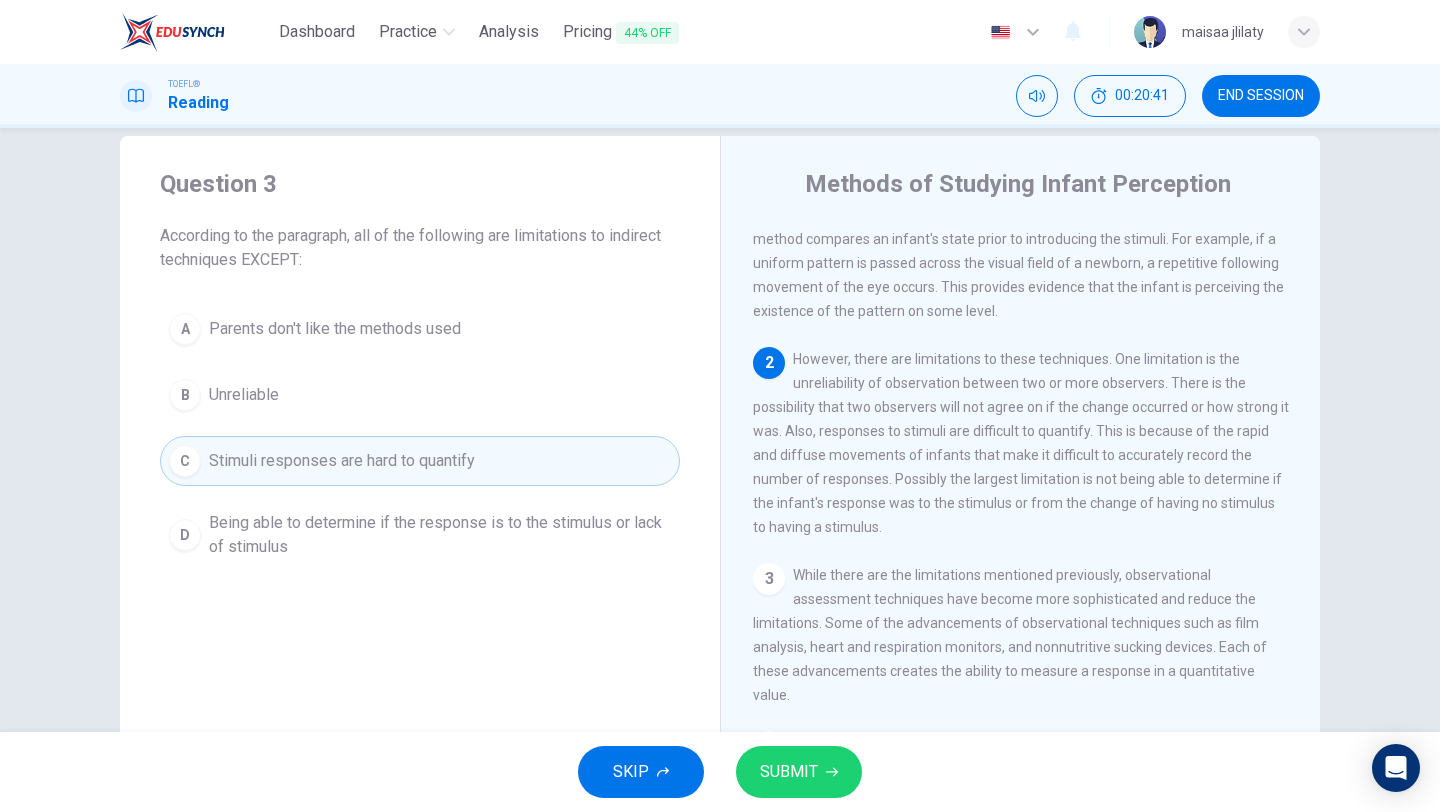 drag, startPoint x: 938, startPoint y: 432, endPoint x: 1093, endPoint y: 435, distance: 155.02902 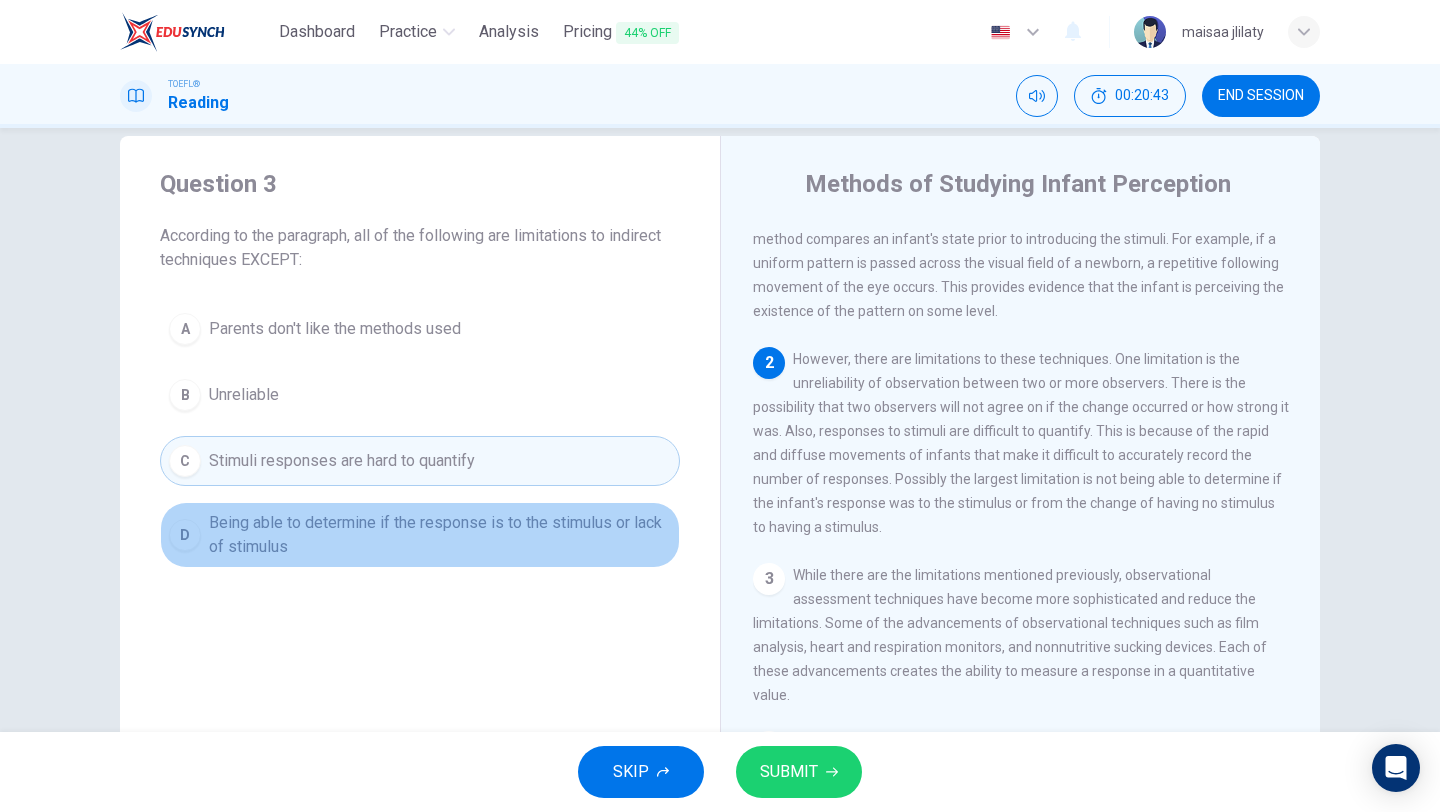 click on "Being able to determine if the response is to the stimulus or lack of stimulus" at bounding box center [440, 535] 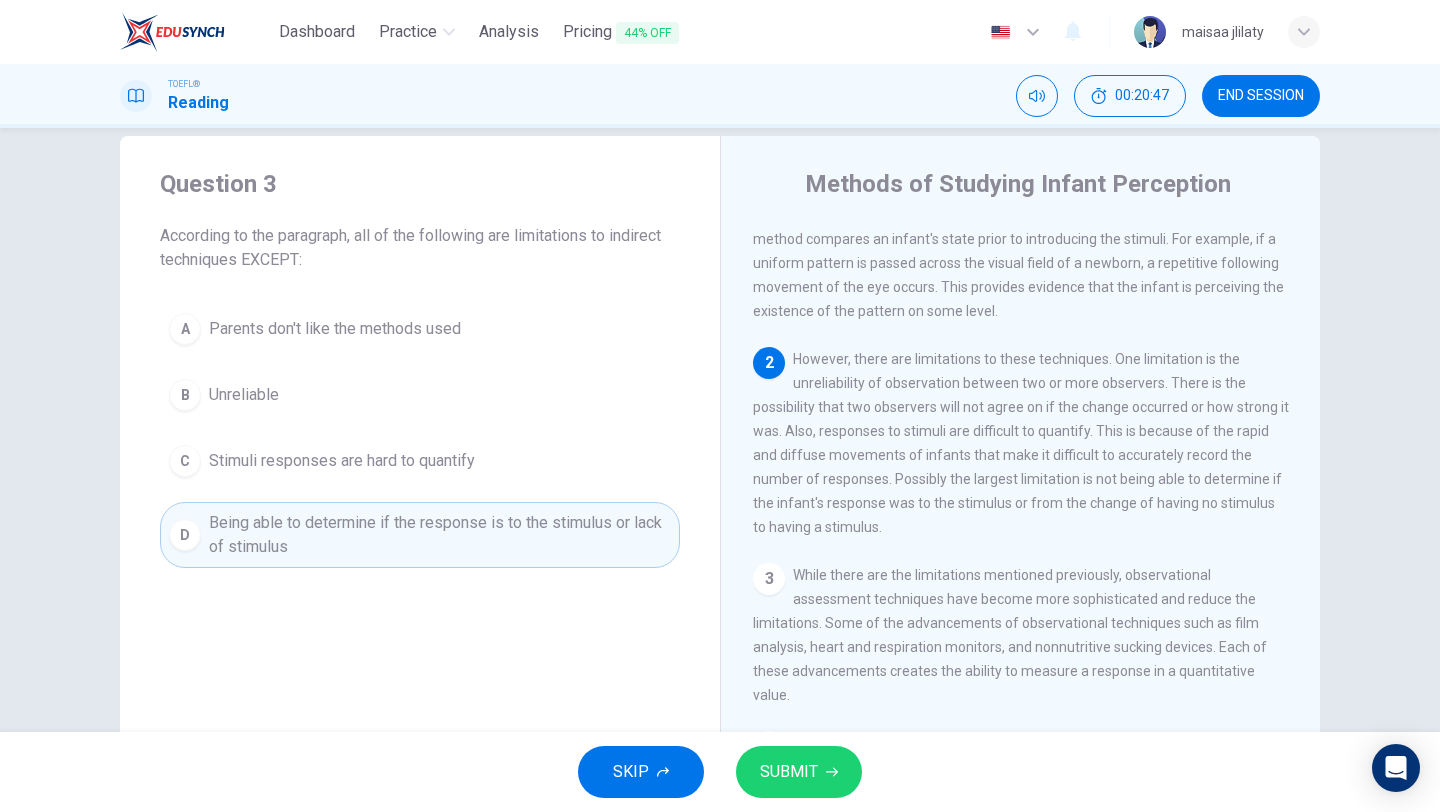 drag, startPoint x: 1083, startPoint y: 475, endPoint x: 701, endPoint y: 512, distance: 383.7877 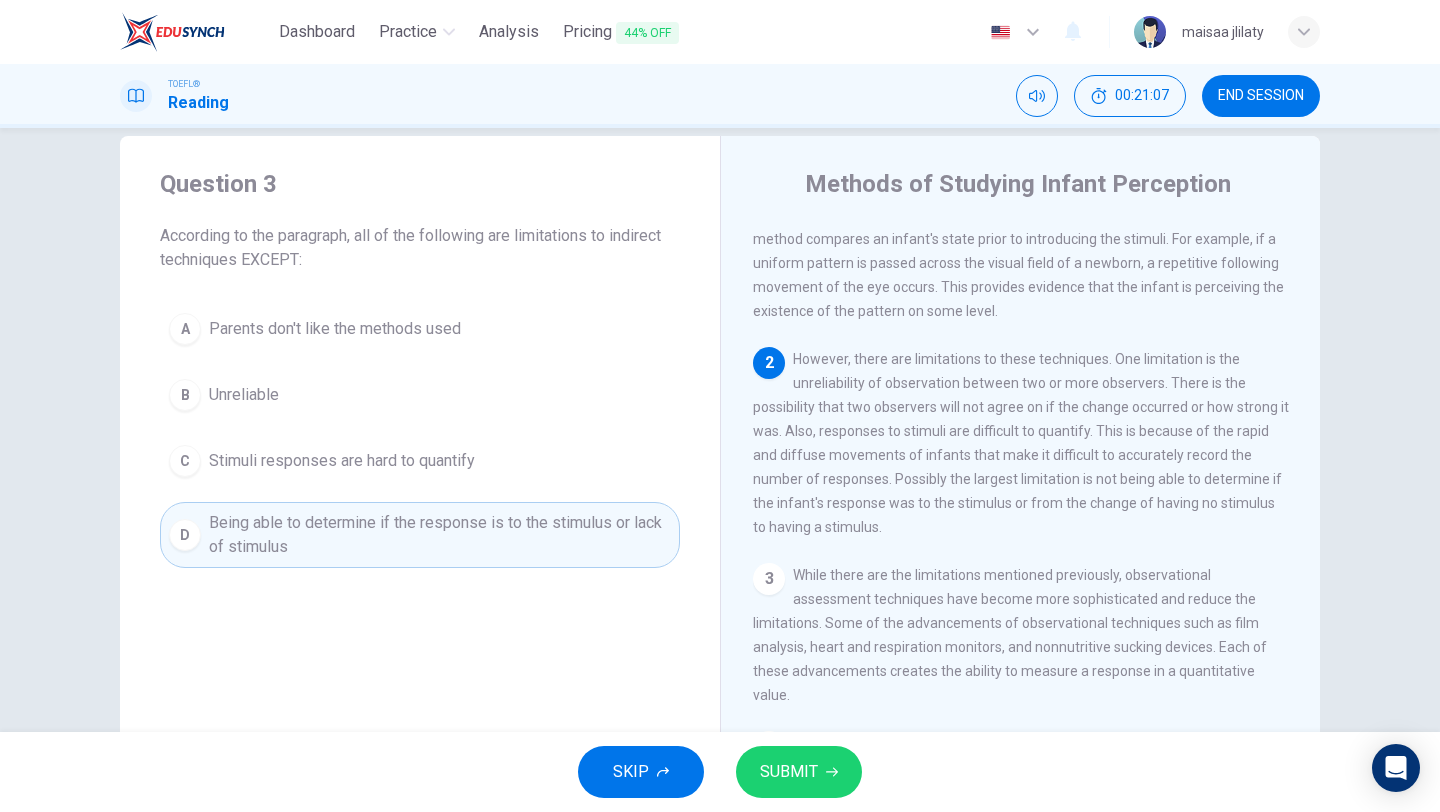 click on "Parents don't like the methods used" at bounding box center (335, 329) 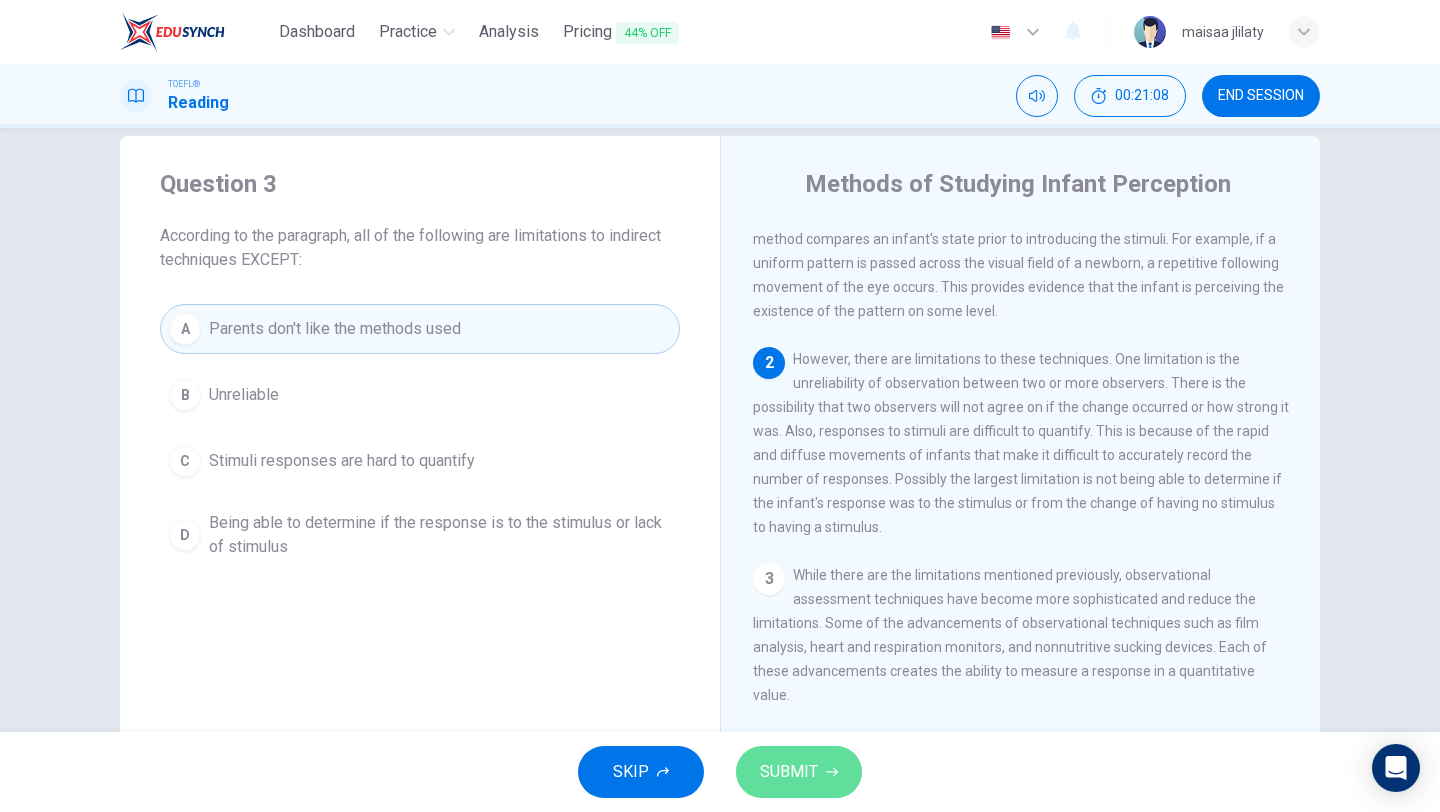 click on "SUBMIT" at bounding box center [799, 772] 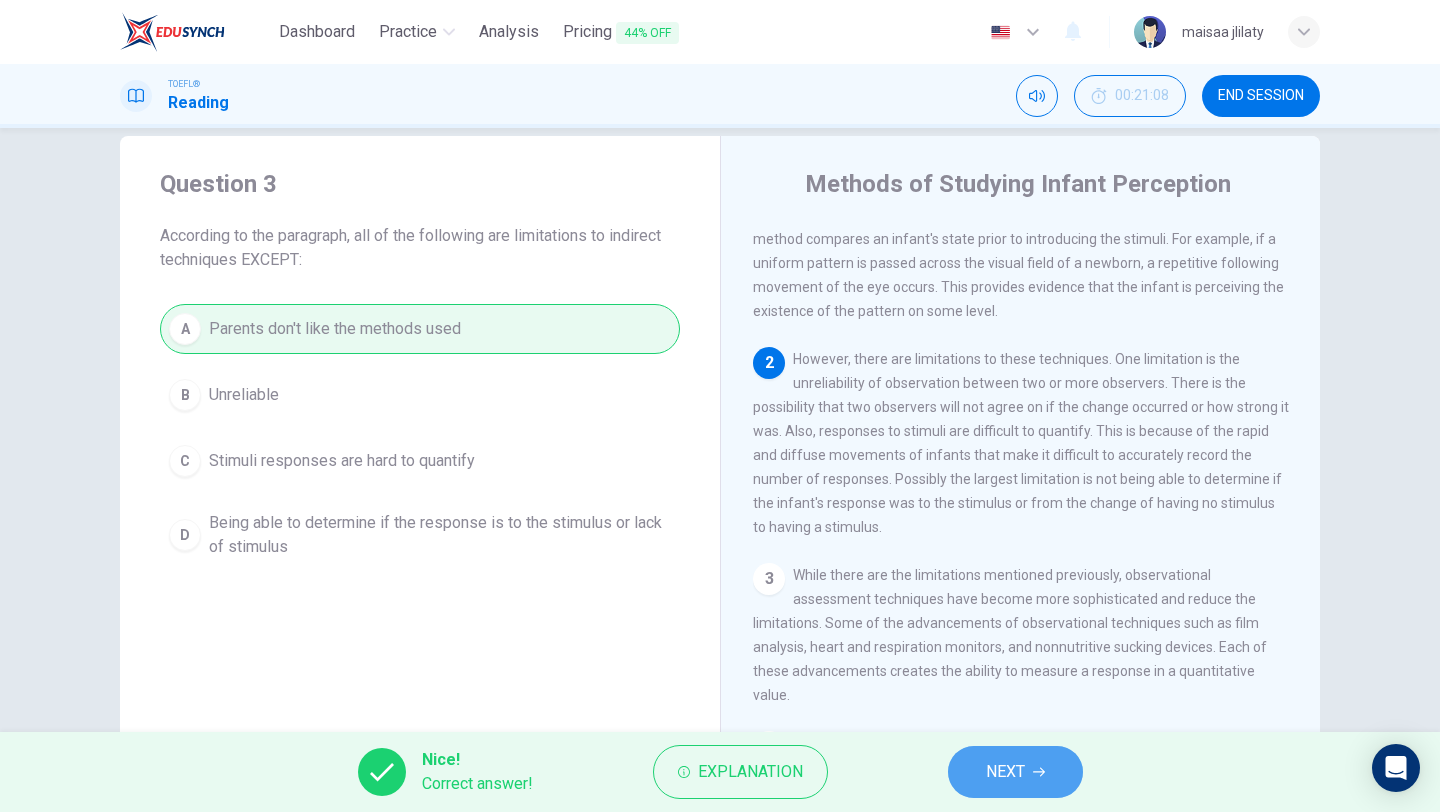 click 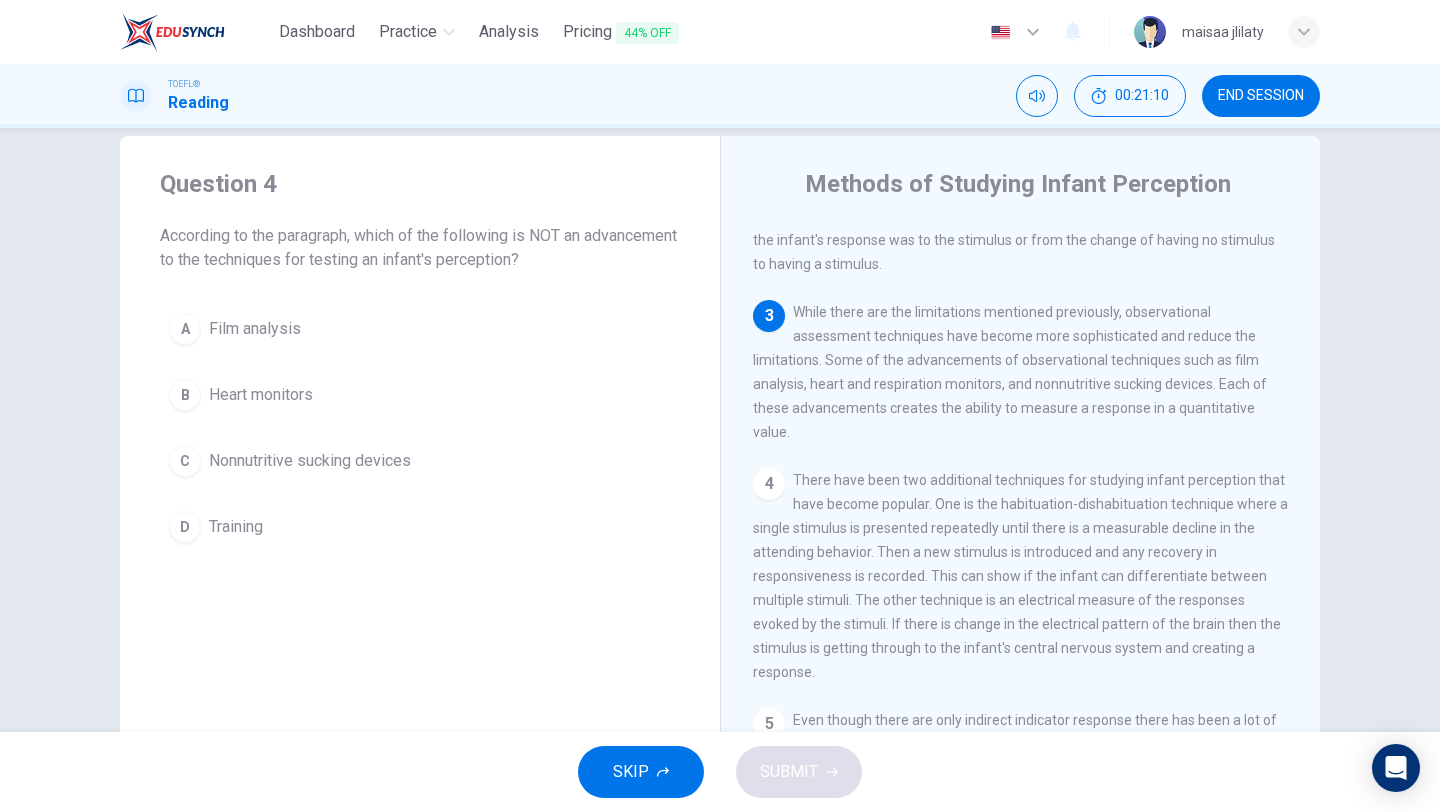 scroll, scrollTop: 357, scrollLeft: 0, axis: vertical 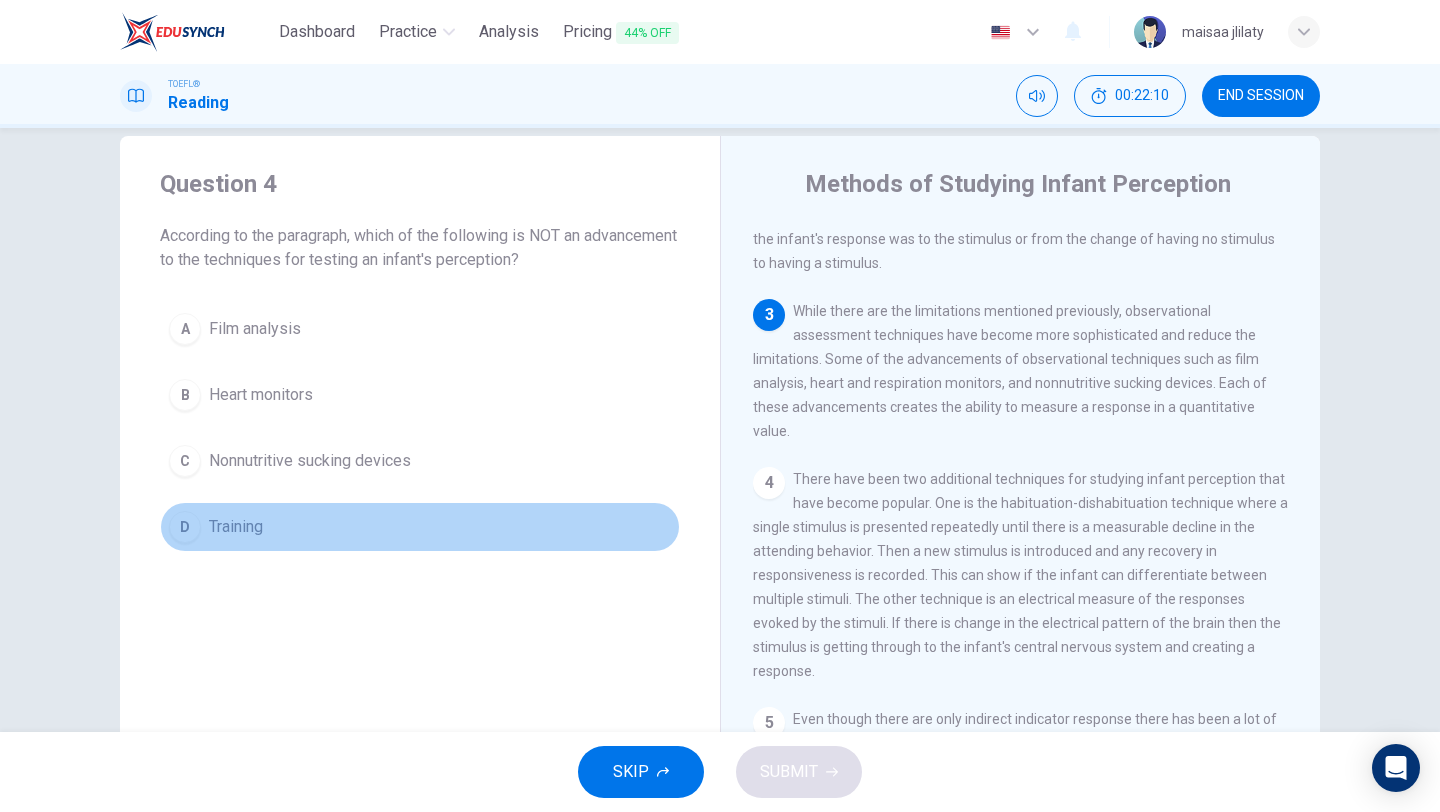 click on "D Training" at bounding box center (420, 527) 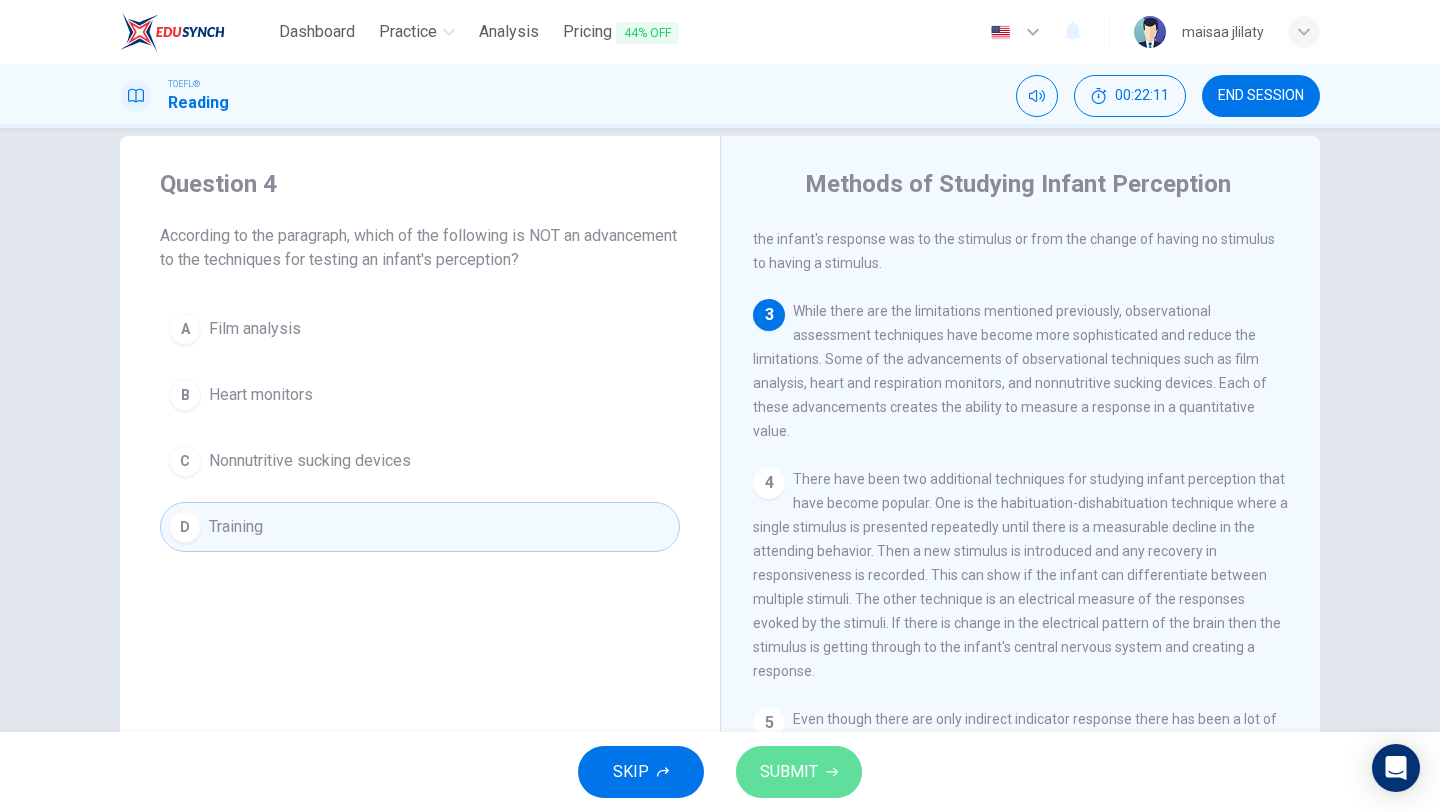 click on "SUBMIT" at bounding box center (799, 772) 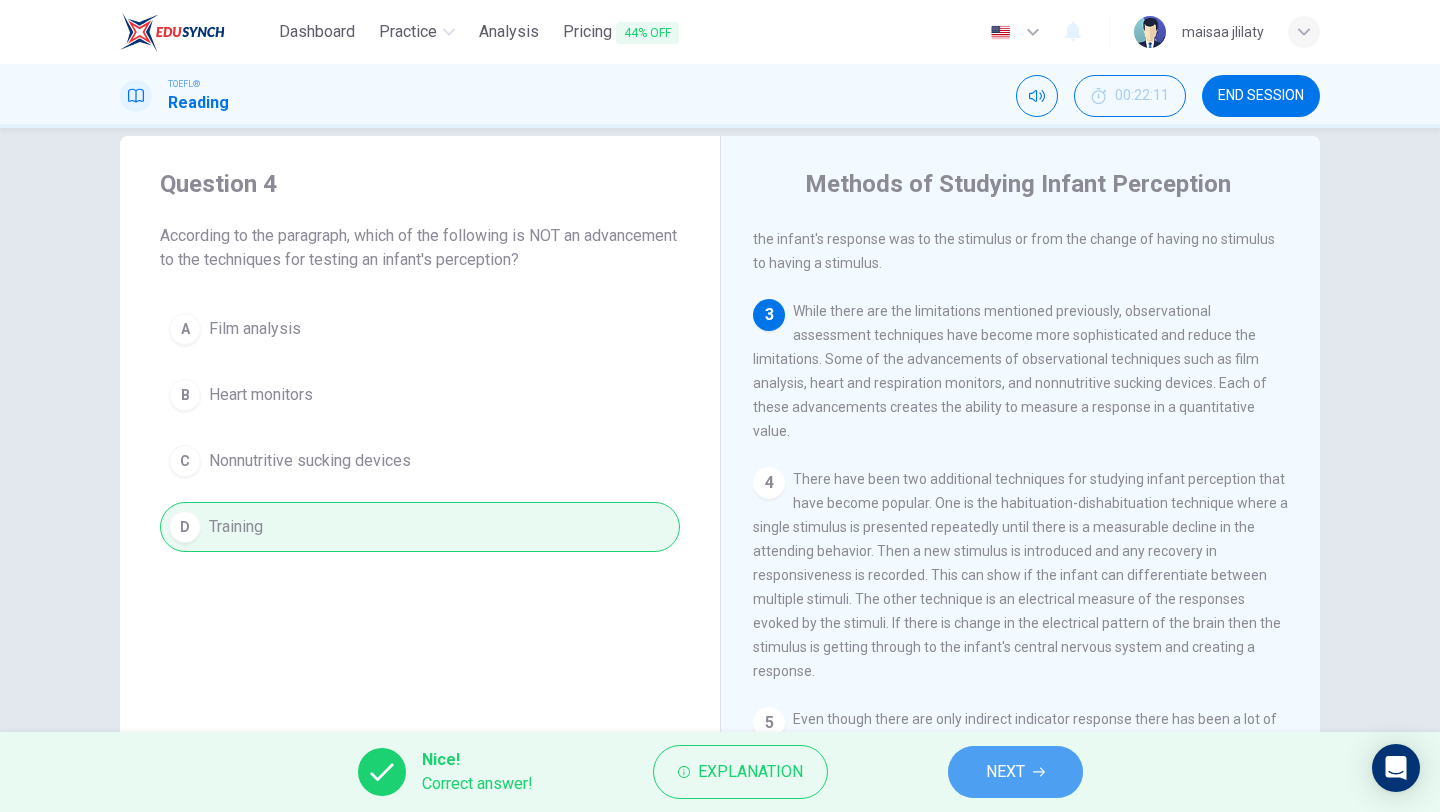 click on "NEXT" at bounding box center [1005, 772] 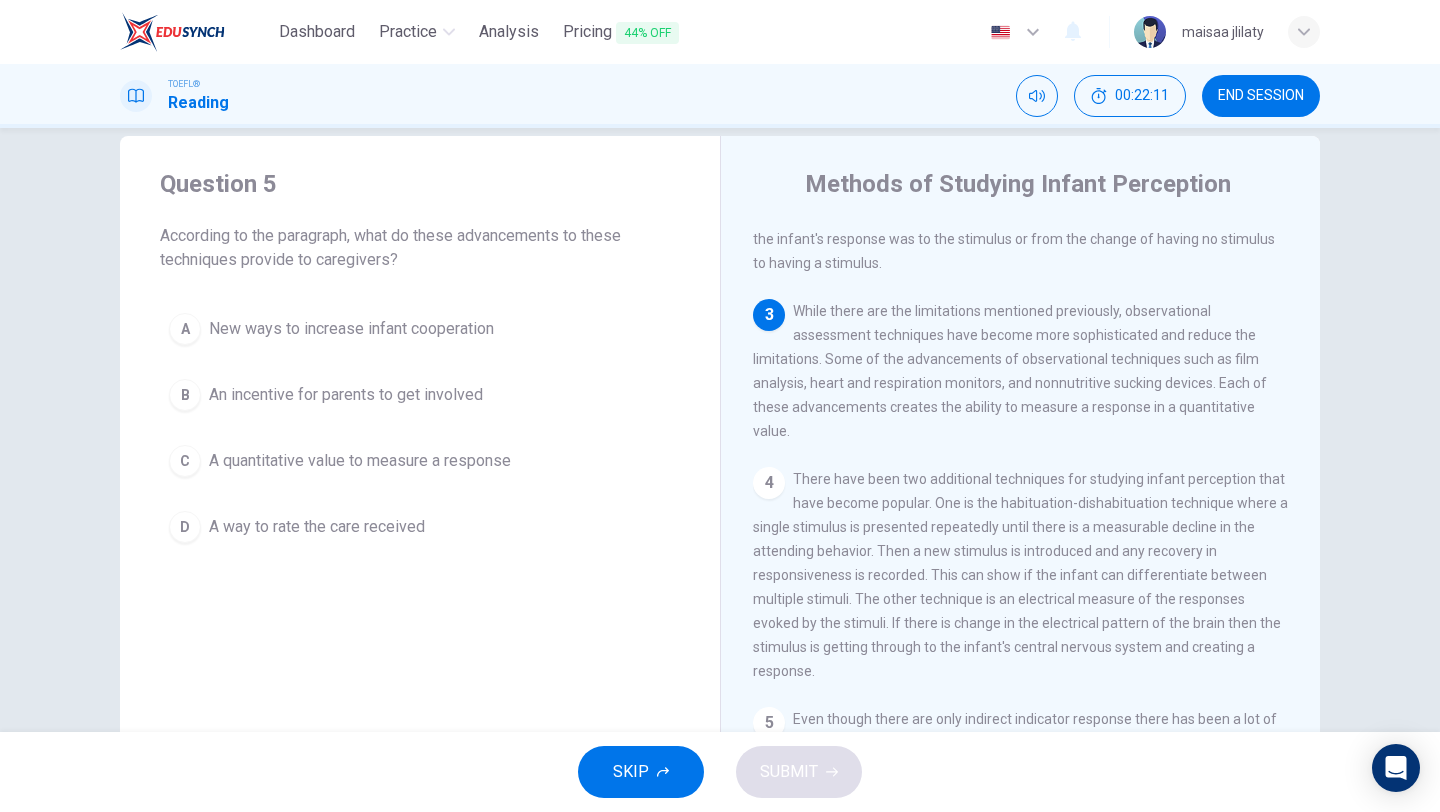 scroll, scrollTop: 385, scrollLeft: 0, axis: vertical 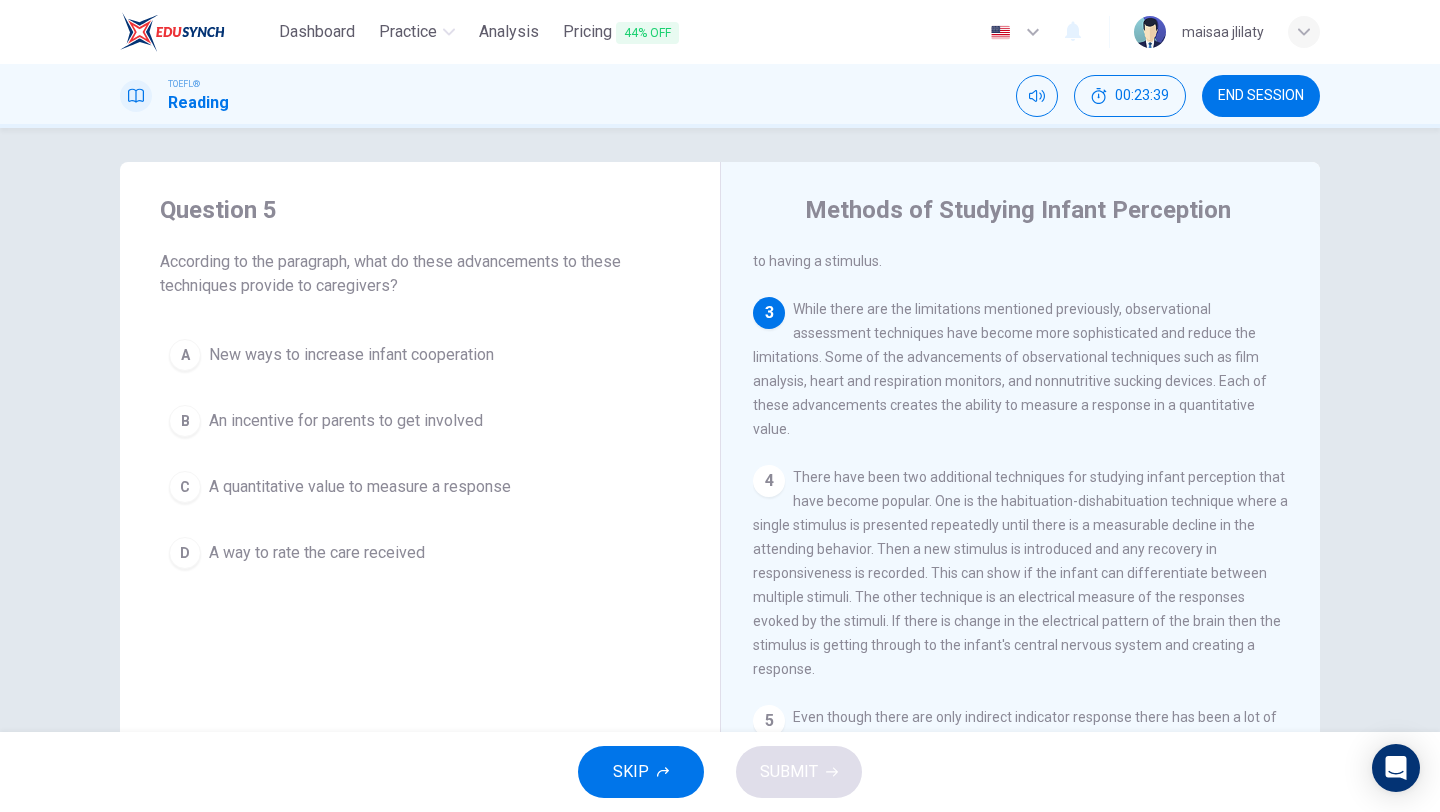 click on "An incentive for parents to get involved" at bounding box center (346, 421) 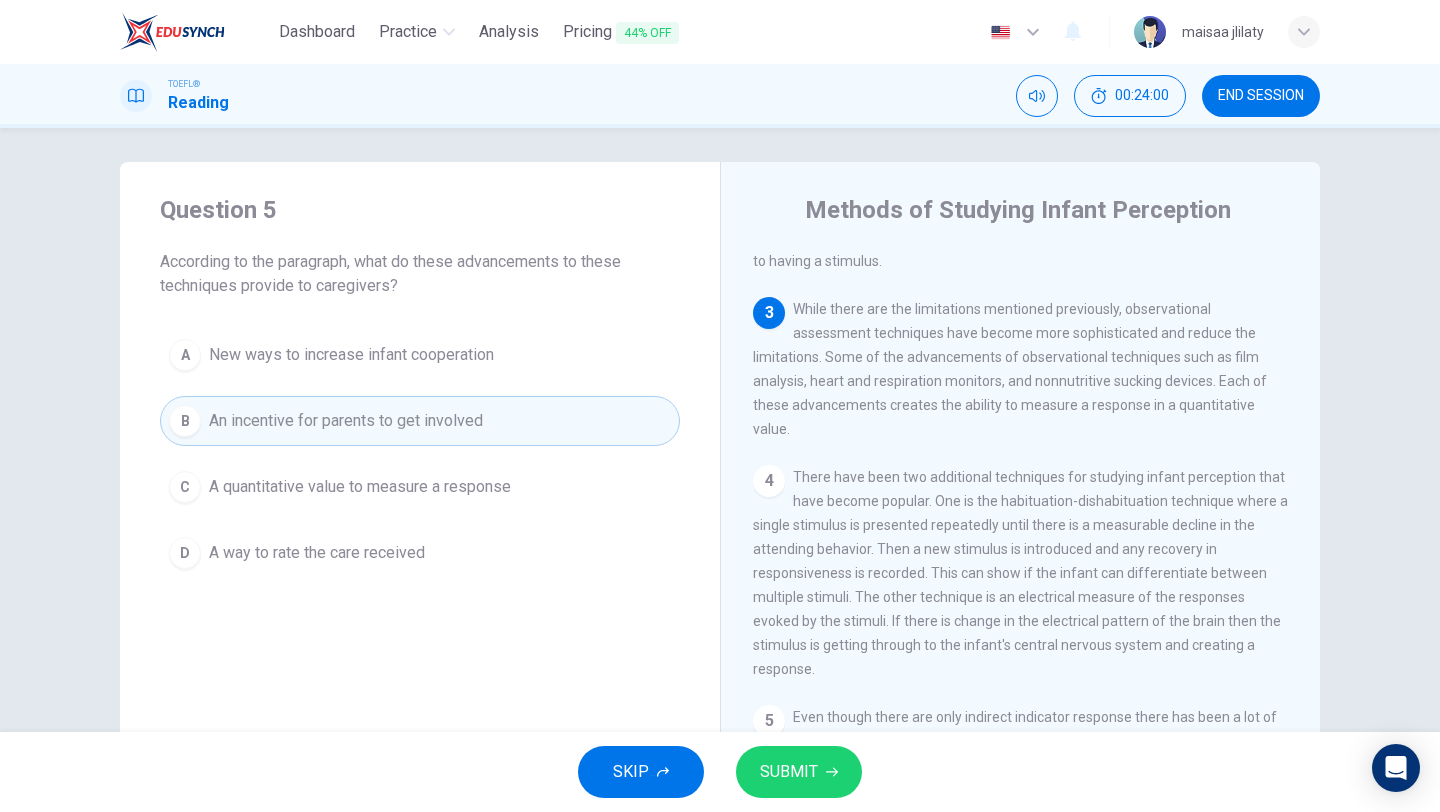 drag, startPoint x: 1098, startPoint y: 379, endPoint x: 1158, endPoint y: 406, distance: 65.795135 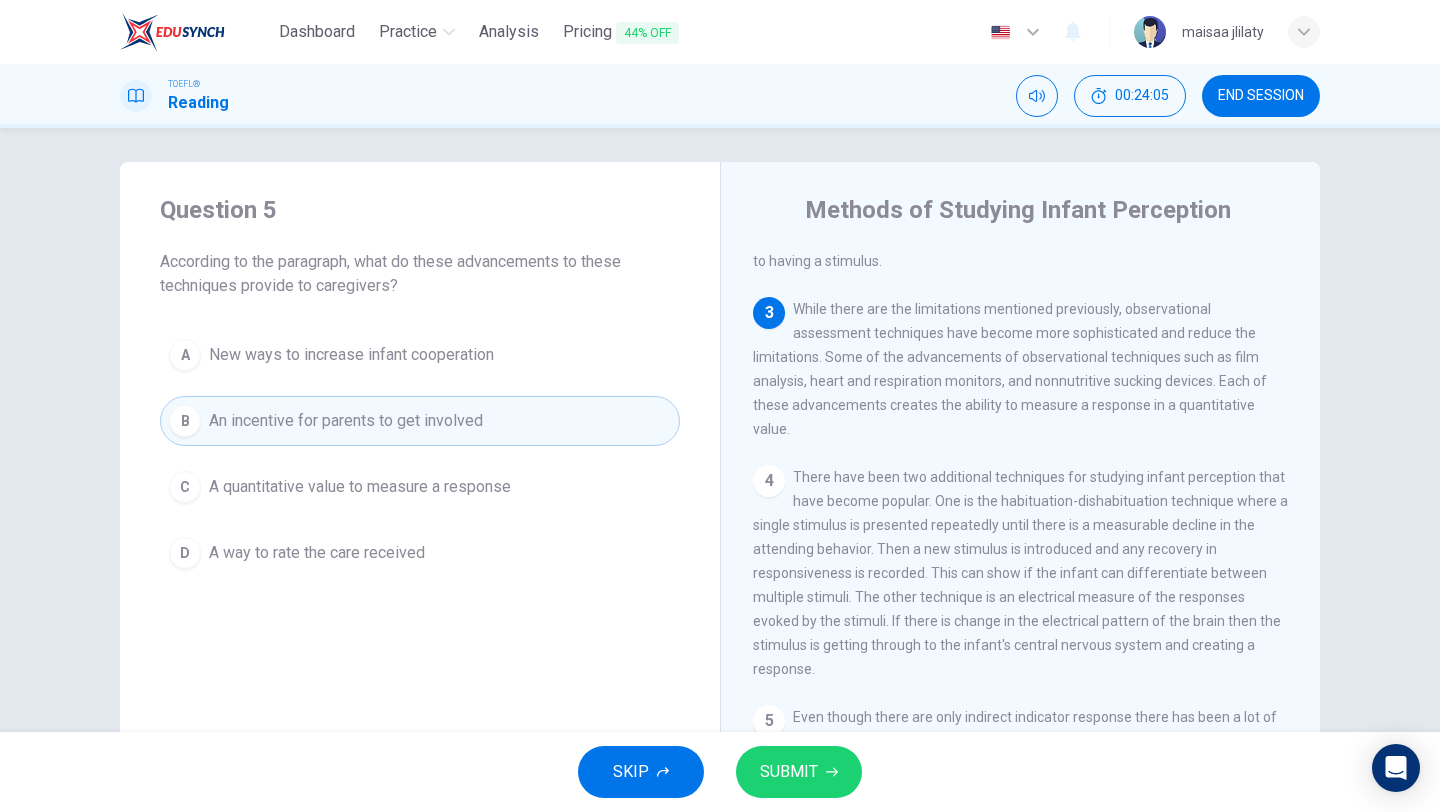drag, startPoint x: 1090, startPoint y: 377, endPoint x: 1109, endPoint y: 385, distance: 20.615528 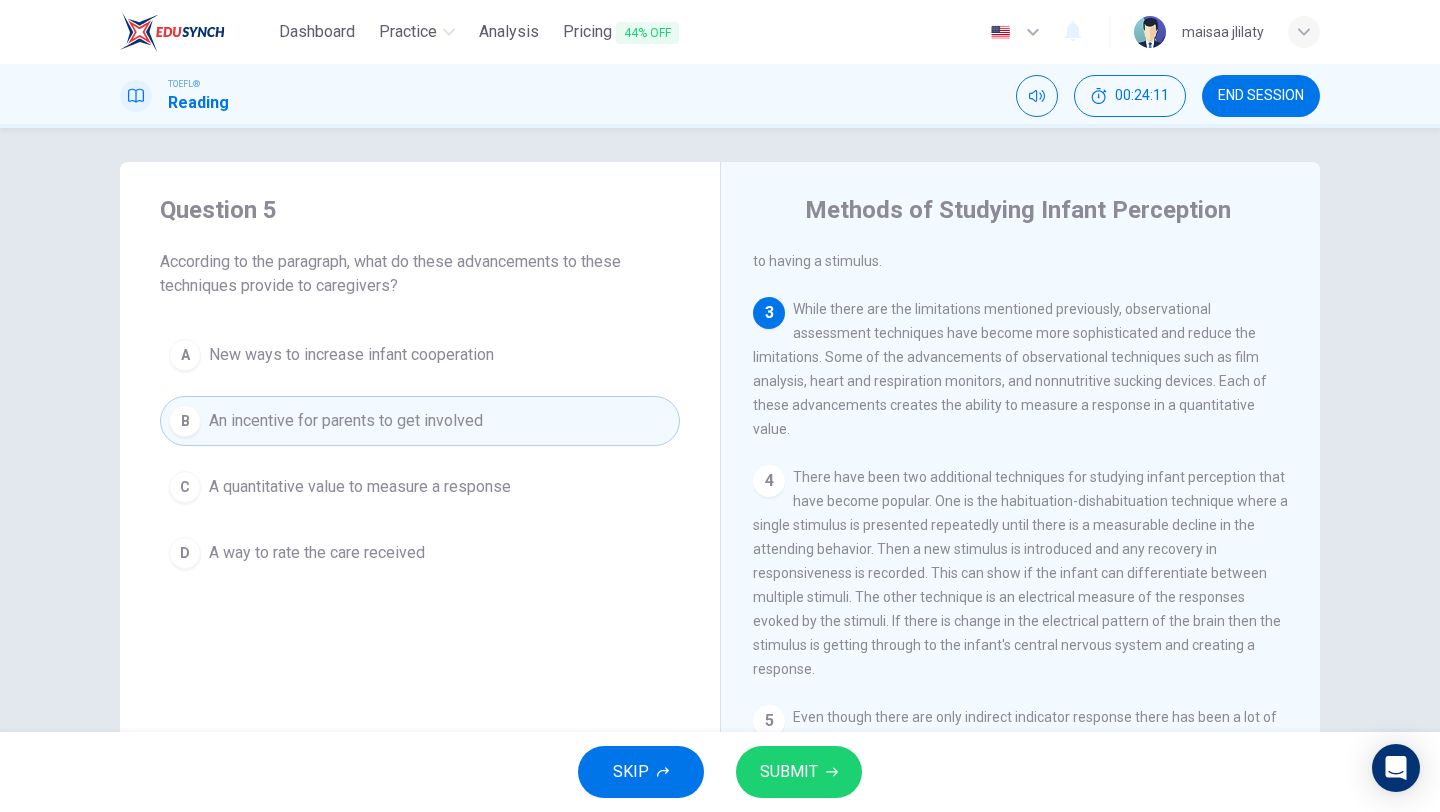 drag, startPoint x: 1094, startPoint y: 383, endPoint x: 1146, endPoint y: 413, distance: 60.033325 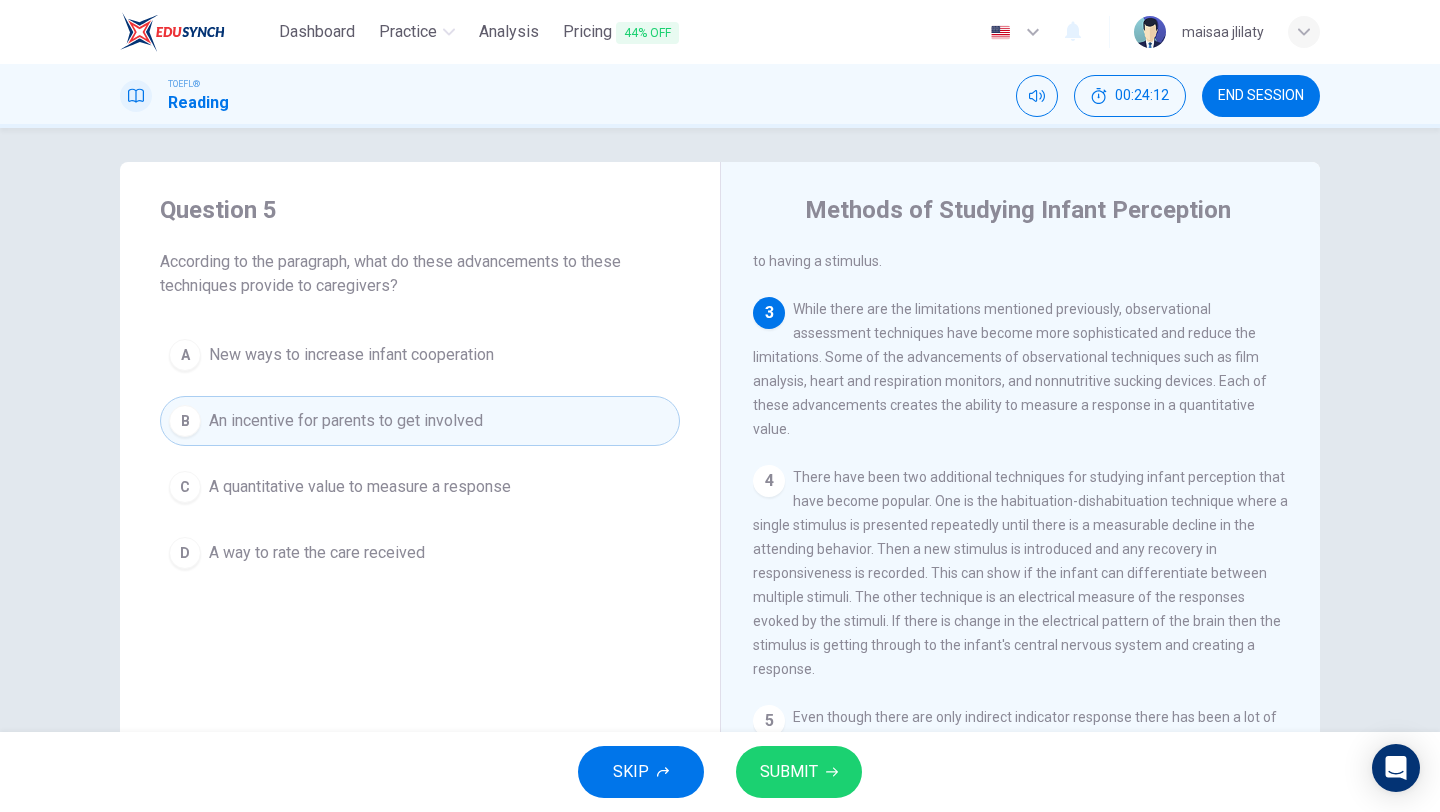 click on "A quantitative value to measure a response" at bounding box center (360, 487) 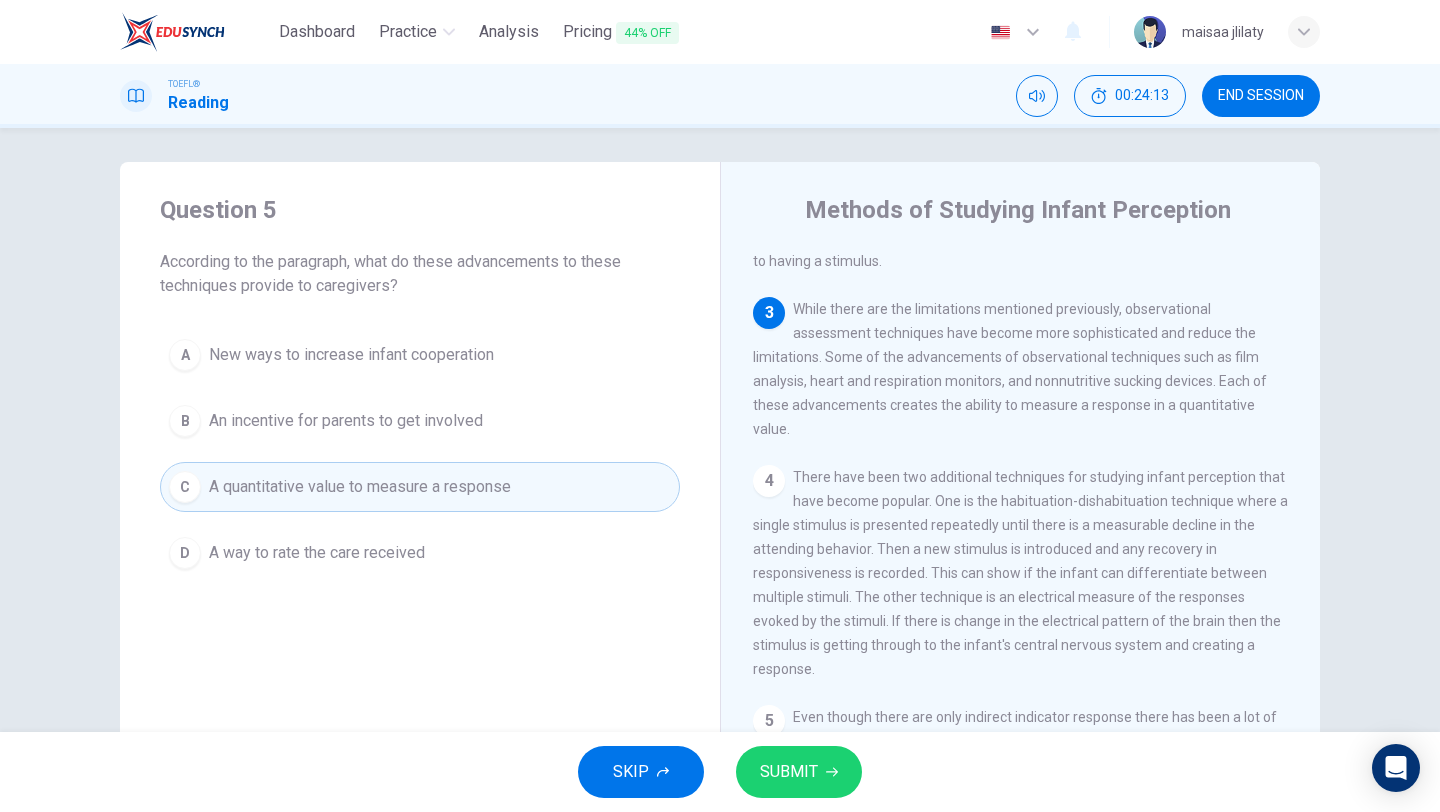 click on "SUBMIT" at bounding box center (789, 772) 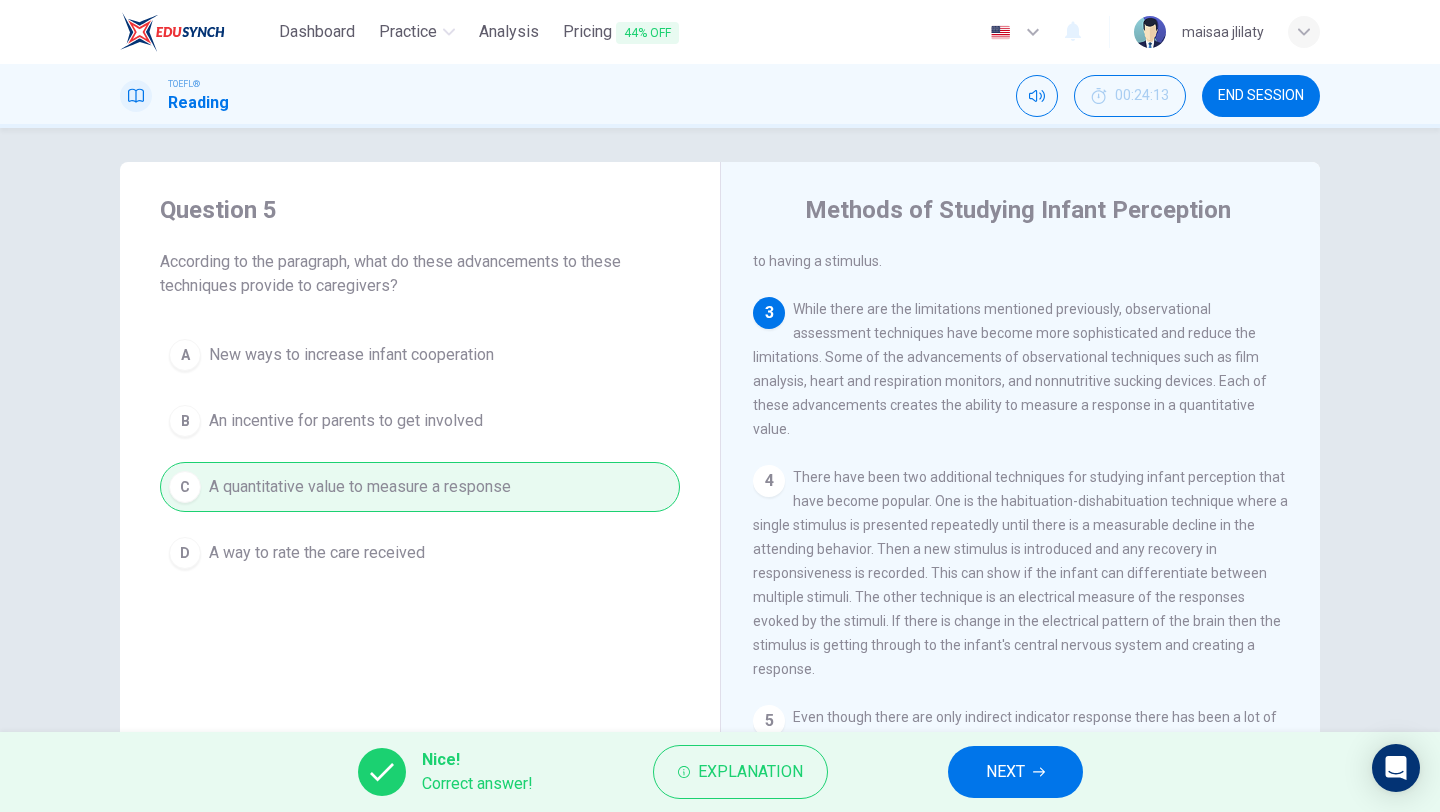 click 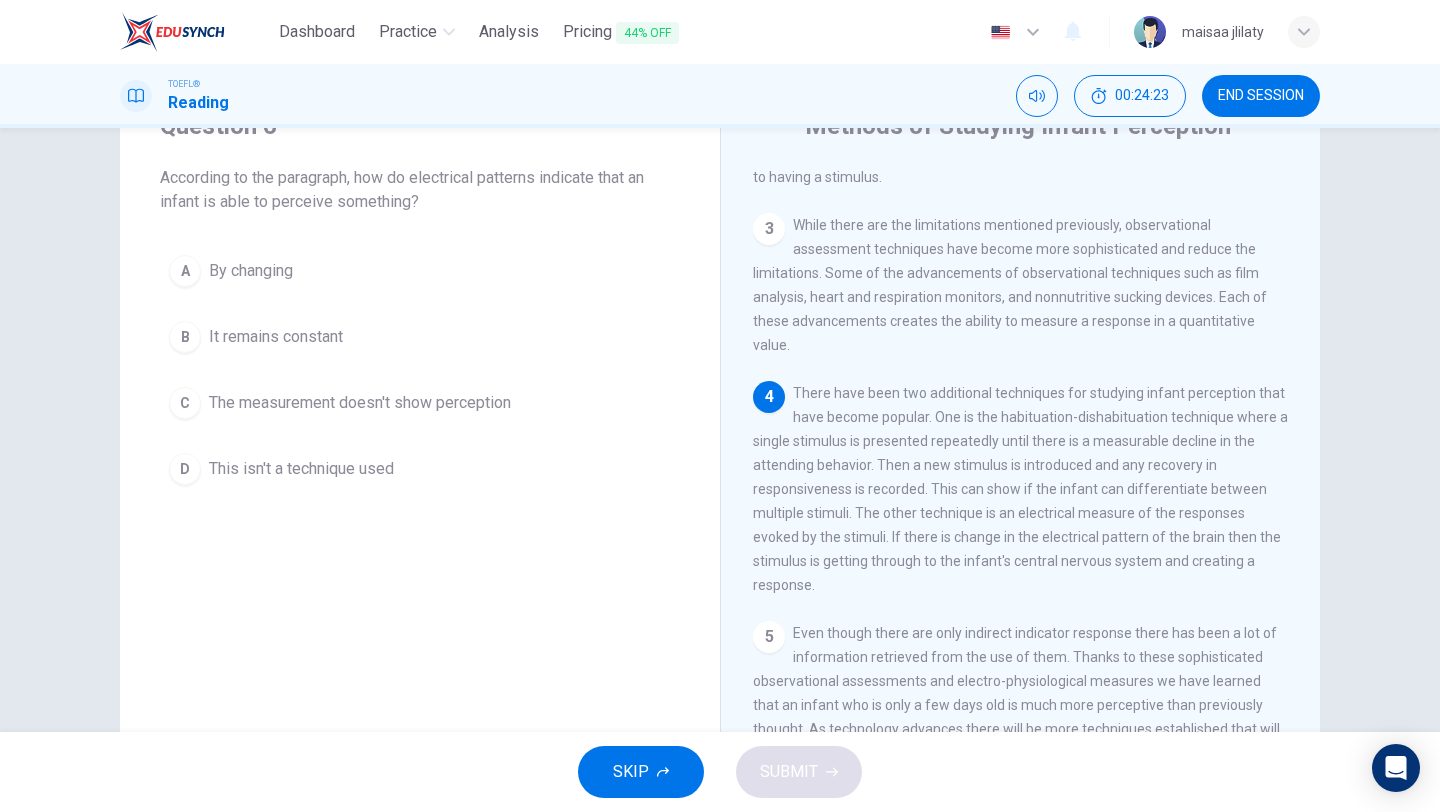 scroll, scrollTop: 89, scrollLeft: 0, axis: vertical 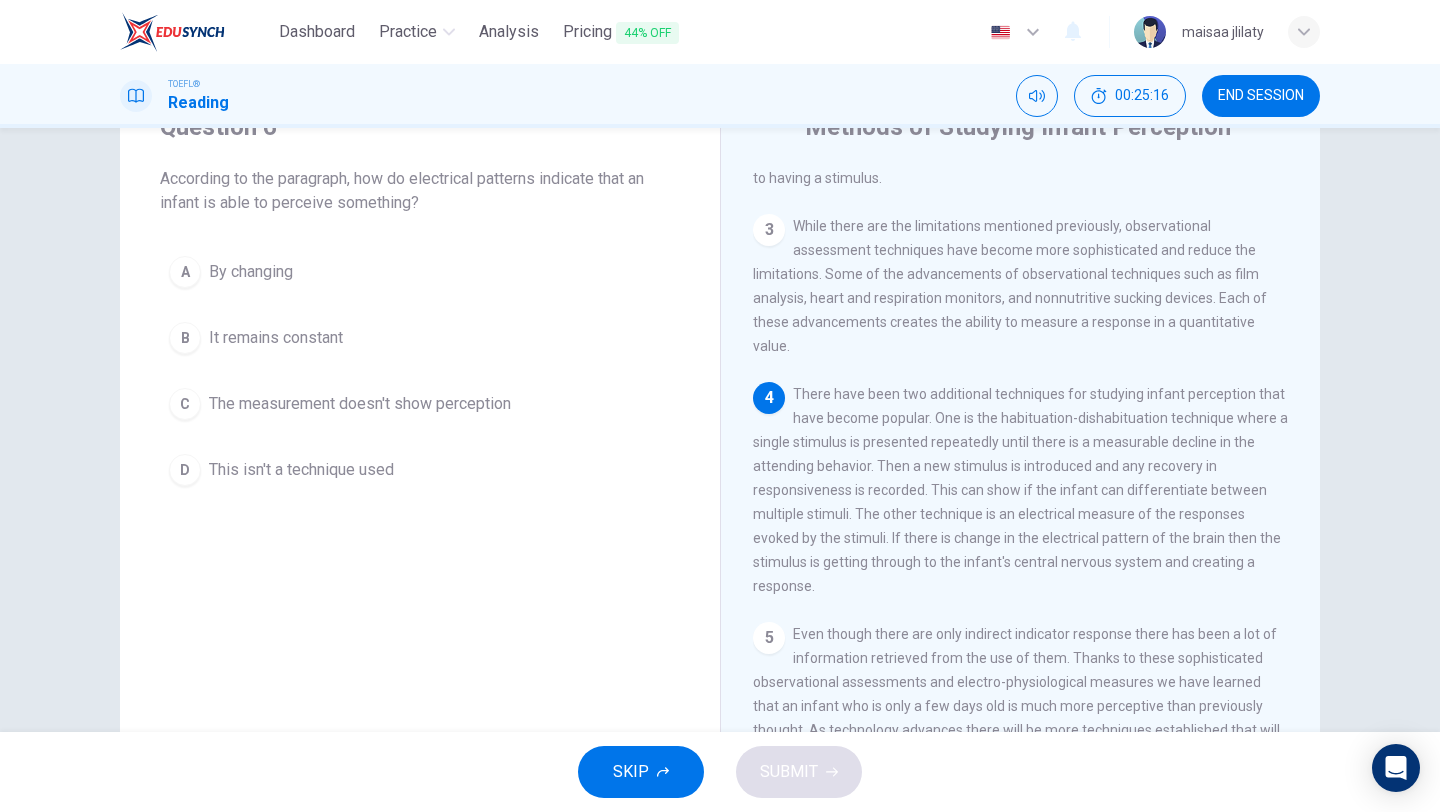 click on "There have been two additional techniques for studying infant perception that have become popular. One is the habituation-dishabituation technique where a single stimulus is presented repeatedly until there is a measurable decline in the attending behavior. Then a new stimulus is introduced and any recovery in responsiveness is recorded. This can show if the infant can differentiate between multiple stimuli. The other technique is an electrical measure of the responses evoked by the stimuli. If there is change in the electrical pattern of the brain then the stimulus is getting through to the infant's central nervous system and creating a response." at bounding box center (1020, 490) 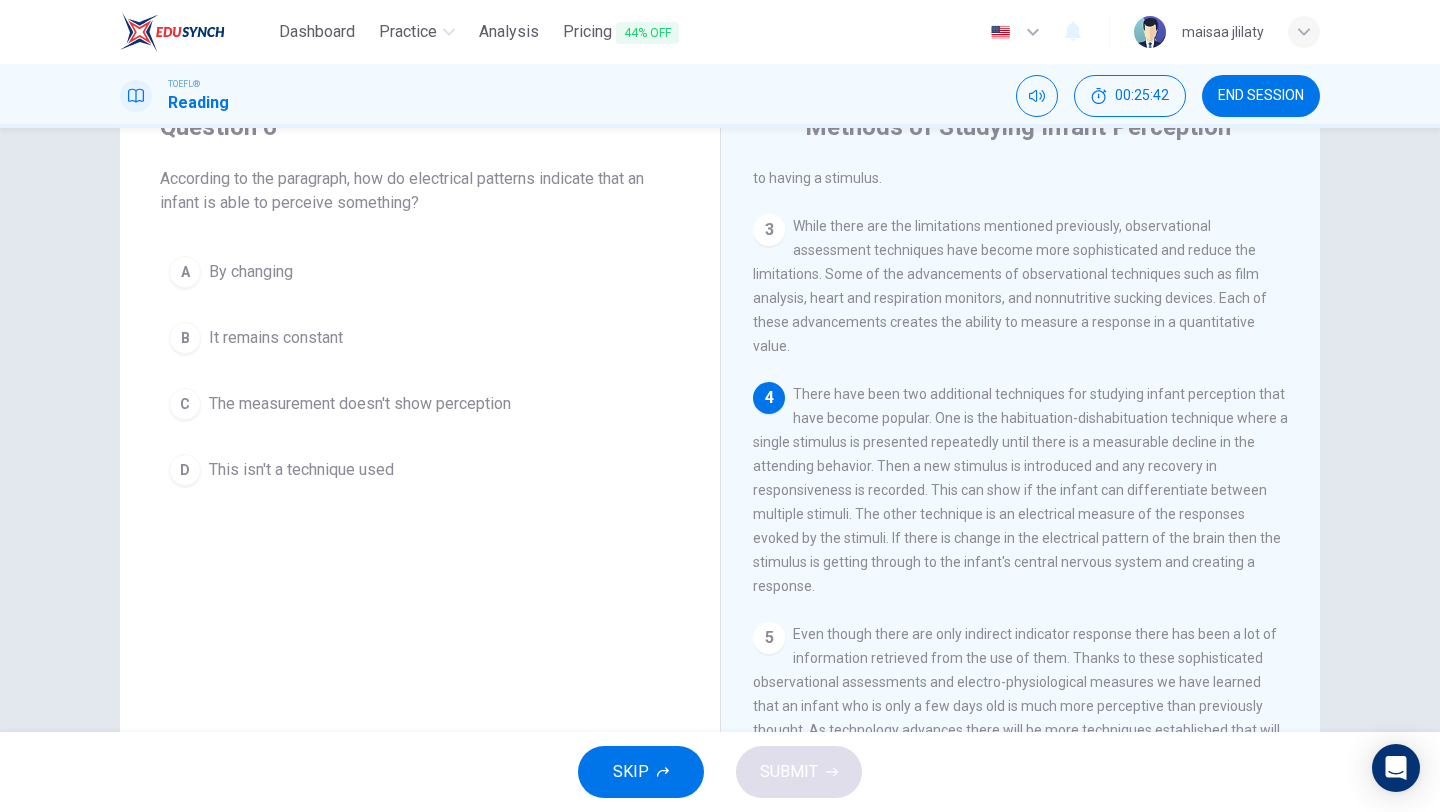 click on "A By changing" at bounding box center [420, 272] 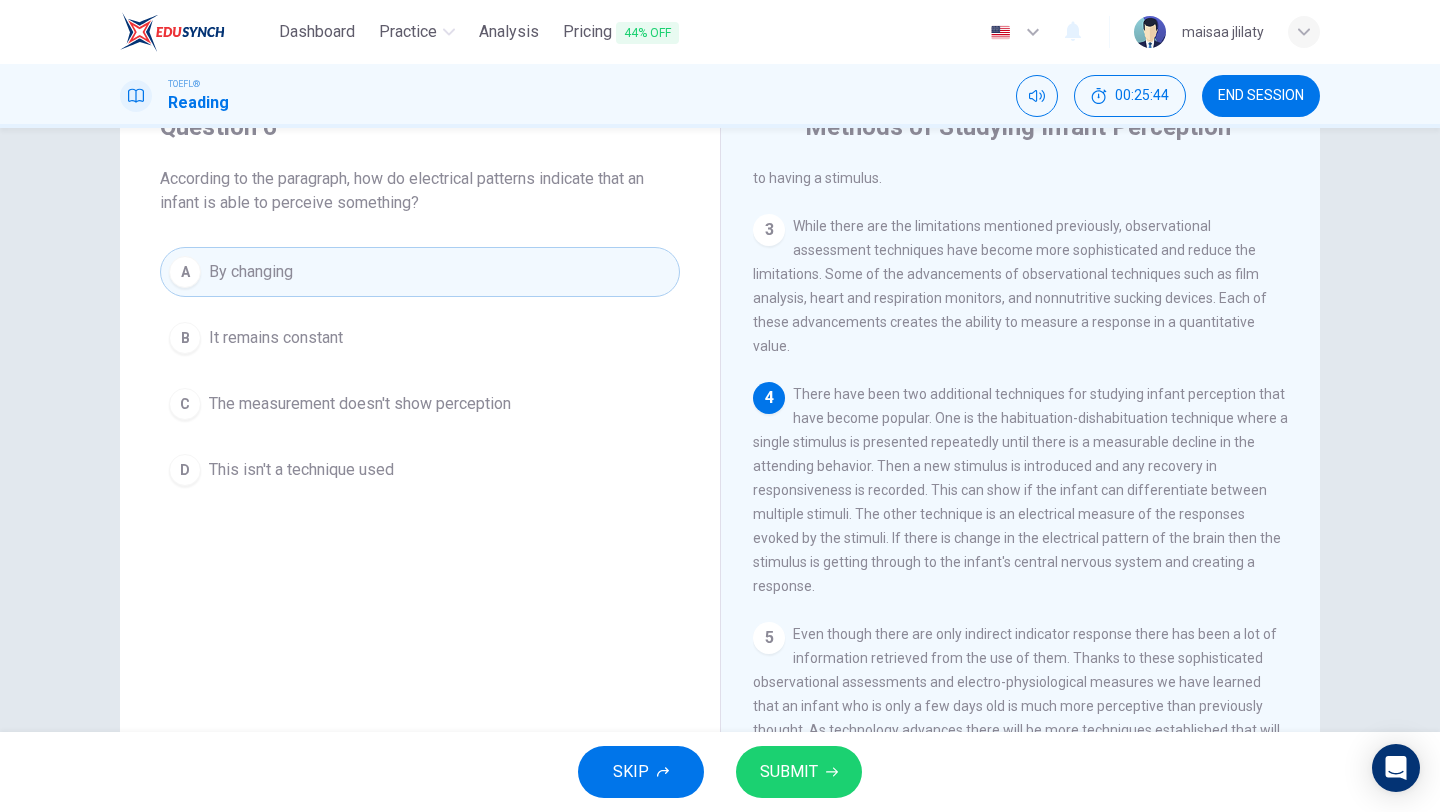 click on "SUBMIT" at bounding box center (789, 772) 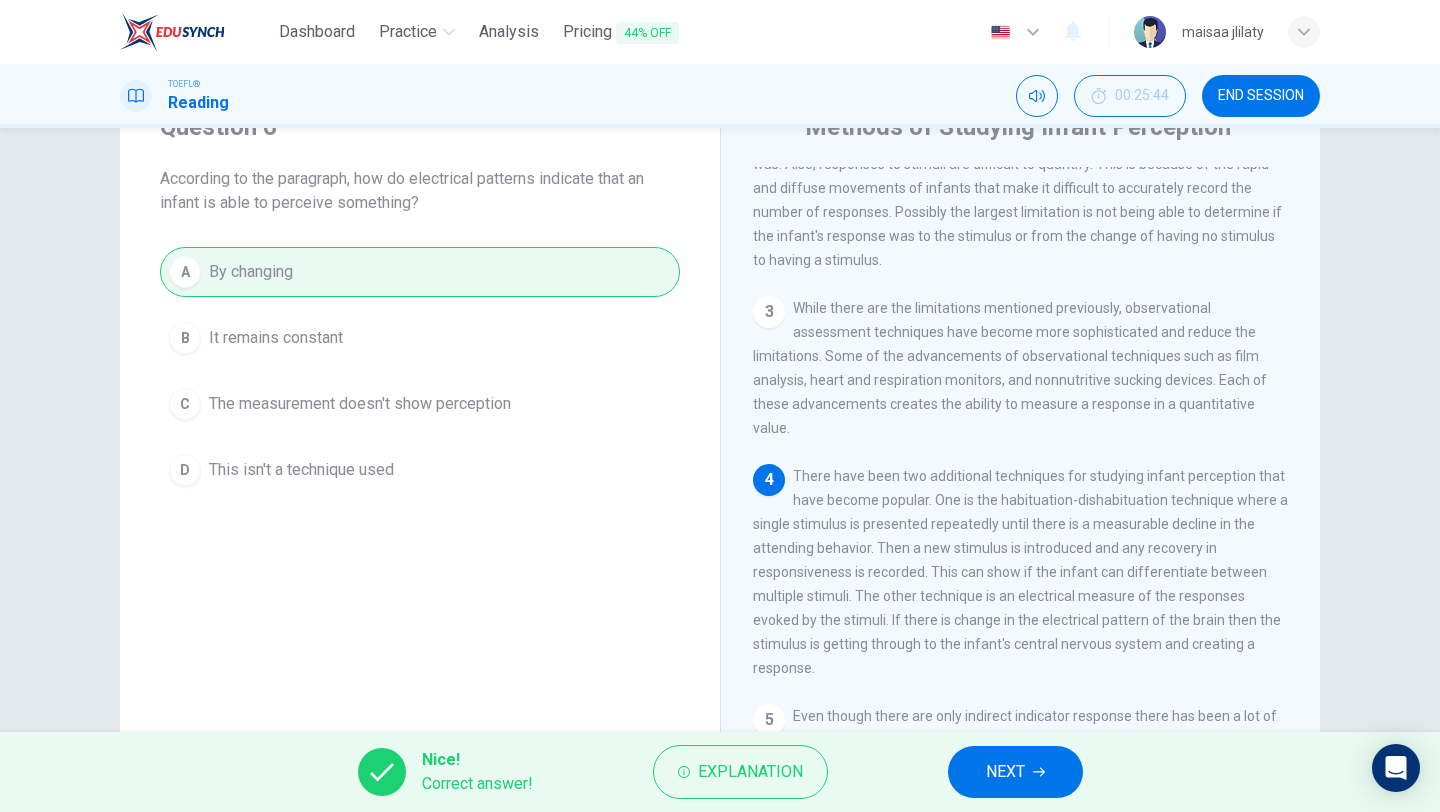 scroll, scrollTop: 385, scrollLeft: 0, axis: vertical 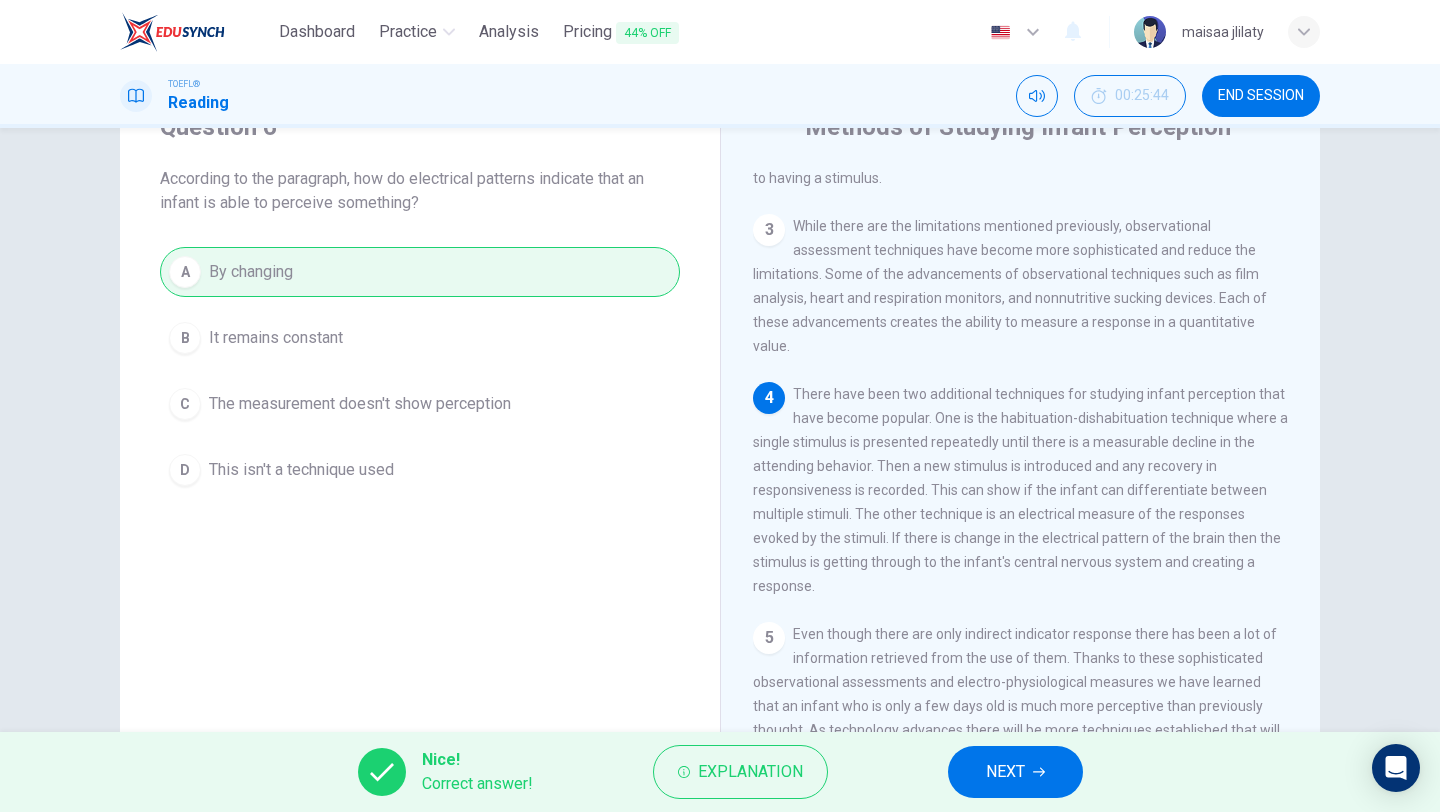 click on "NEXT" at bounding box center (1015, 772) 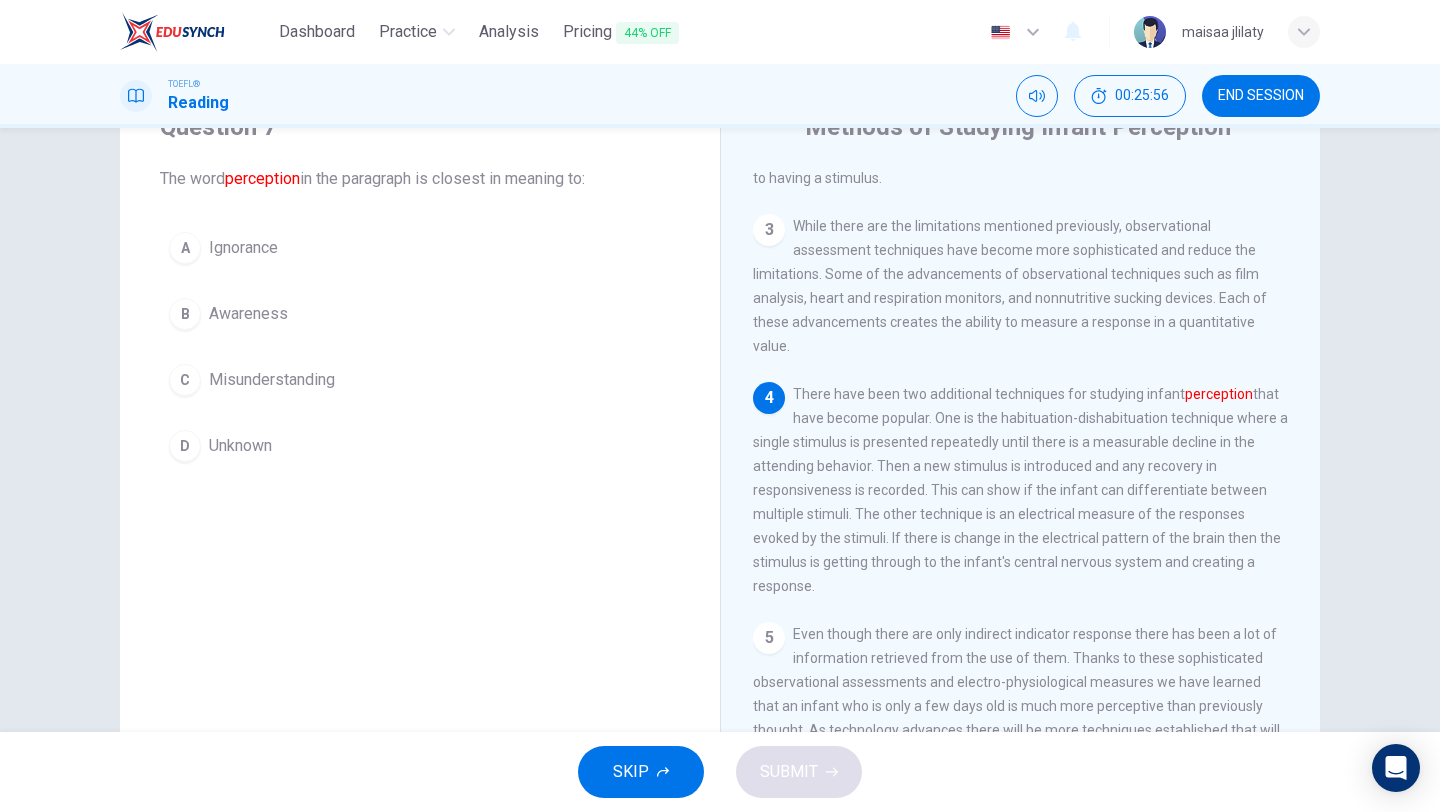 click on "Awareness" at bounding box center [248, 314] 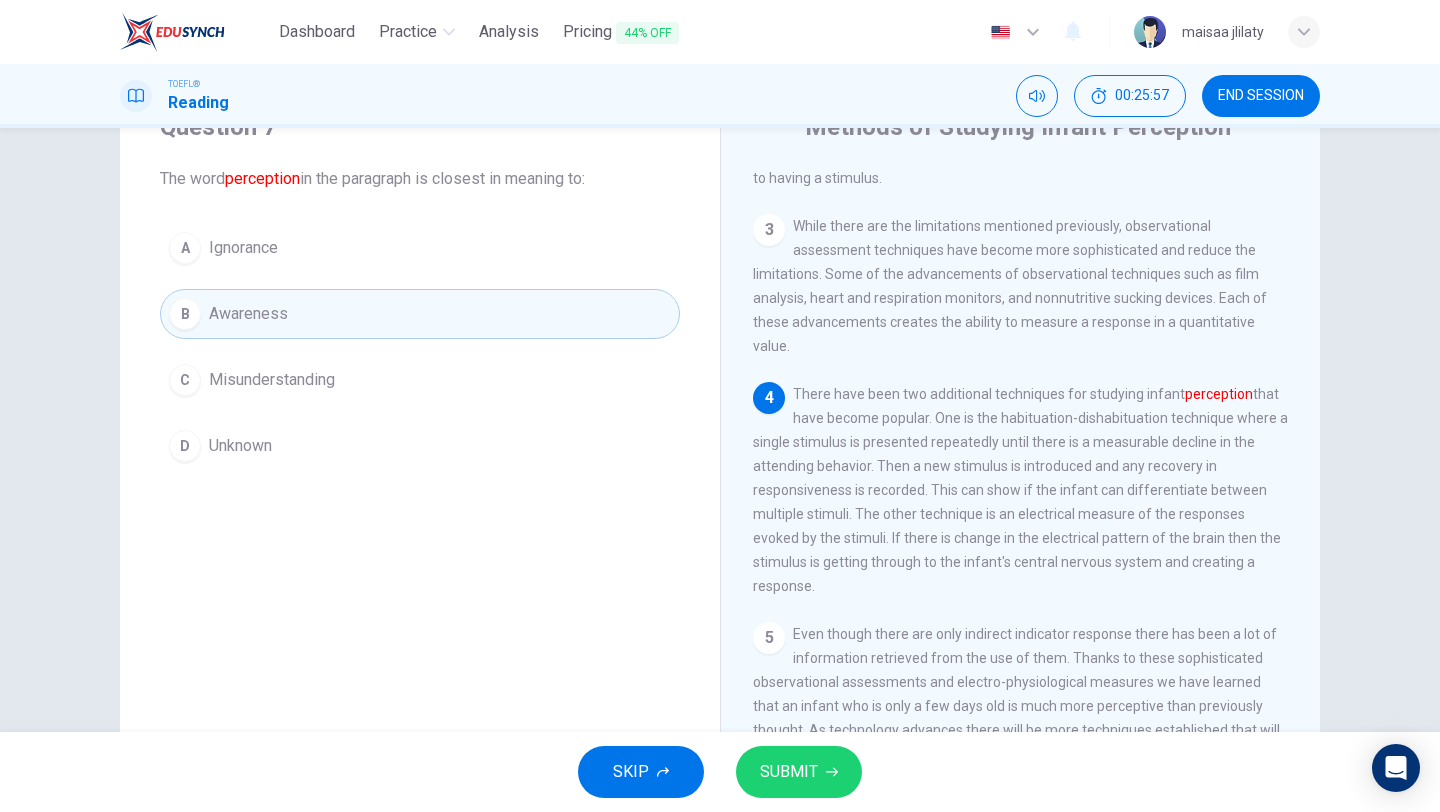click on "SUBMIT" at bounding box center (799, 772) 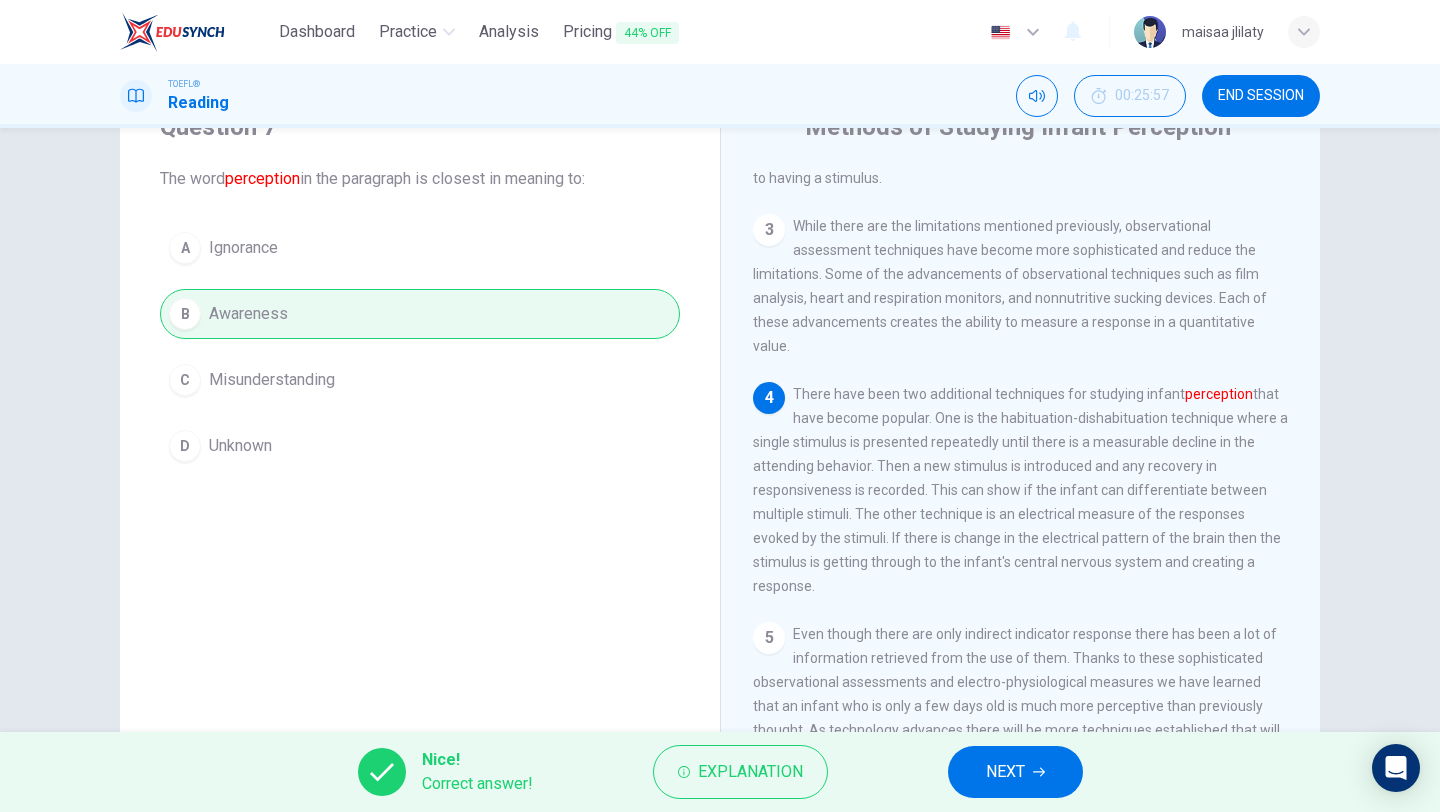 click on "NEXT" at bounding box center [1015, 772] 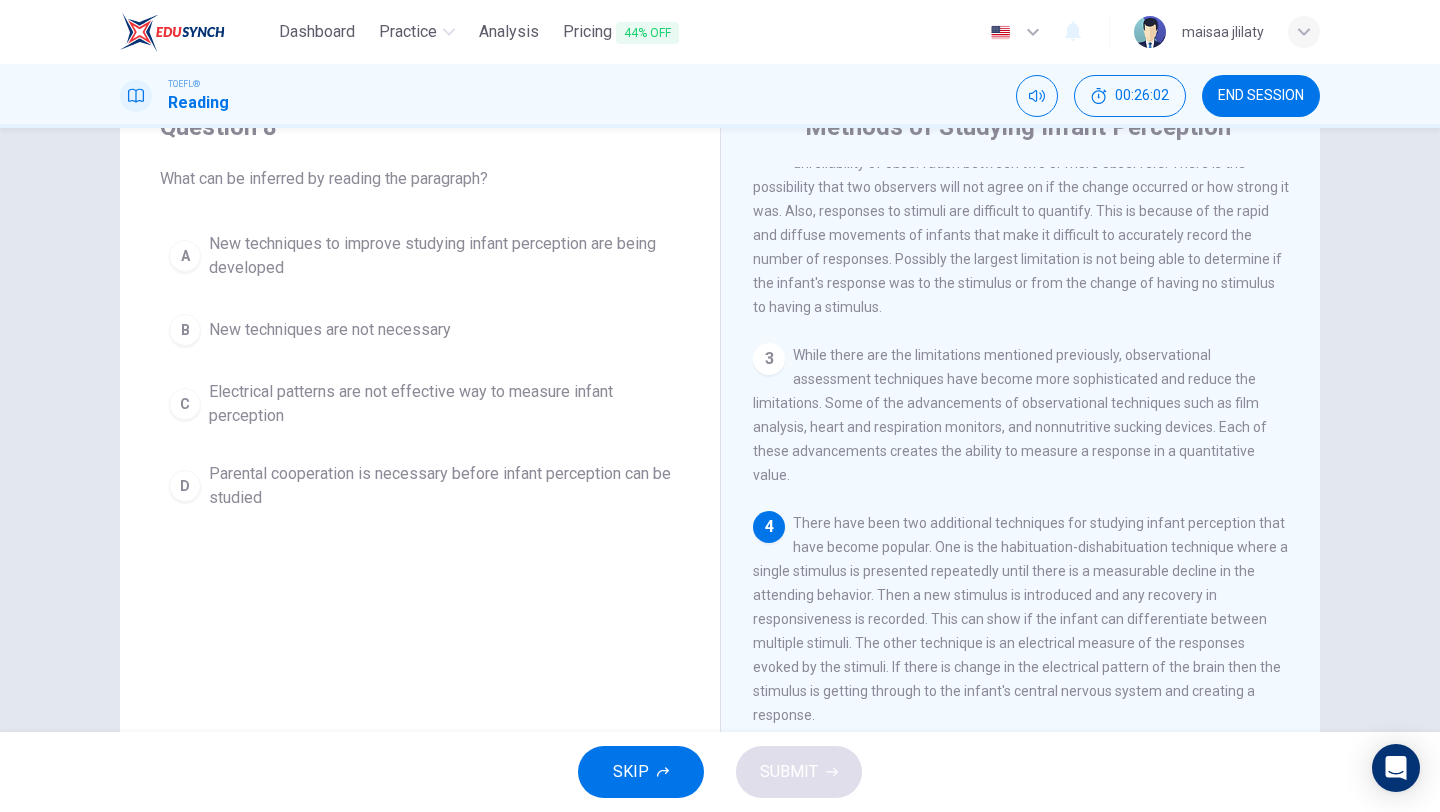 scroll, scrollTop: 385, scrollLeft: 0, axis: vertical 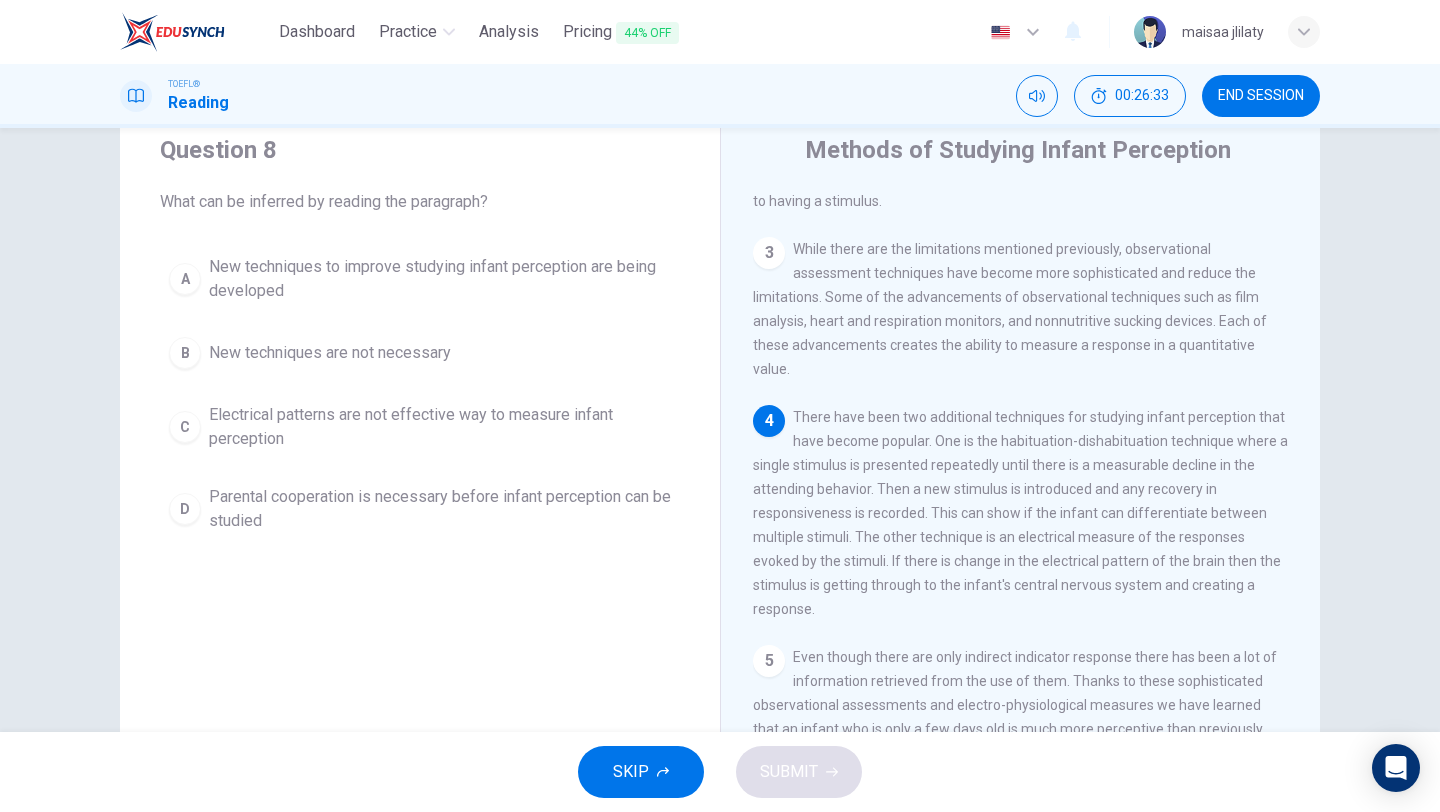 click on "New techniques to improve studying infant perception are being developed" at bounding box center [440, 279] 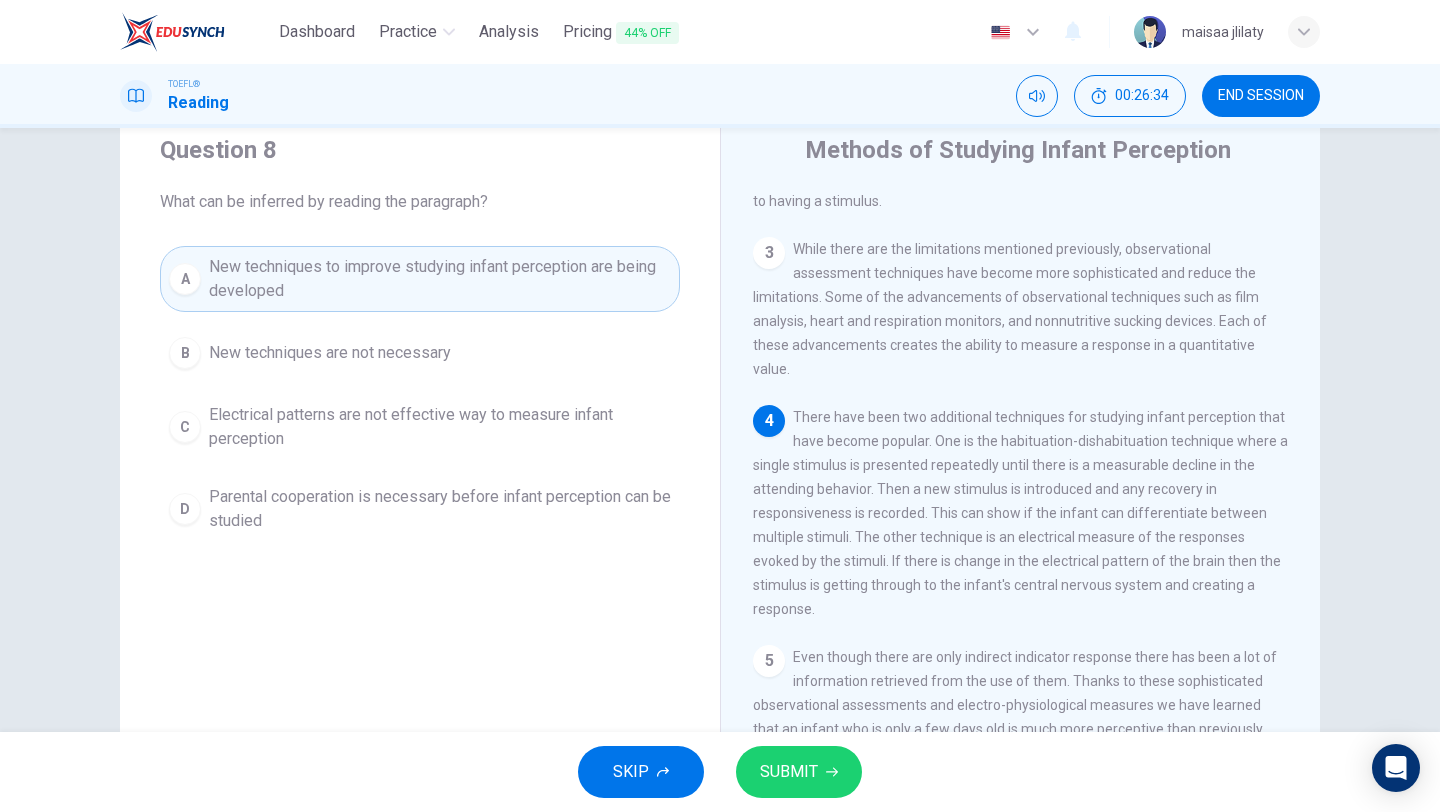 click on "SUBMIT" at bounding box center [789, 772] 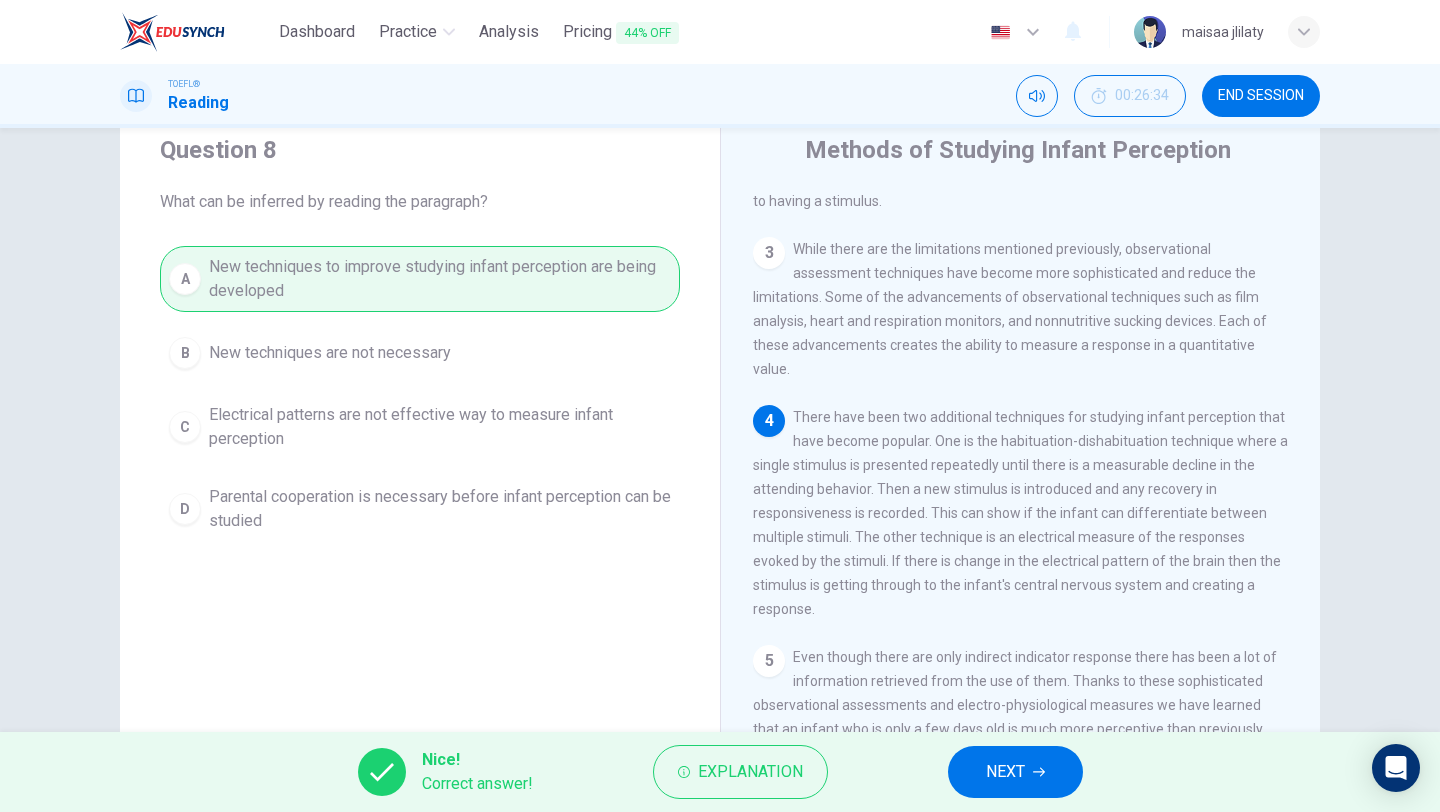 click on "NEXT" at bounding box center (1015, 772) 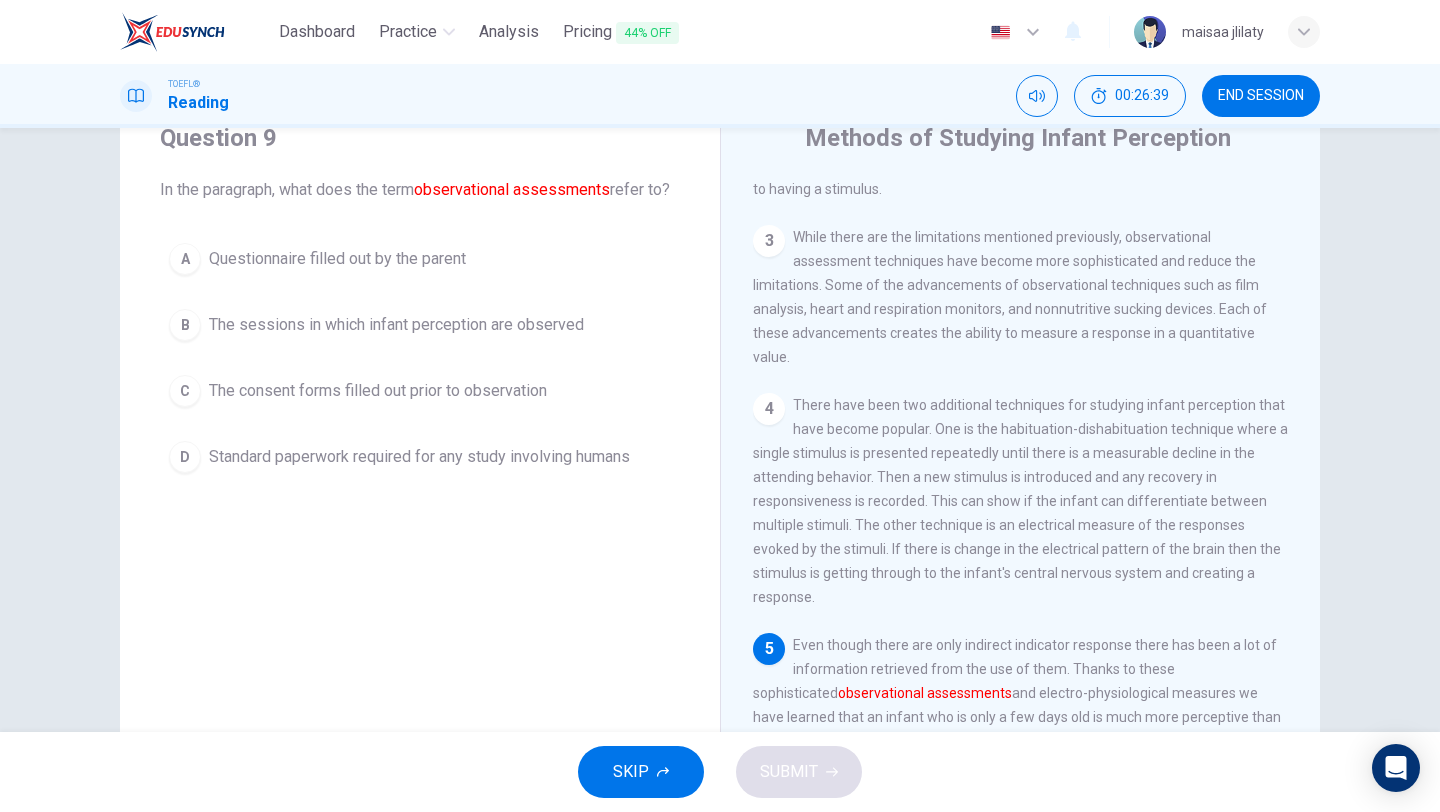 scroll, scrollTop: 28, scrollLeft: 0, axis: vertical 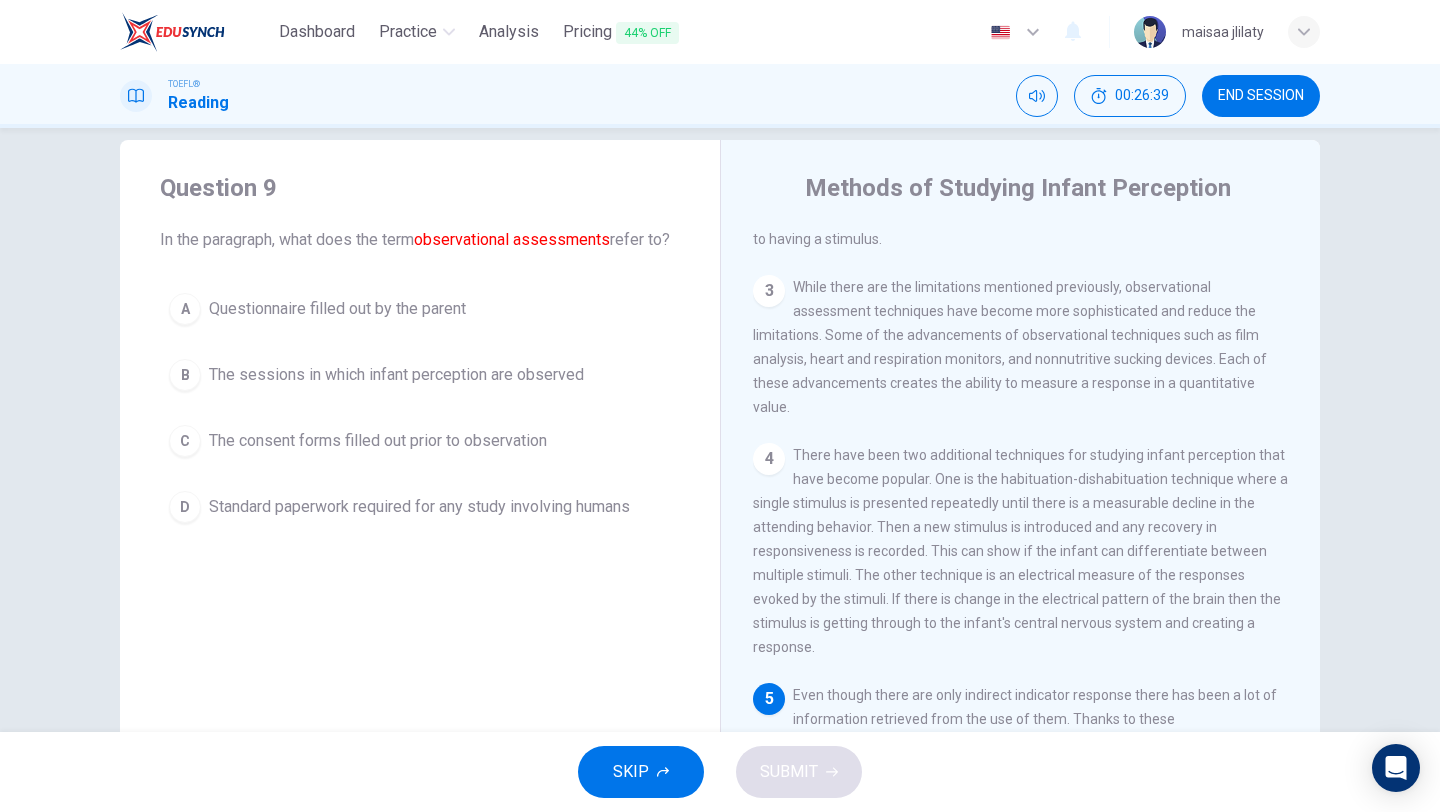 click on "There have been two additional techniques for studying infant perception that have become popular. One is the habituation-dishabituation technique where a single stimulus is presented repeatedly until there is a measurable decline in the attending behavior. Then a new stimulus is introduced and any recovery in responsiveness is recorded. This can show if the infant can differentiate between multiple stimuli. The other technique is an electrical measure of the responses evoked by the stimuli. If there is change in the electrical pattern of the brain then the stimulus is getting through to the infant's central nervous system and creating a response." at bounding box center (1020, 551) 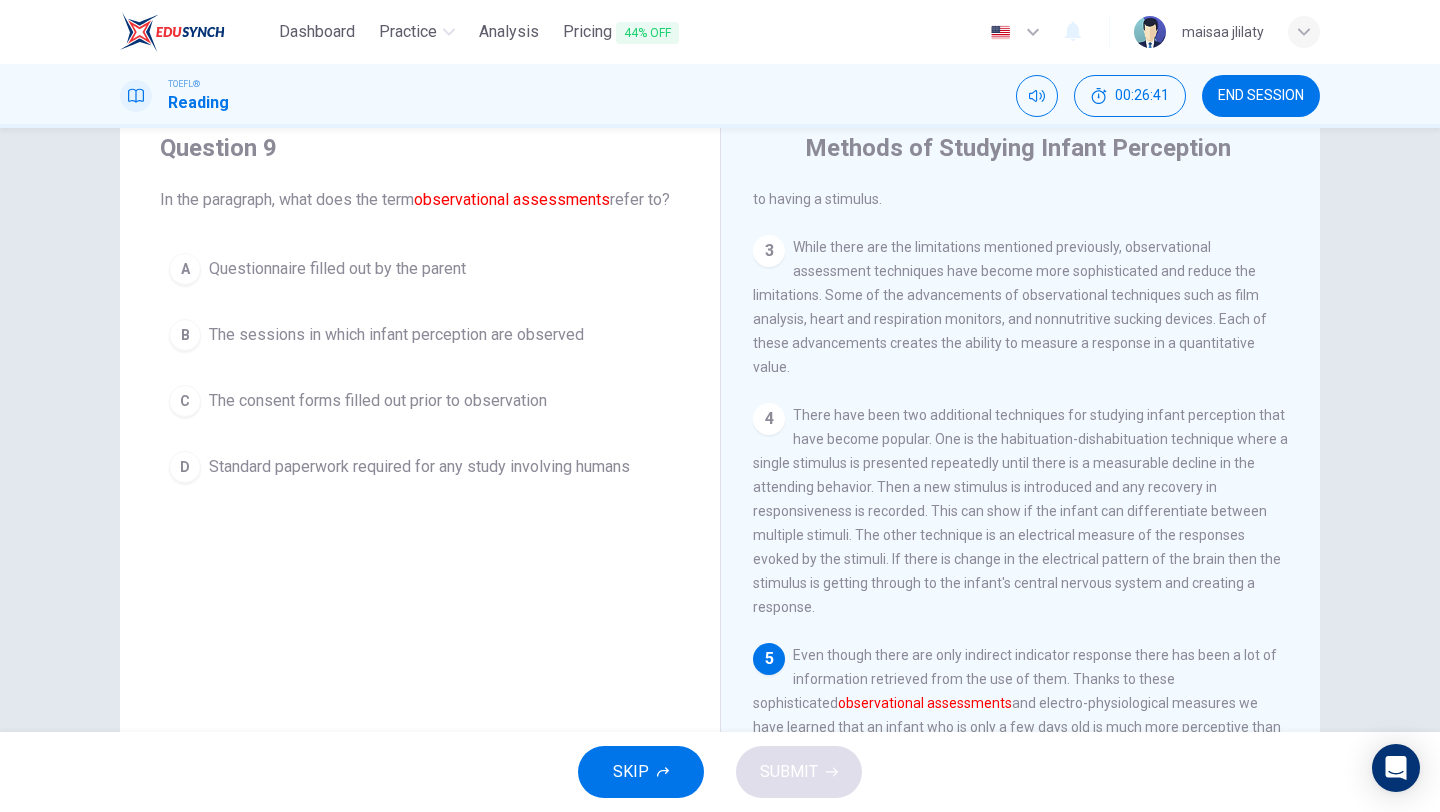 scroll, scrollTop: 108, scrollLeft: 0, axis: vertical 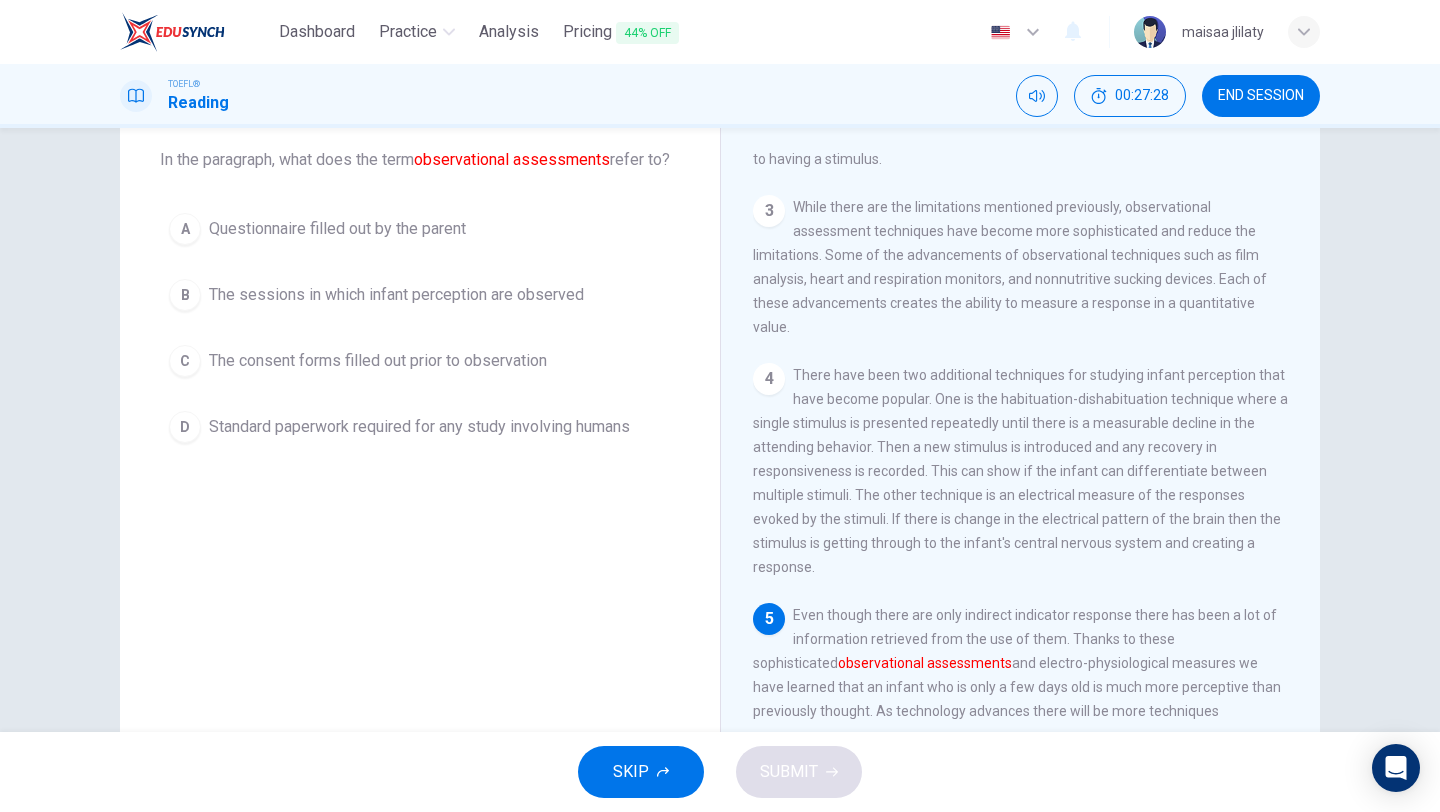click on "The sessions in which infant perception are observed" at bounding box center [396, 295] 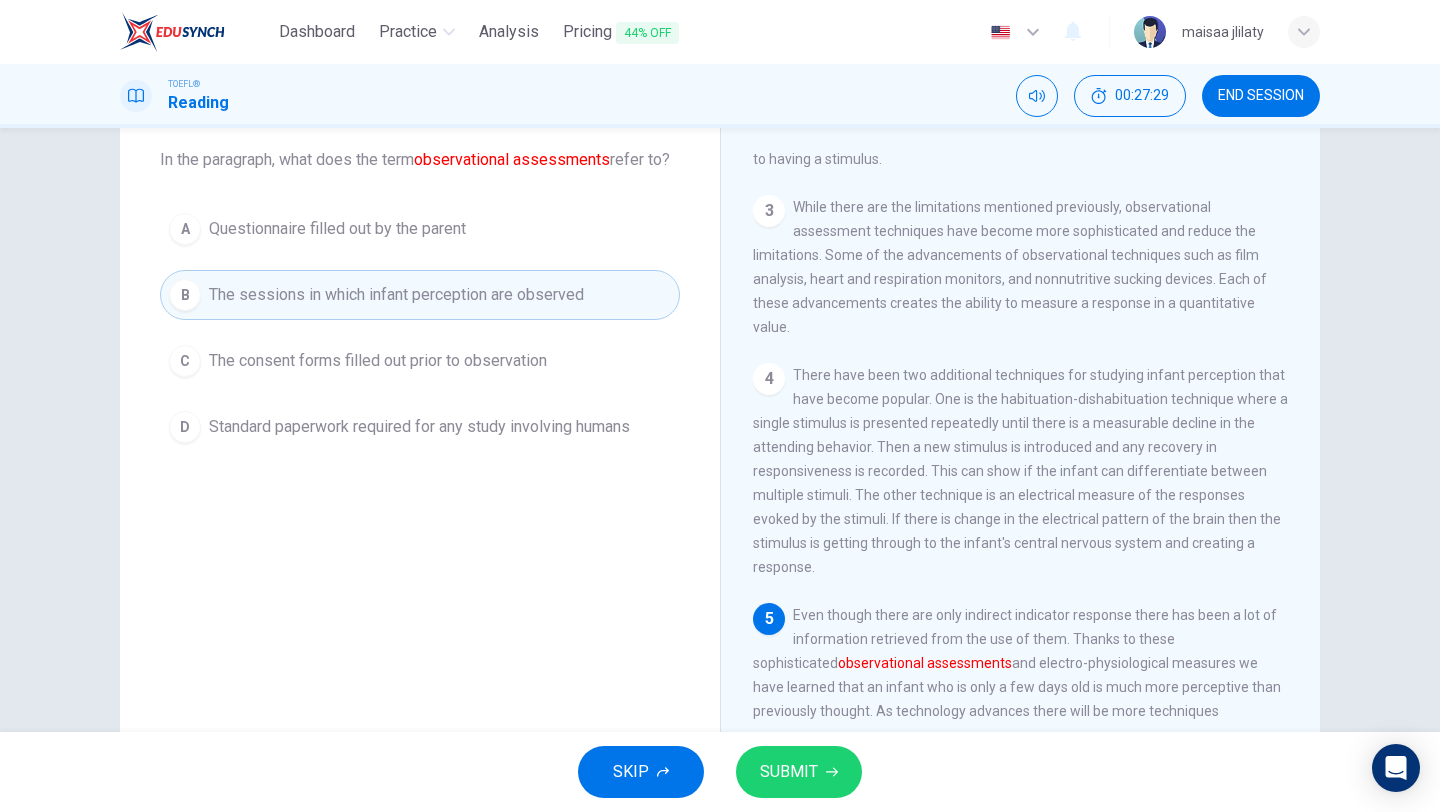 click on "SUBMIT" at bounding box center (789, 772) 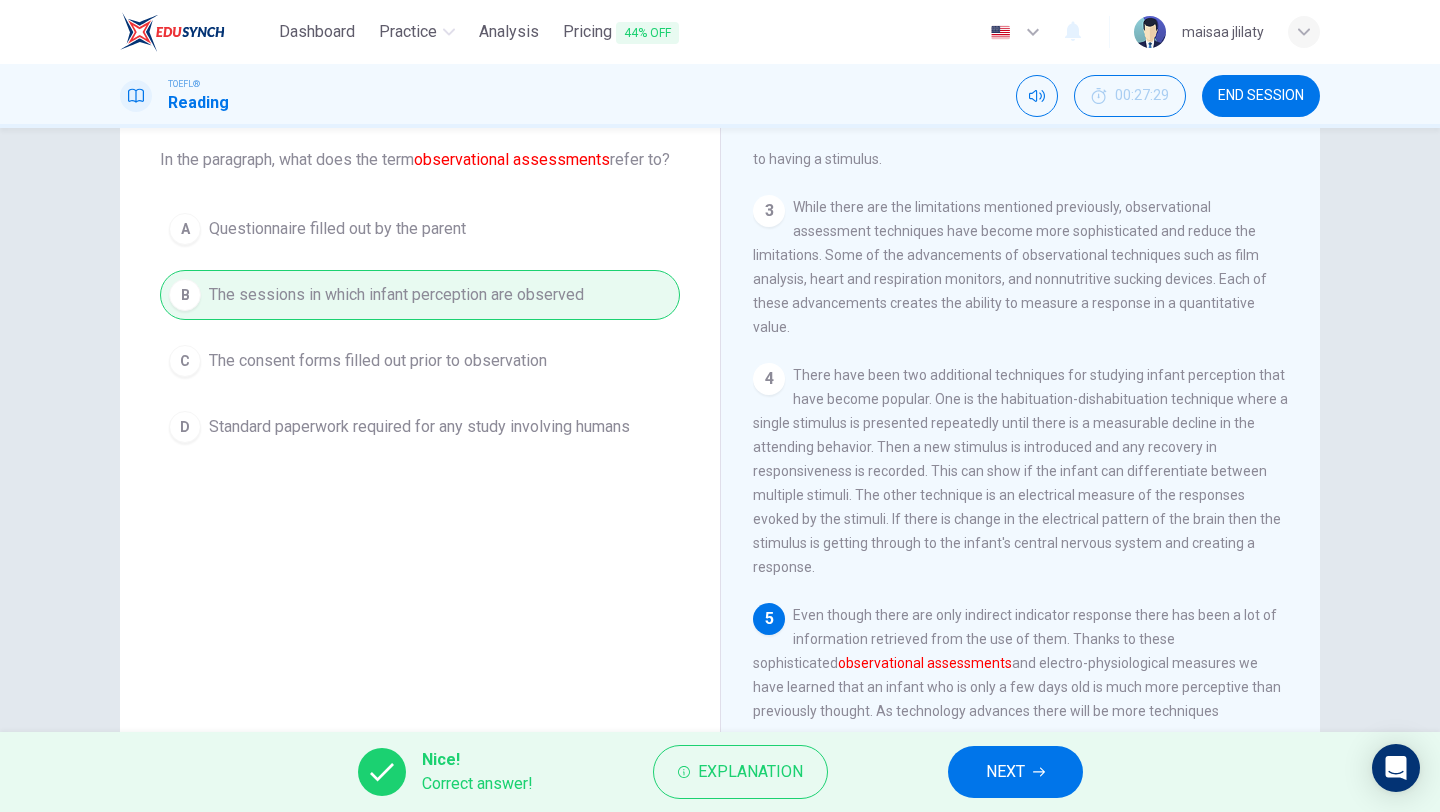 click on "NEXT" at bounding box center (1015, 772) 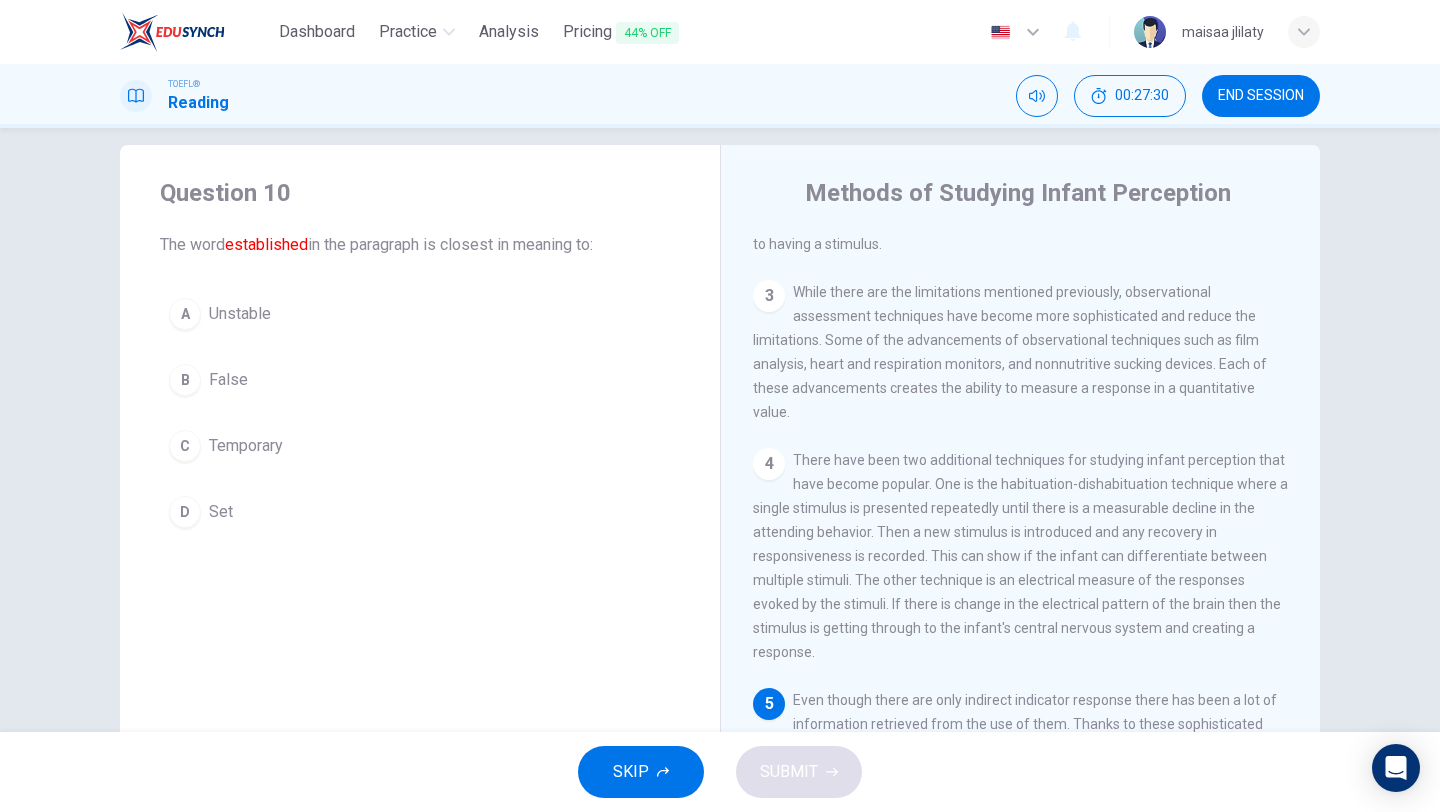 scroll, scrollTop: 25, scrollLeft: 0, axis: vertical 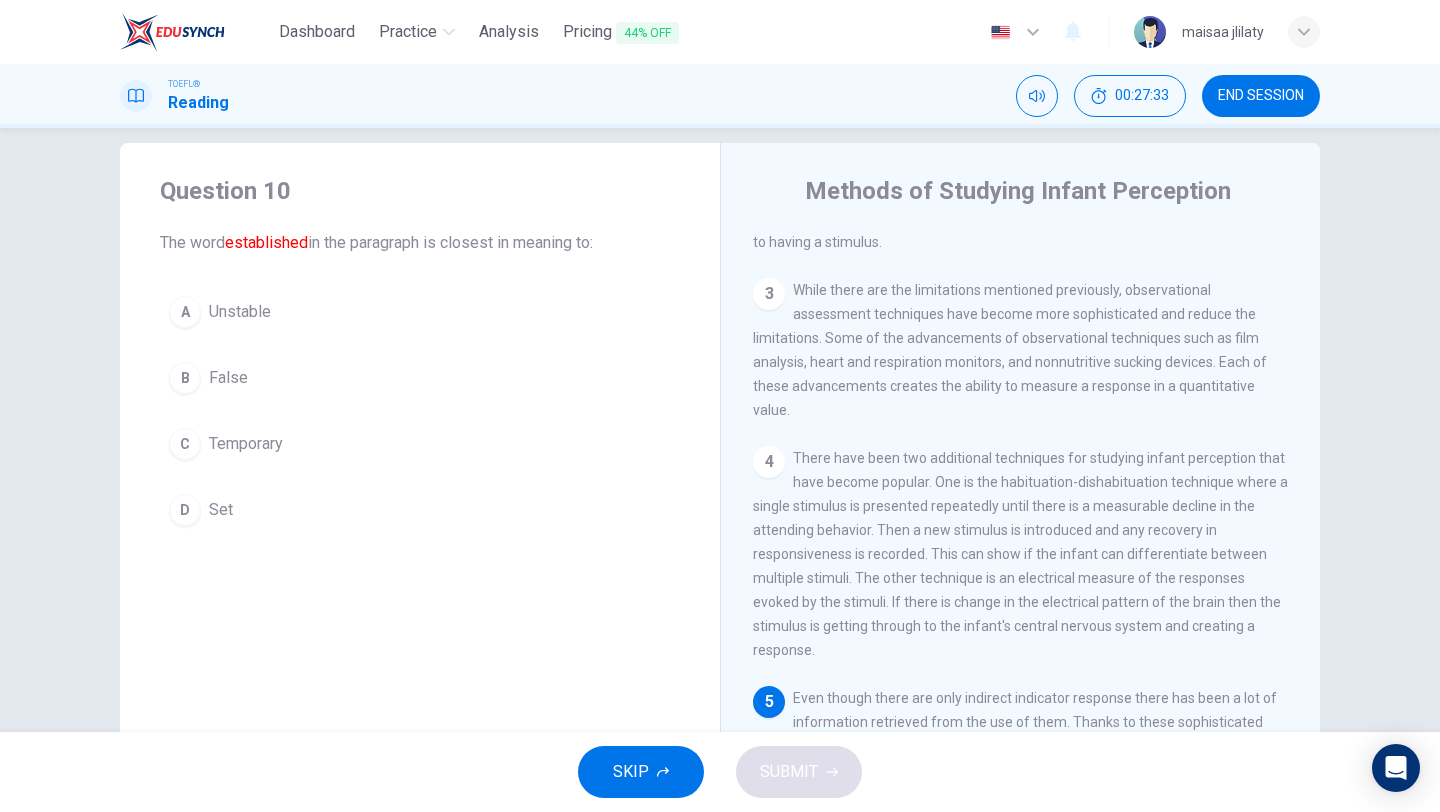 click on "Even though there are only indirect indicator response there has been a lot of information retrieved from the use of them. Thanks to these sophisticated observational assessments and electro-physiological measures we have learned that an infant who is only a few days old is much more perceptive than previously thought. As technology advances there will be more techniques  established  that will lead to more knowledge about the perception of infants." at bounding box center (1015, 758) 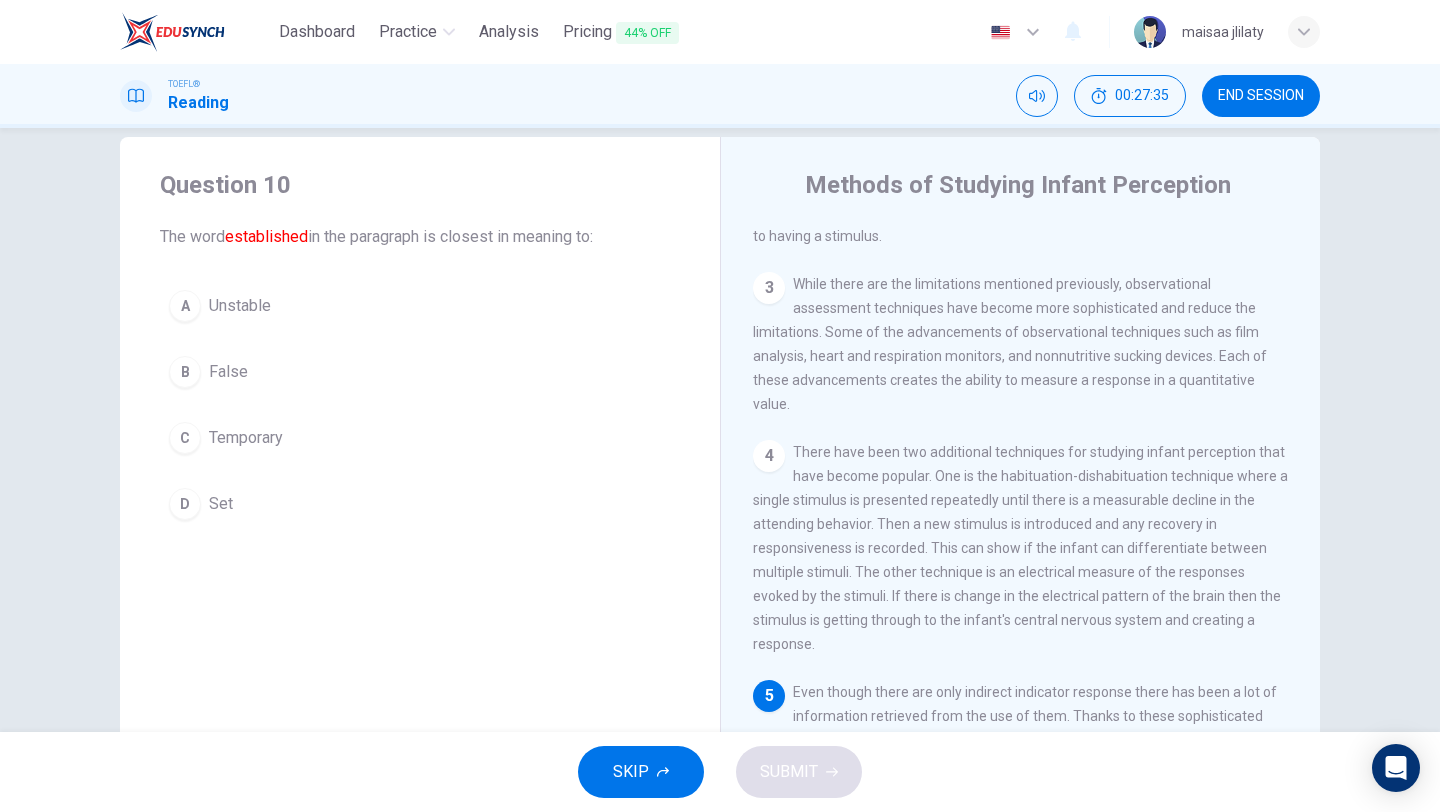 scroll, scrollTop: 34, scrollLeft: 0, axis: vertical 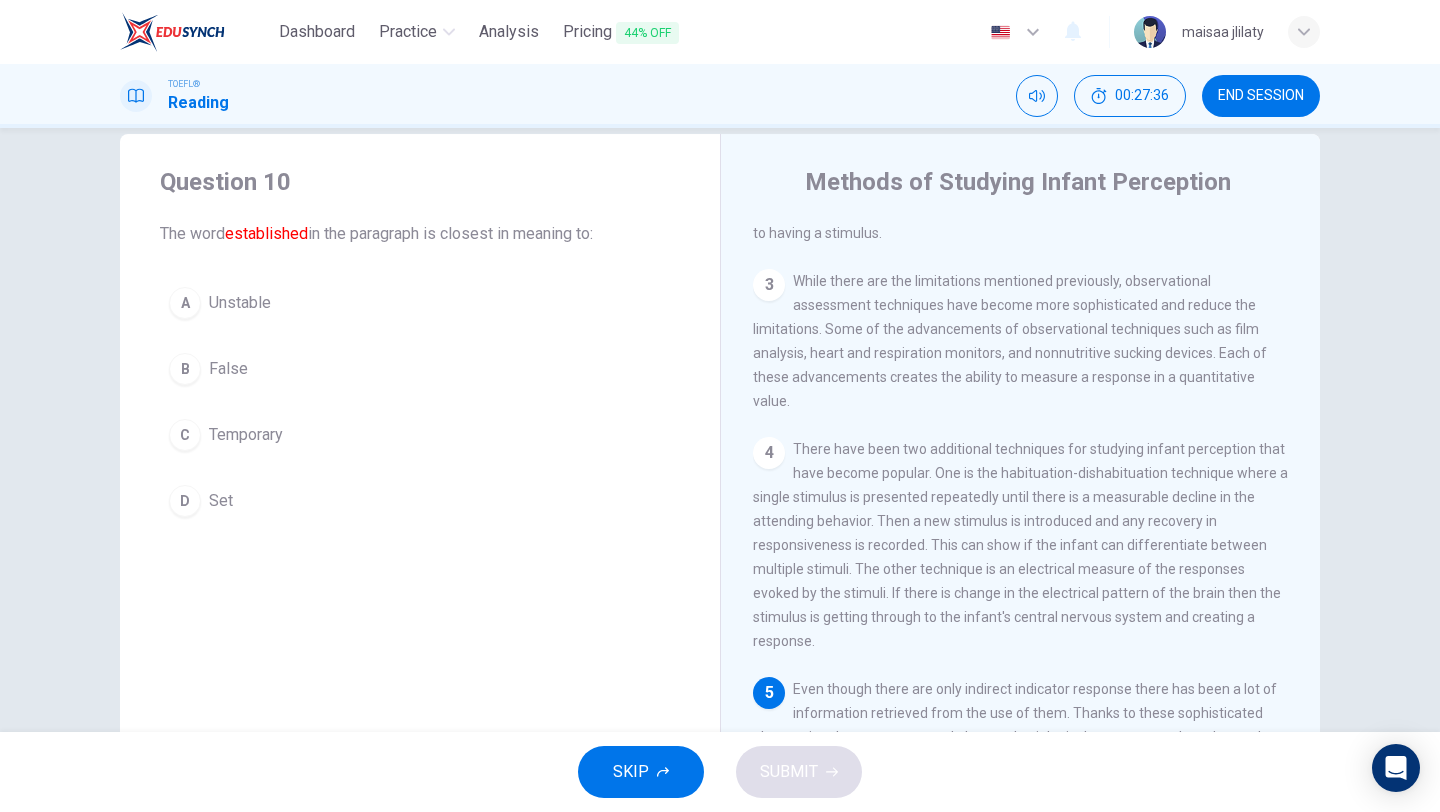 click on "D Set" at bounding box center (420, 501) 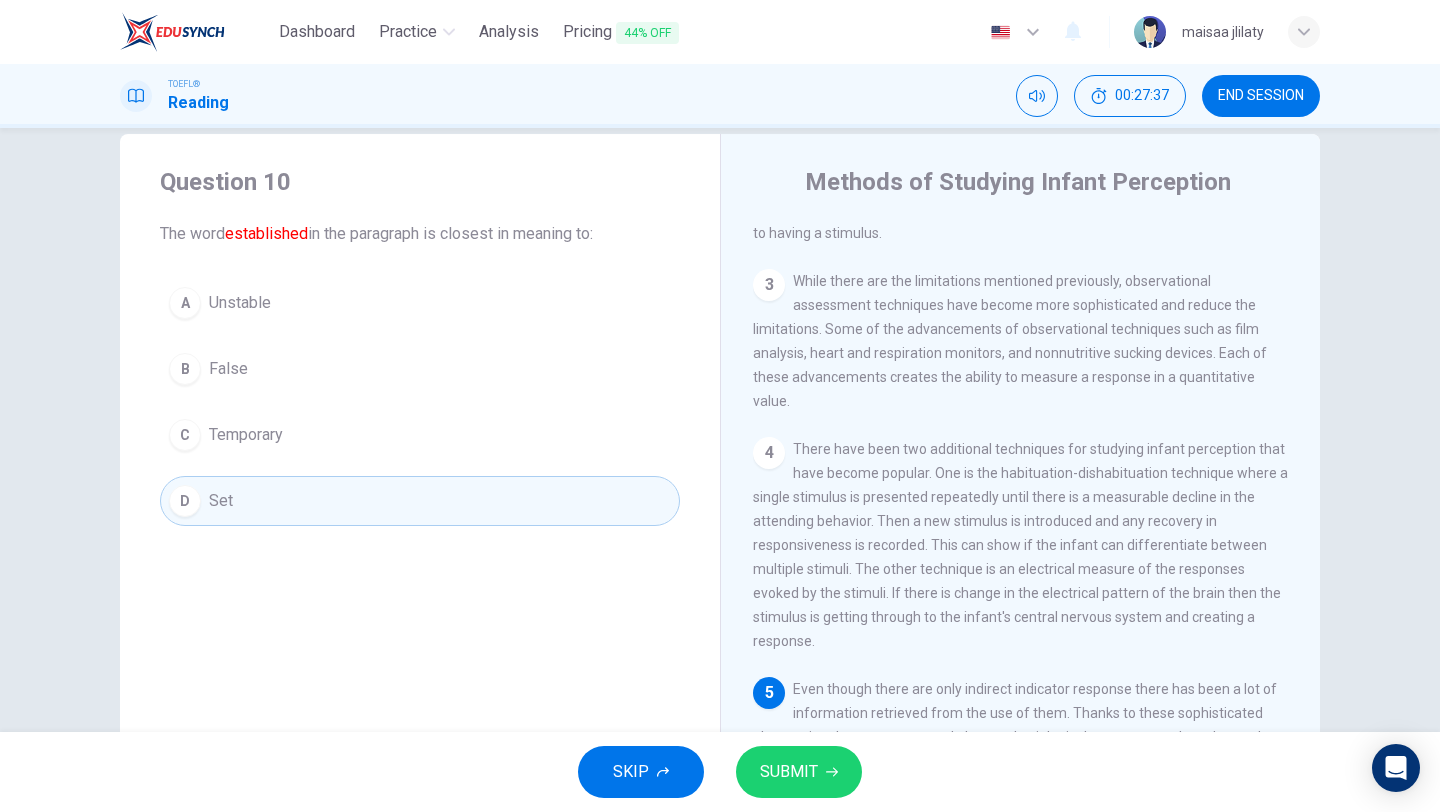 click on "Question 10 The word  established  in the paragraph is closest in meaning to: A  Unstable B False C Temporary D Set" at bounding box center [420, 481] 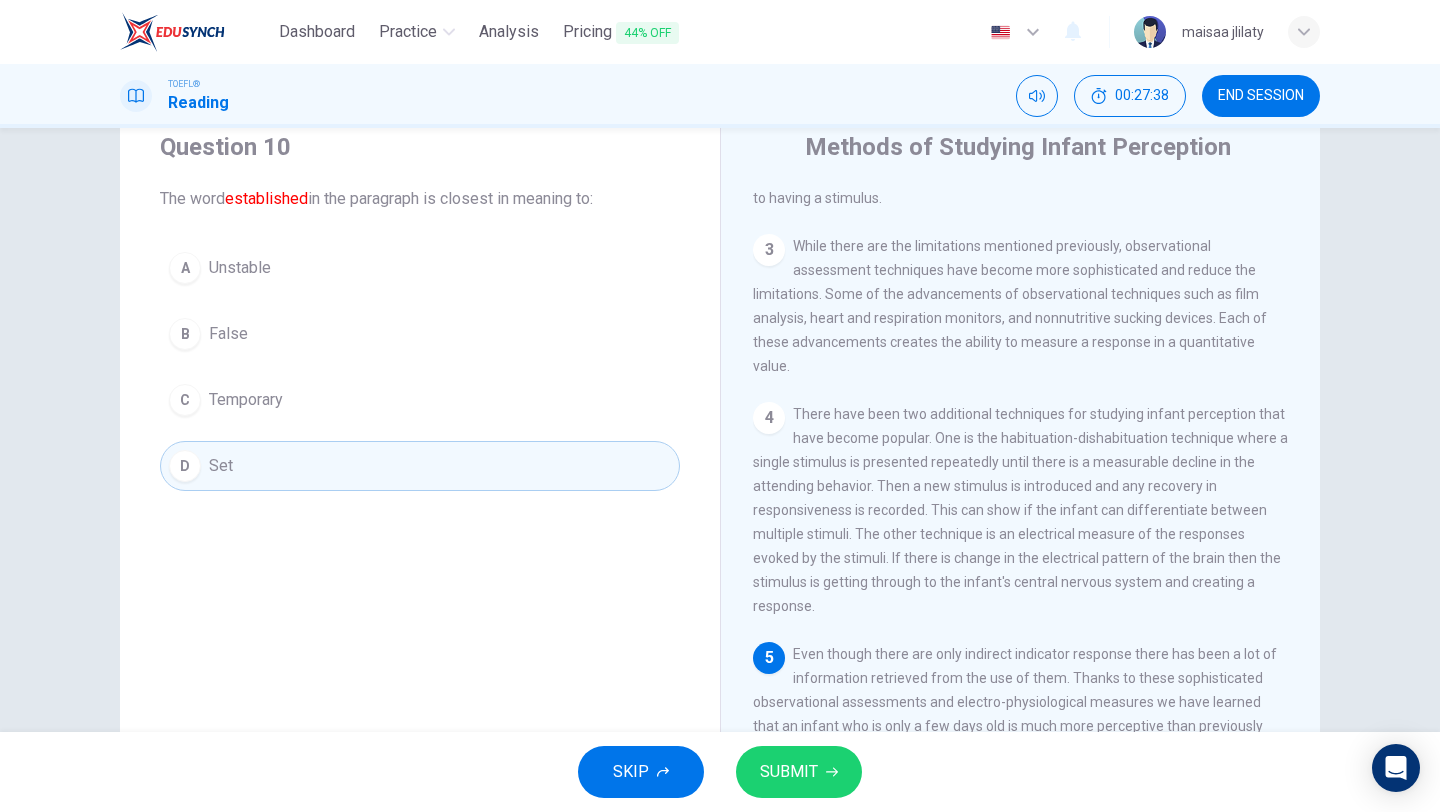 scroll, scrollTop: 94, scrollLeft: 0, axis: vertical 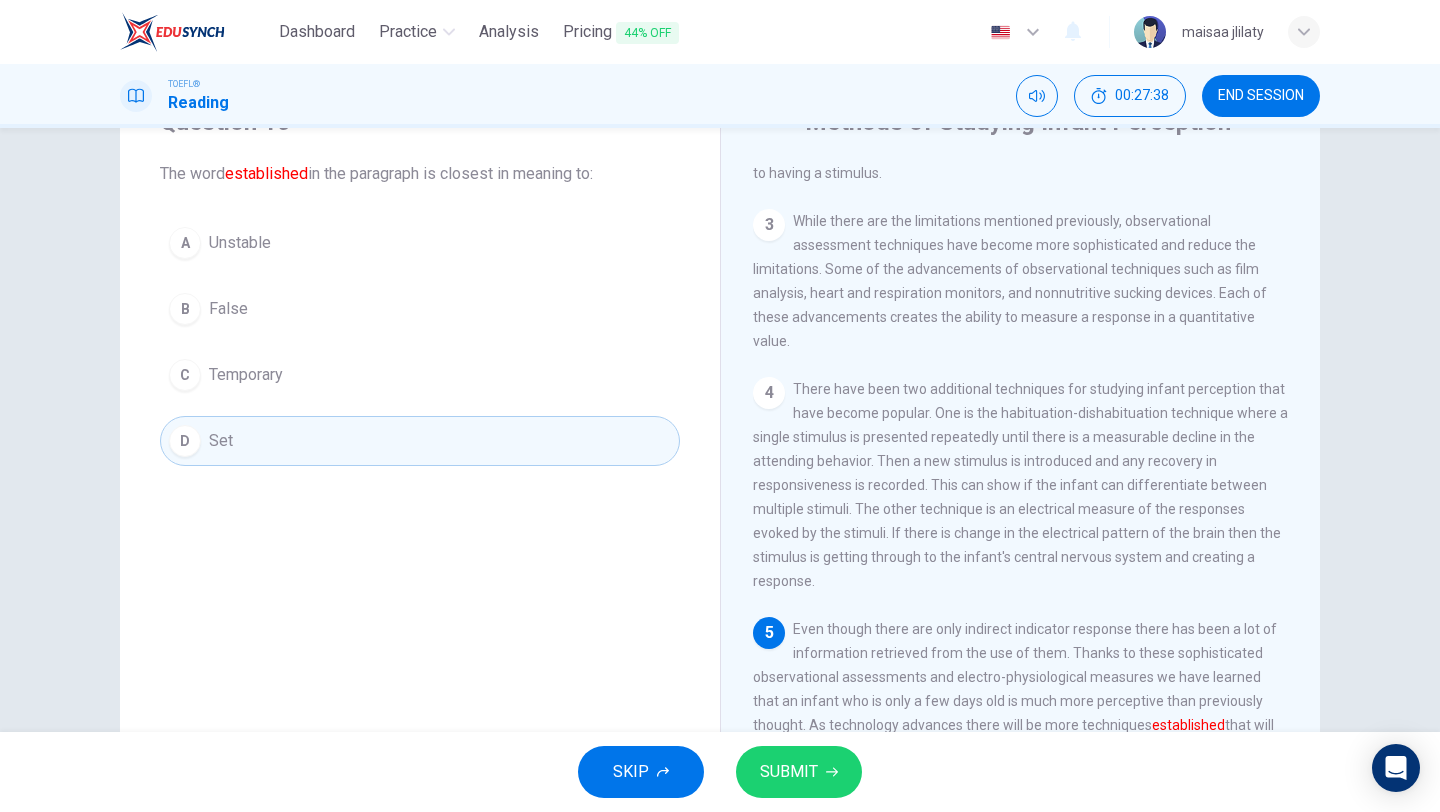 click on "Even though there are only indirect indicator response there has been a lot of information retrieved from the use of them. Thanks to these sophisticated observational assessments and electro-physiological measures we have learned that an infant who is only a few days old is much more perceptive than previously thought. As technology advances there will be more techniques  established  that will lead to more knowledge about the perception of infants." at bounding box center [1015, 689] 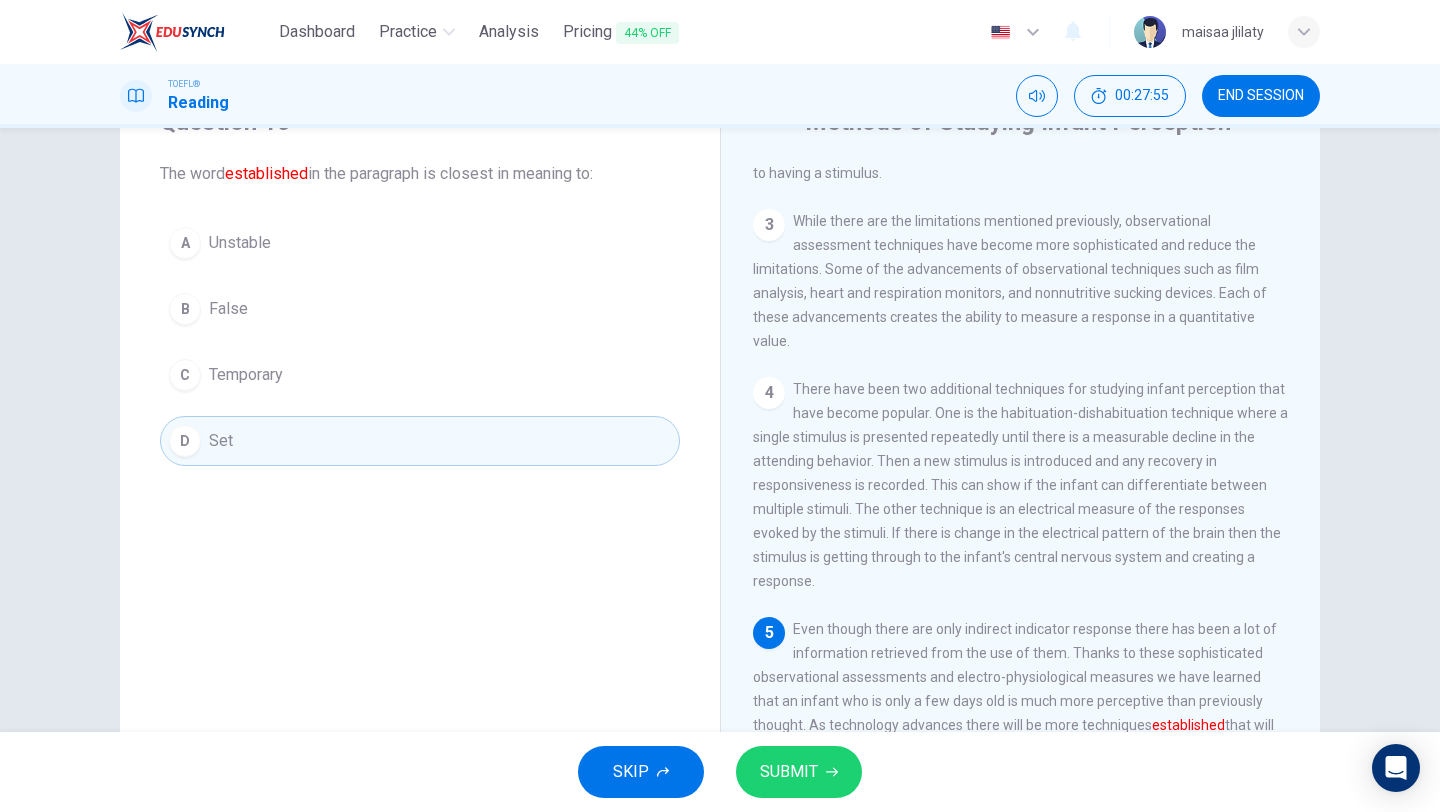 click on "SUBMIT" at bounding box center (799, 772) 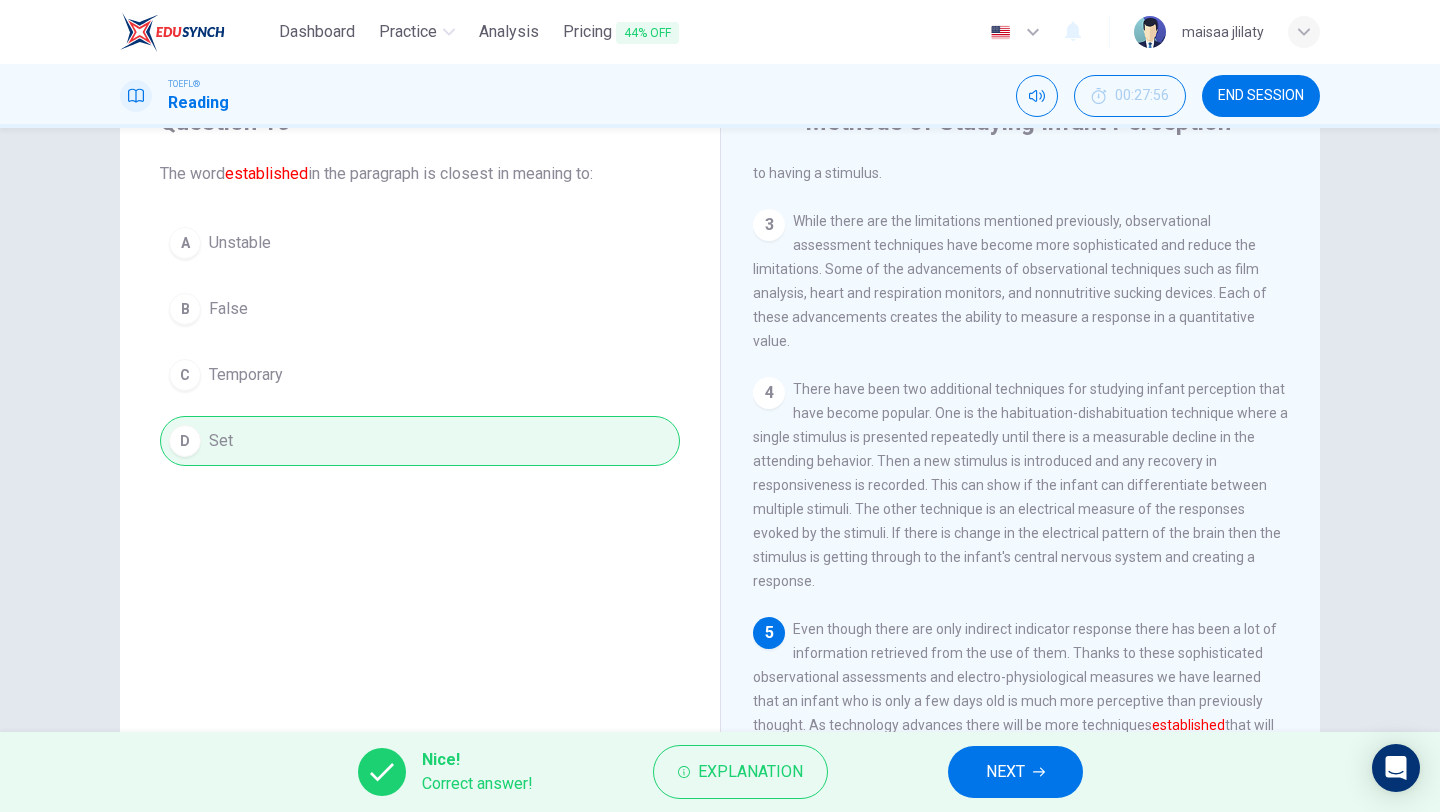click on "NEXT" at bounding box center (1015, 772) 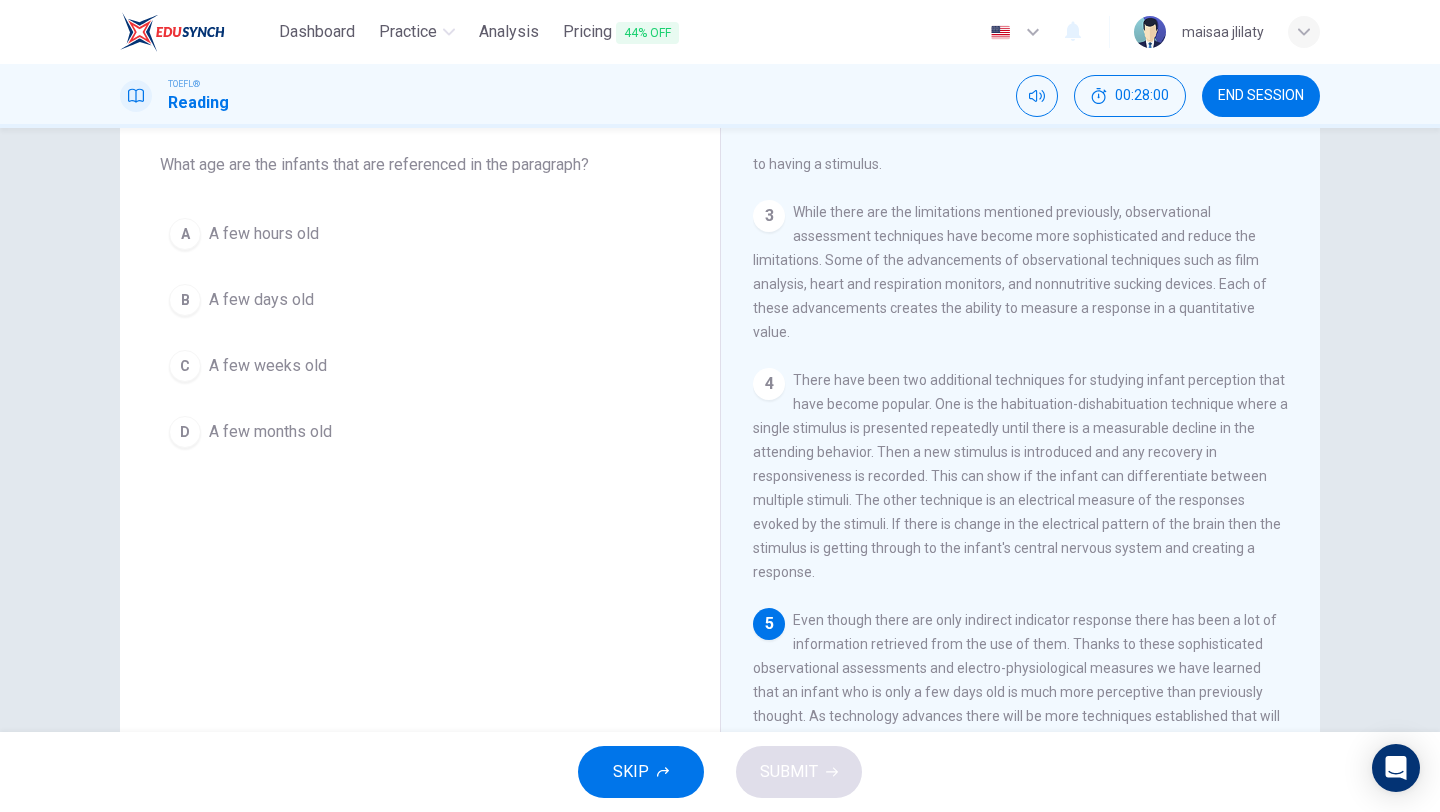 scroll, scrollTop: 100, scrollLeft: 0, axis: vertical 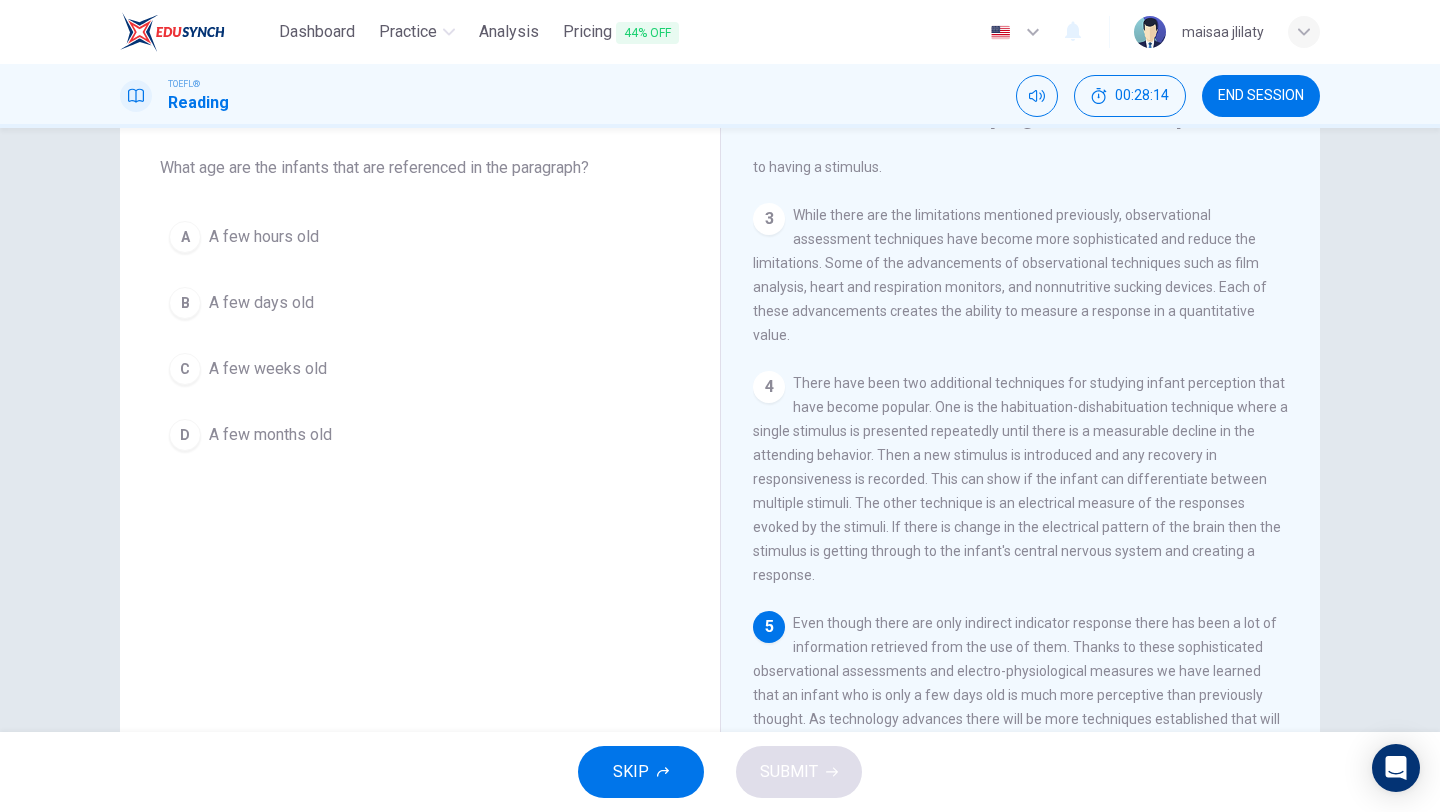 click on "A few months old" at bounding box center (270, 435) 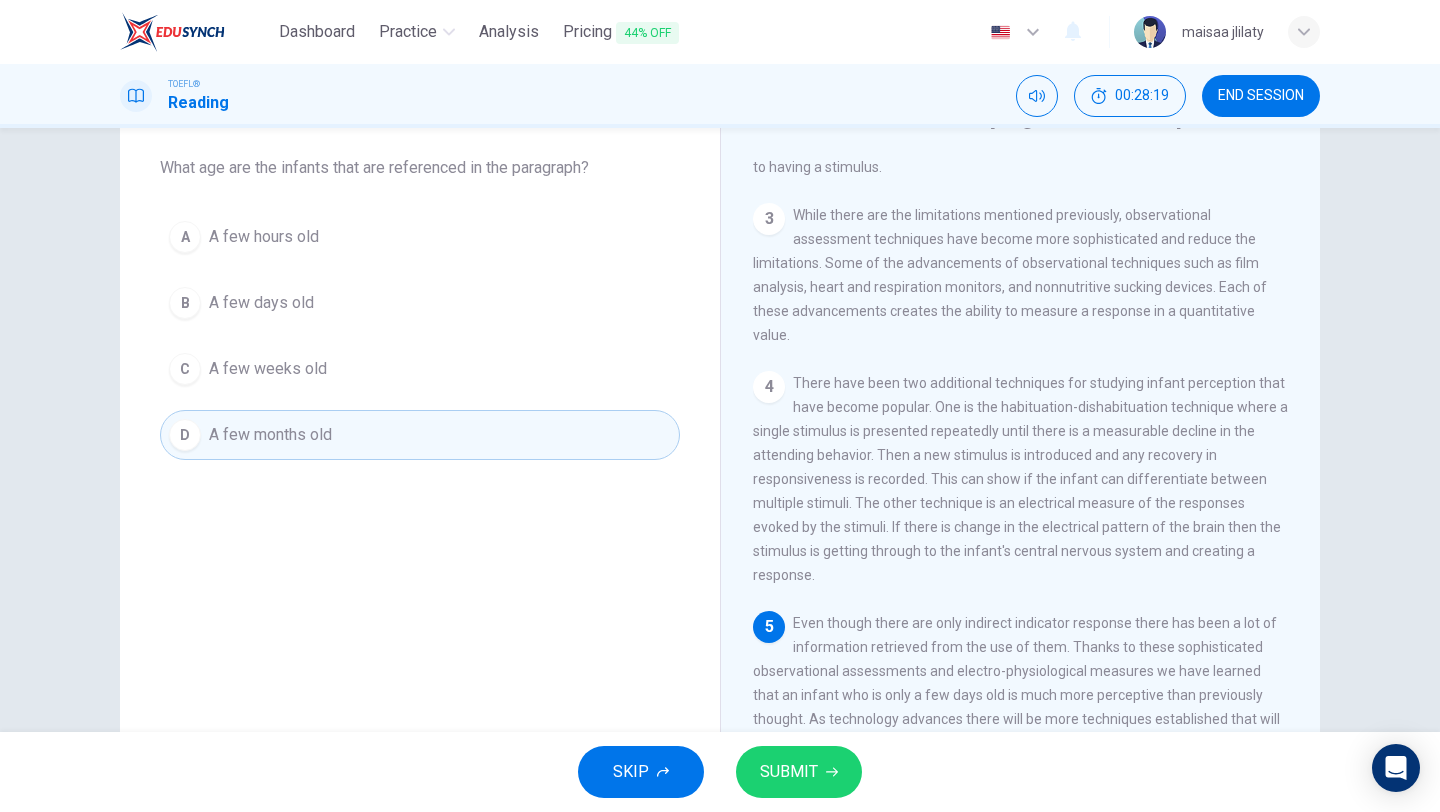 click on "B A few days old" at bounding box center [420, 303] 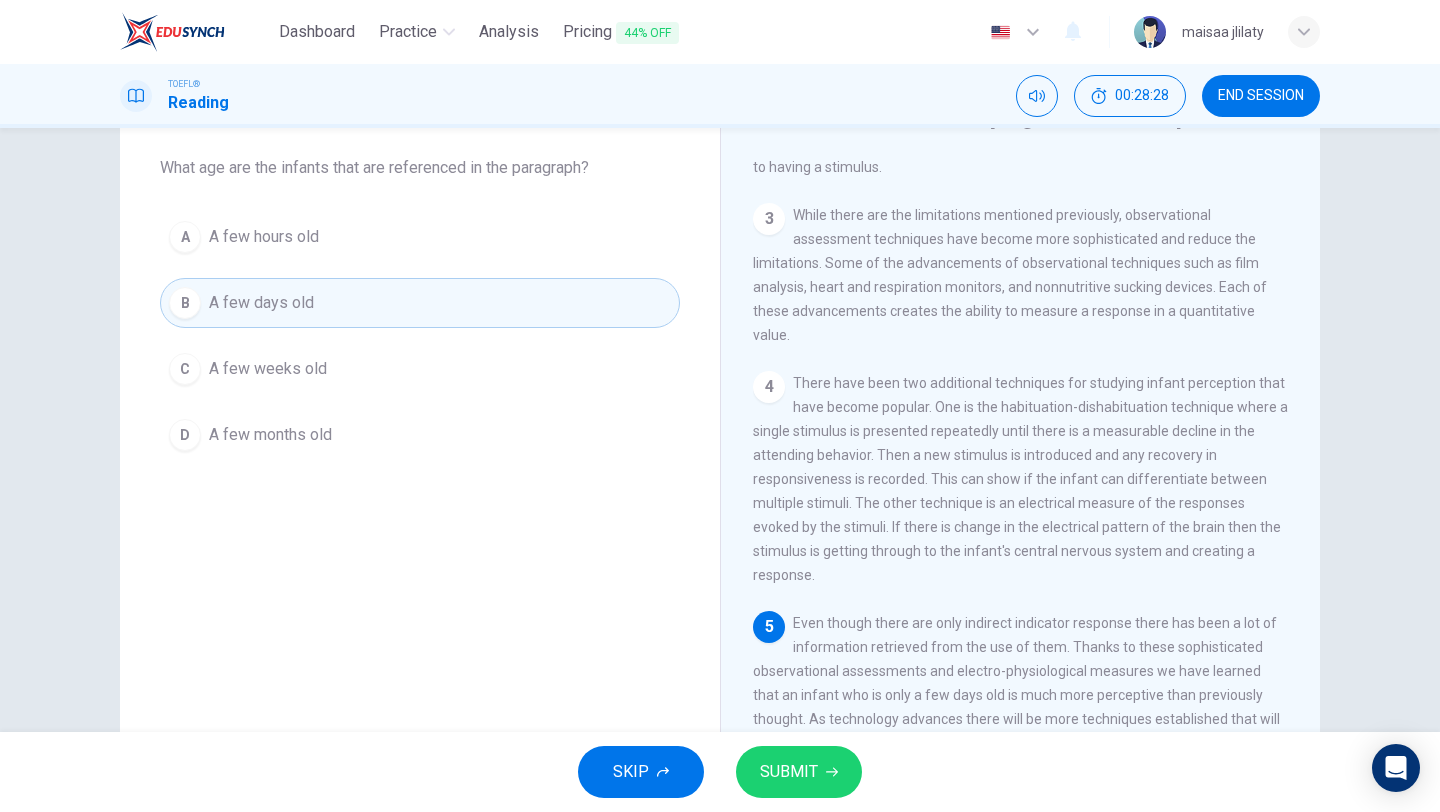 click on "SUBMIT" at bounding box center (789, 772) 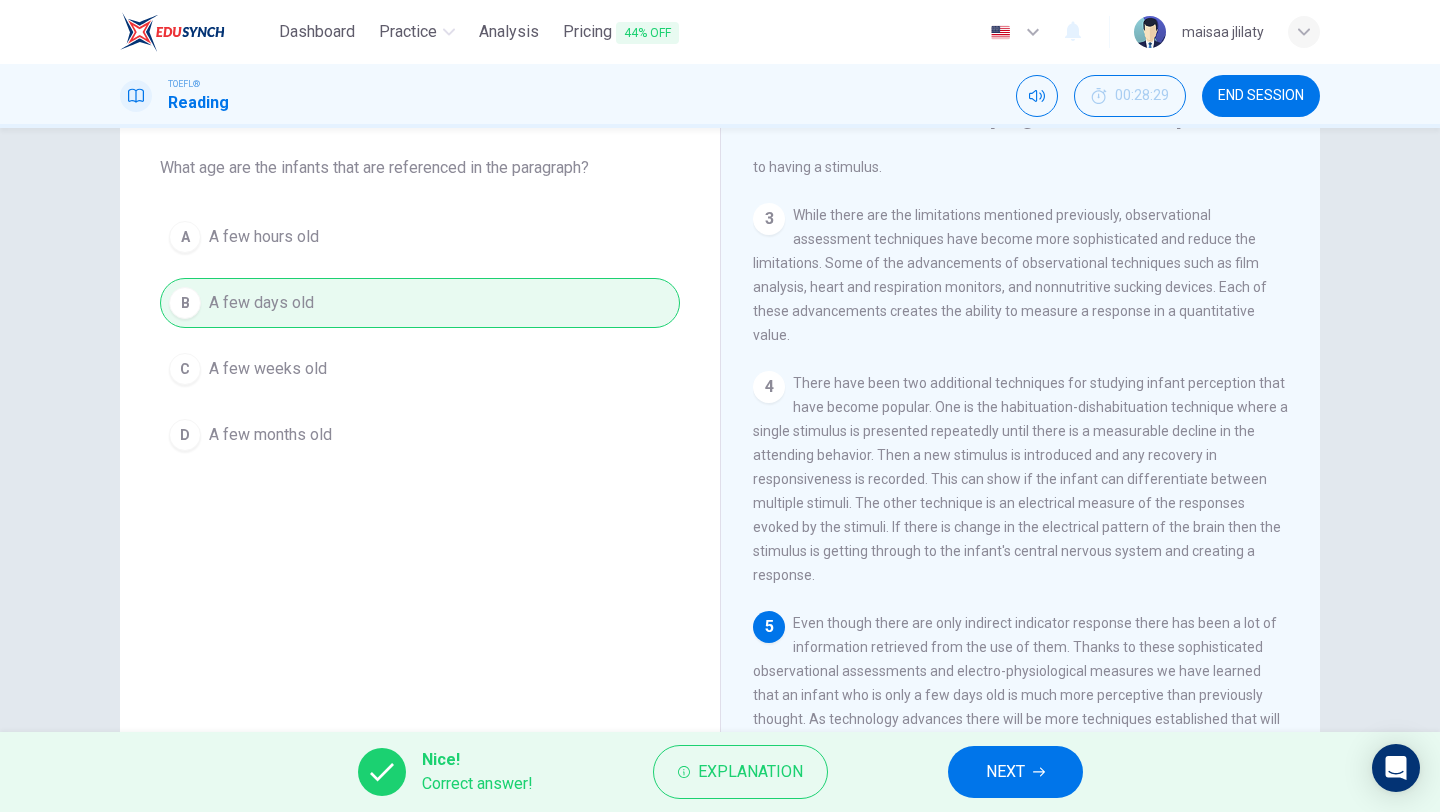 click on "NEXT" at bounding box center [1005, 772] 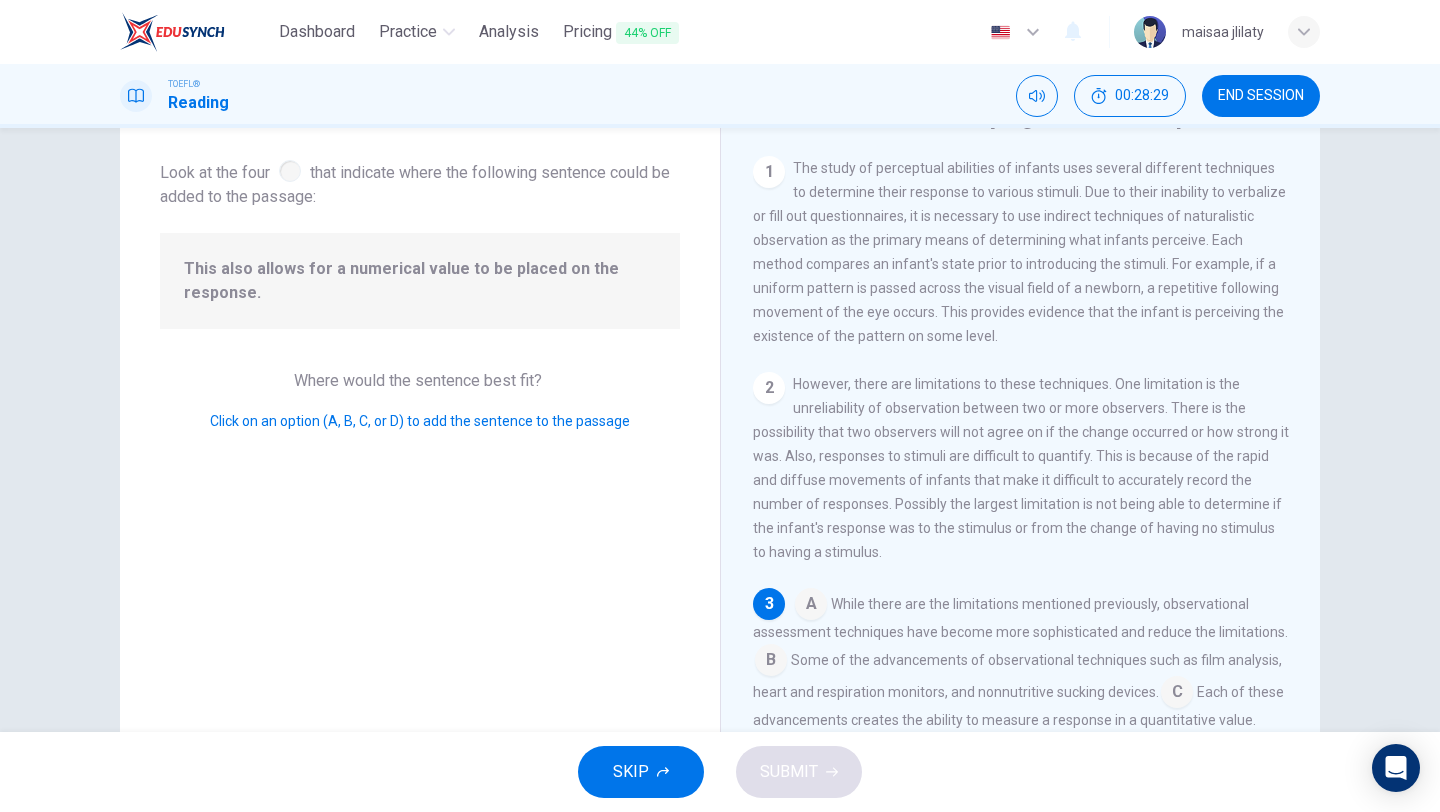 scroll, scrollTop: 209, scrollLeft: 0, axis: vertical 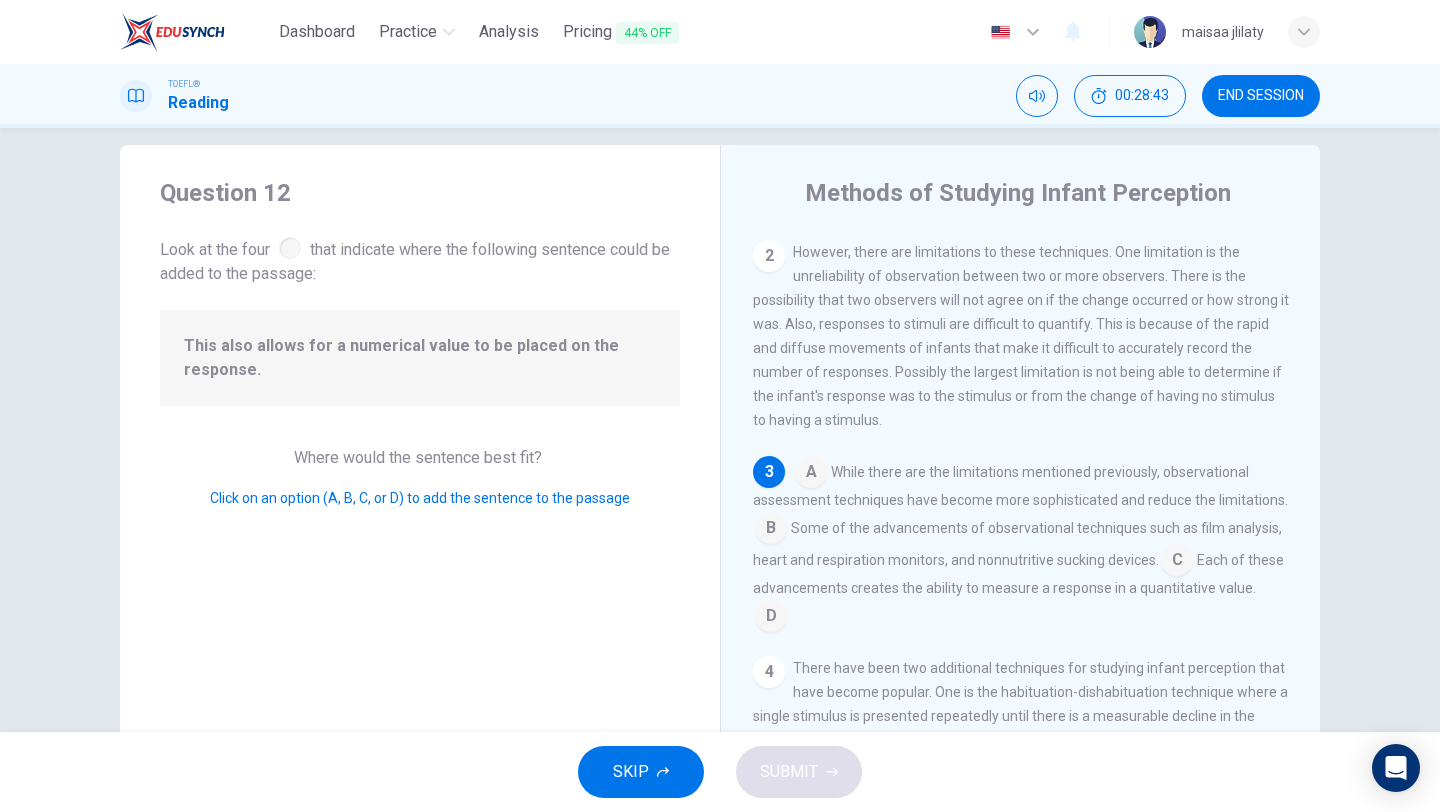 drag, startPoint x: 176, startPoint y: 348, endPoint x: 278, endPoint y: 383, distance: 107.837845 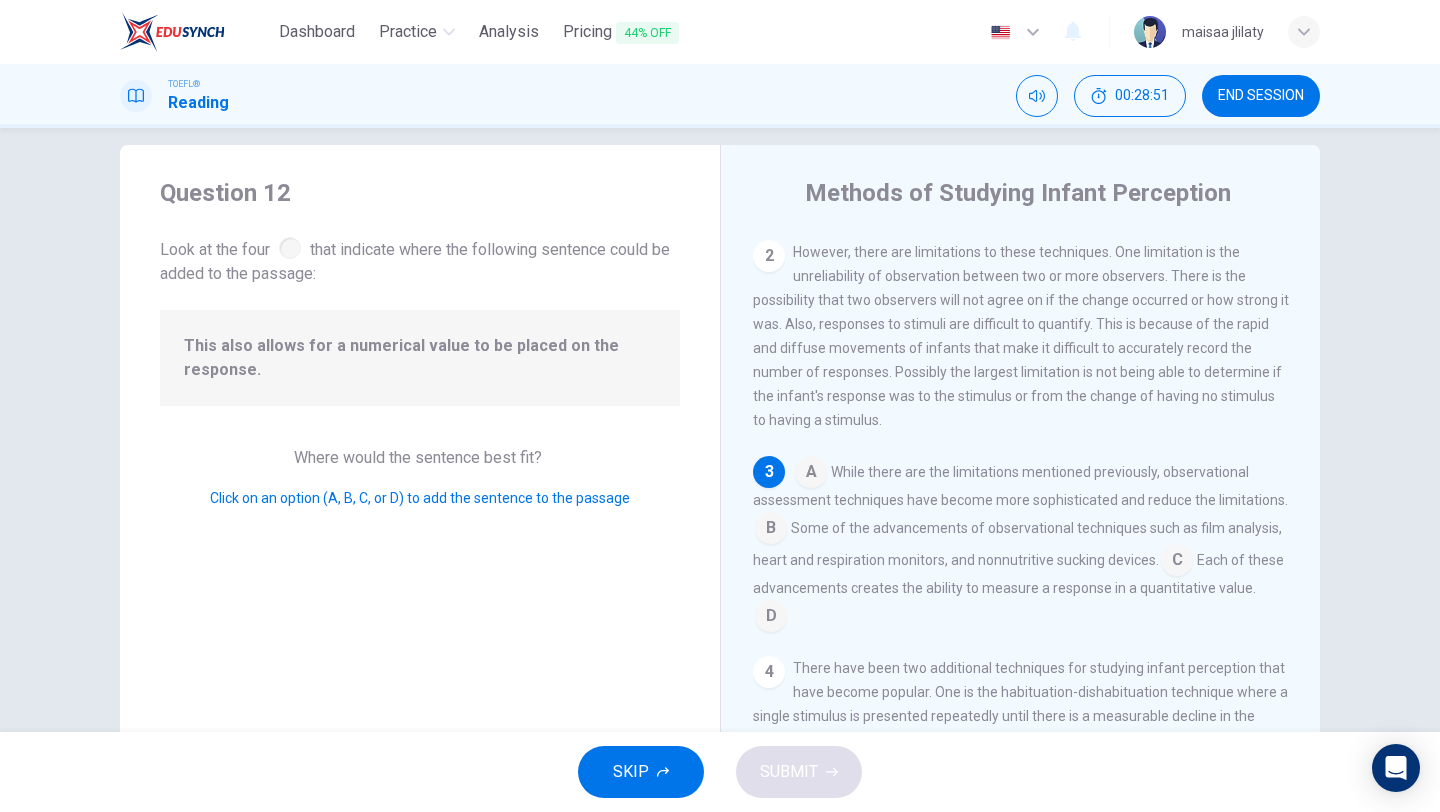 click at bounding box center (771, 618) 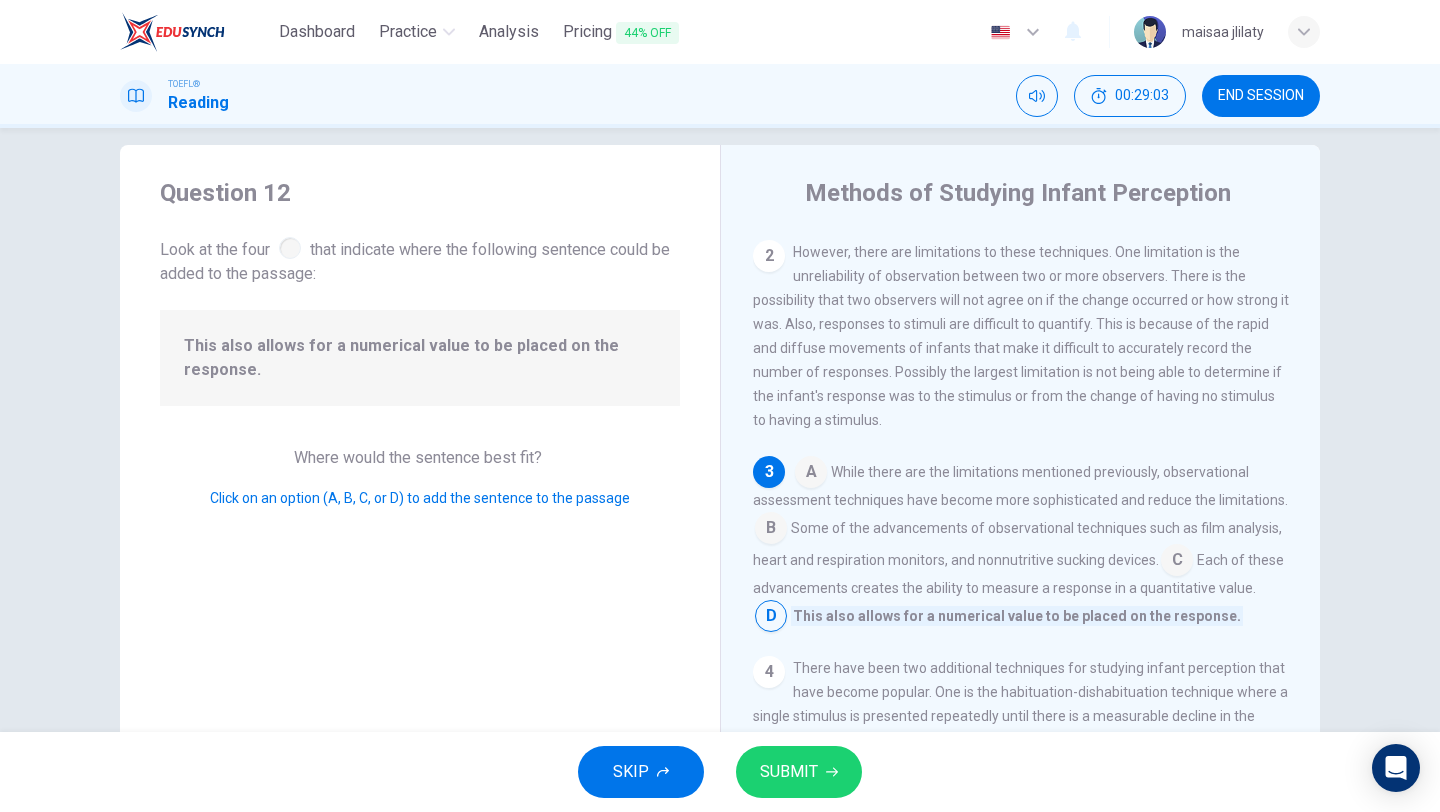 drag, startPoint x: 1139, startPoint y: 594, endPoint x: 1197, endPoint y: 595, distance: 58.00862 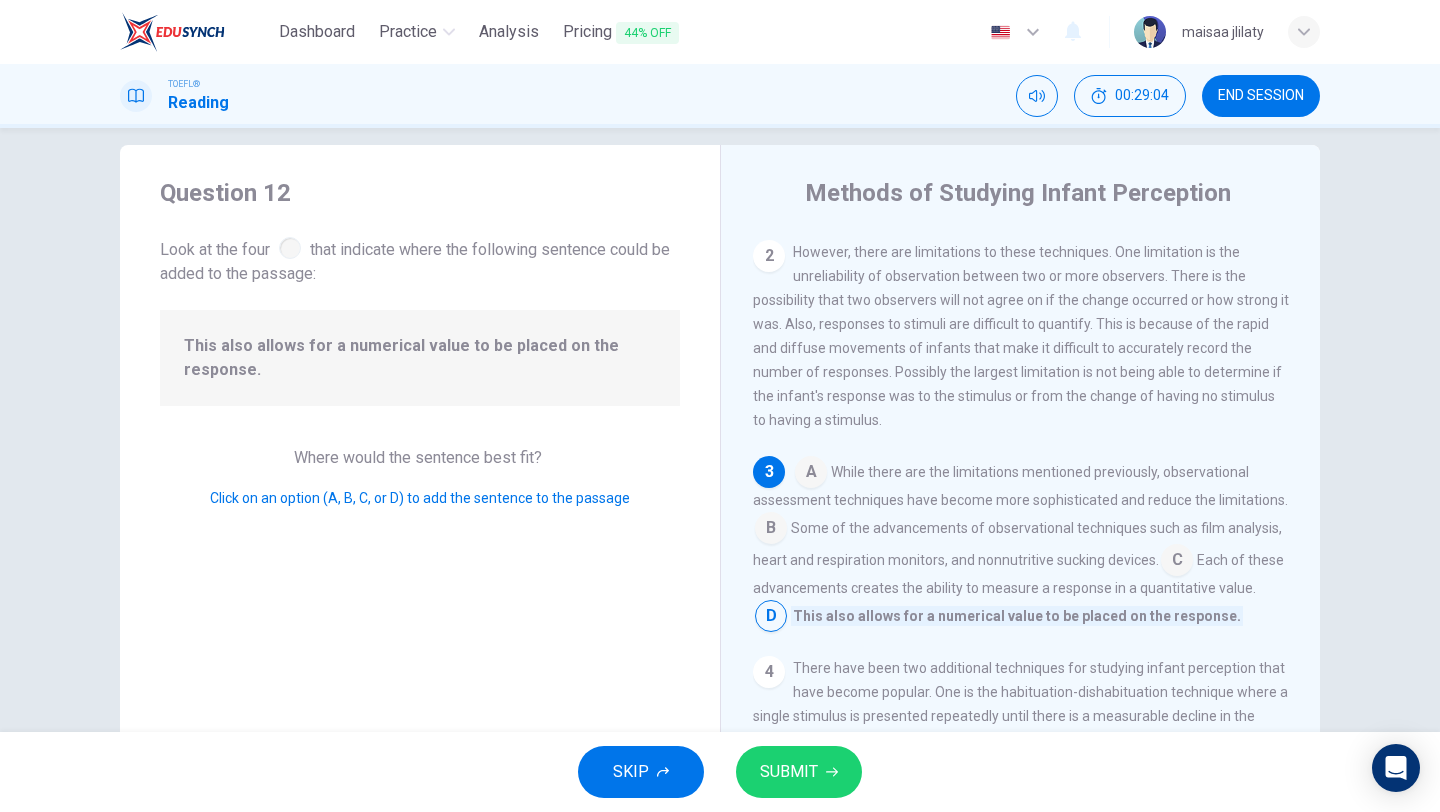 click on "Each of these advancements creates the ability to measure a response in a quantitative value." at bounding box center [1018, 574] 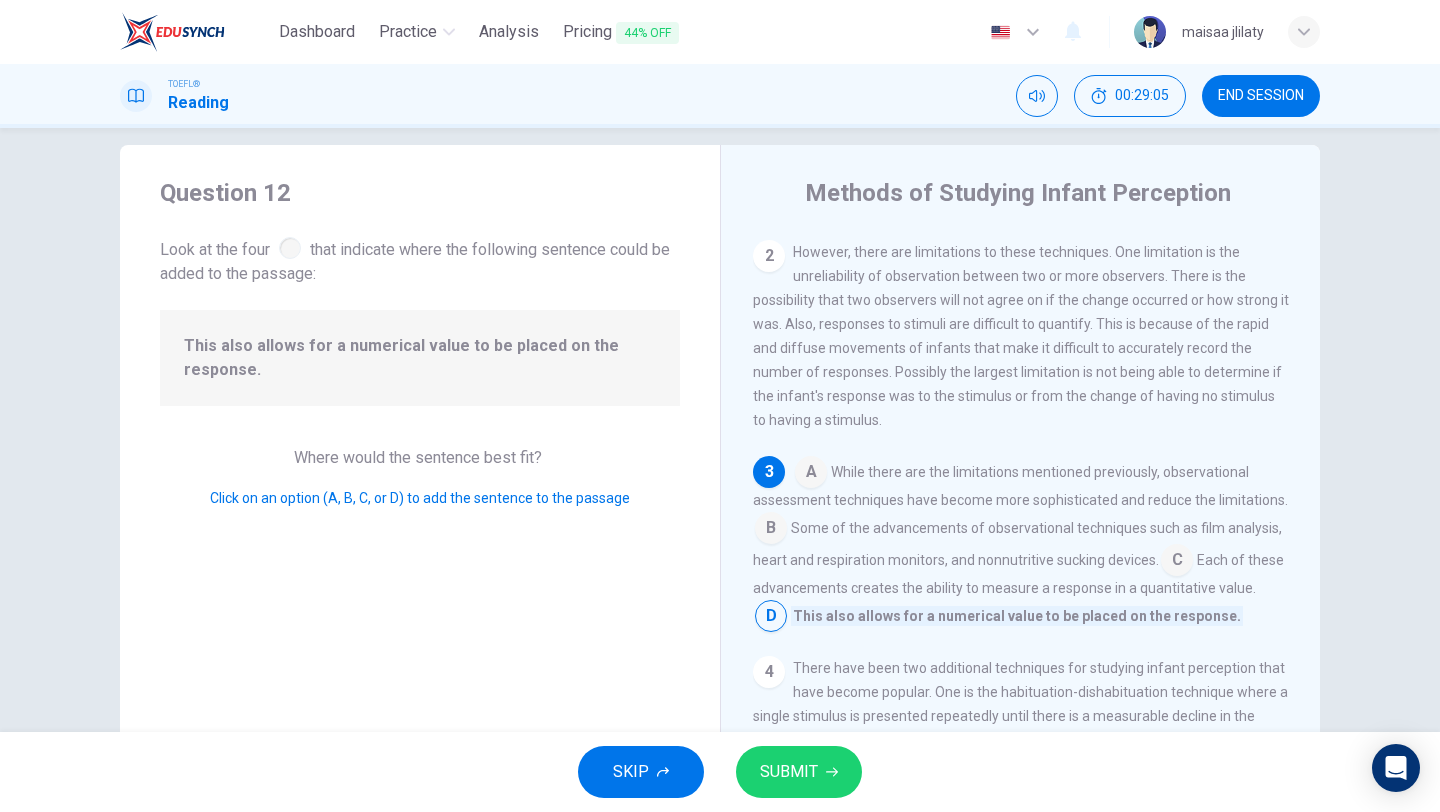click on "Each of these advancements creates the ability to measure a response in a quantitative value." at bounding box center (1018, 574) 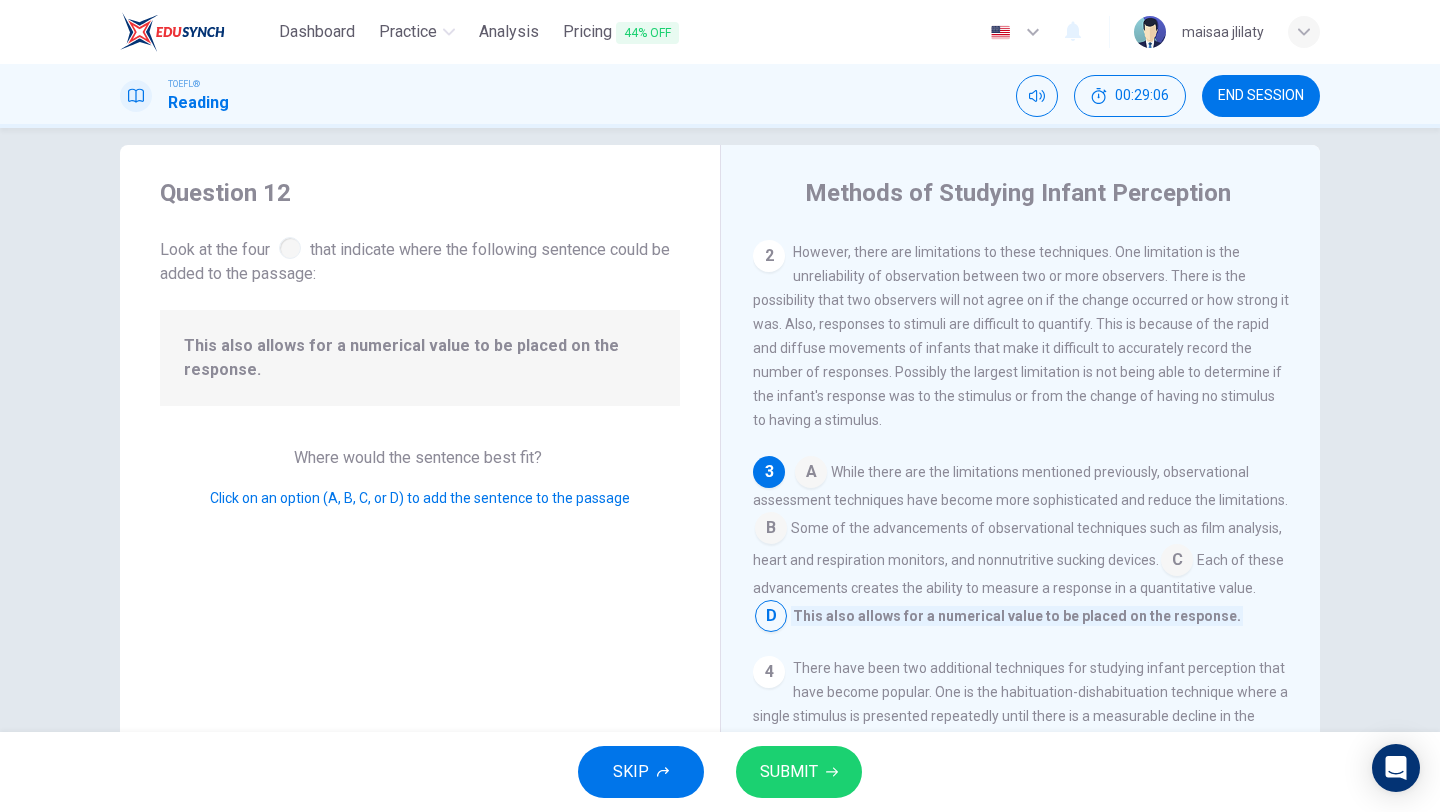 click on "Each of these advancements creates the ability to measure a response in a quantitative value." at bounding box center (1018, 574) 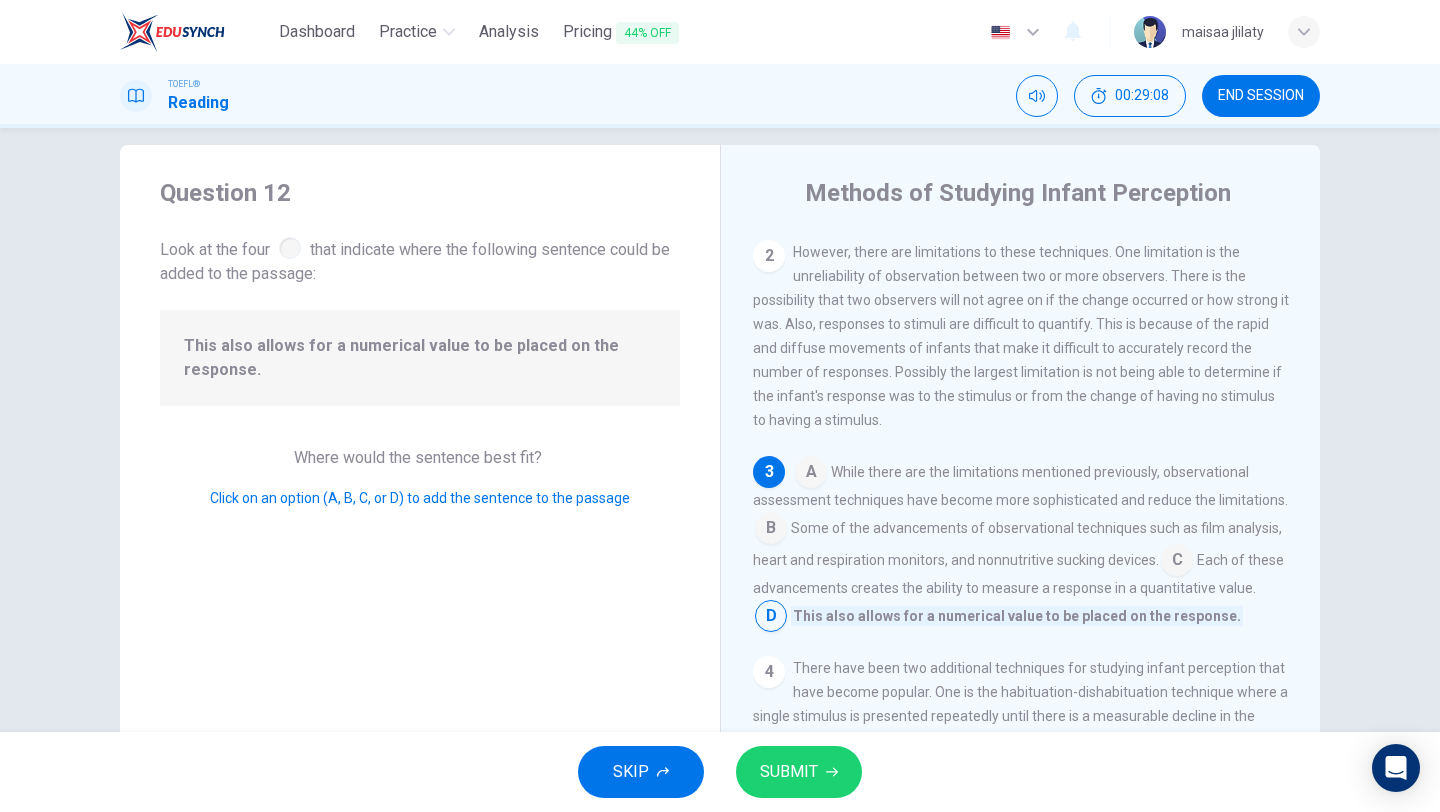 click on "Each of these advancements creates the ability to measure a response in a quantitative value." at bounding box center [1018, 574] 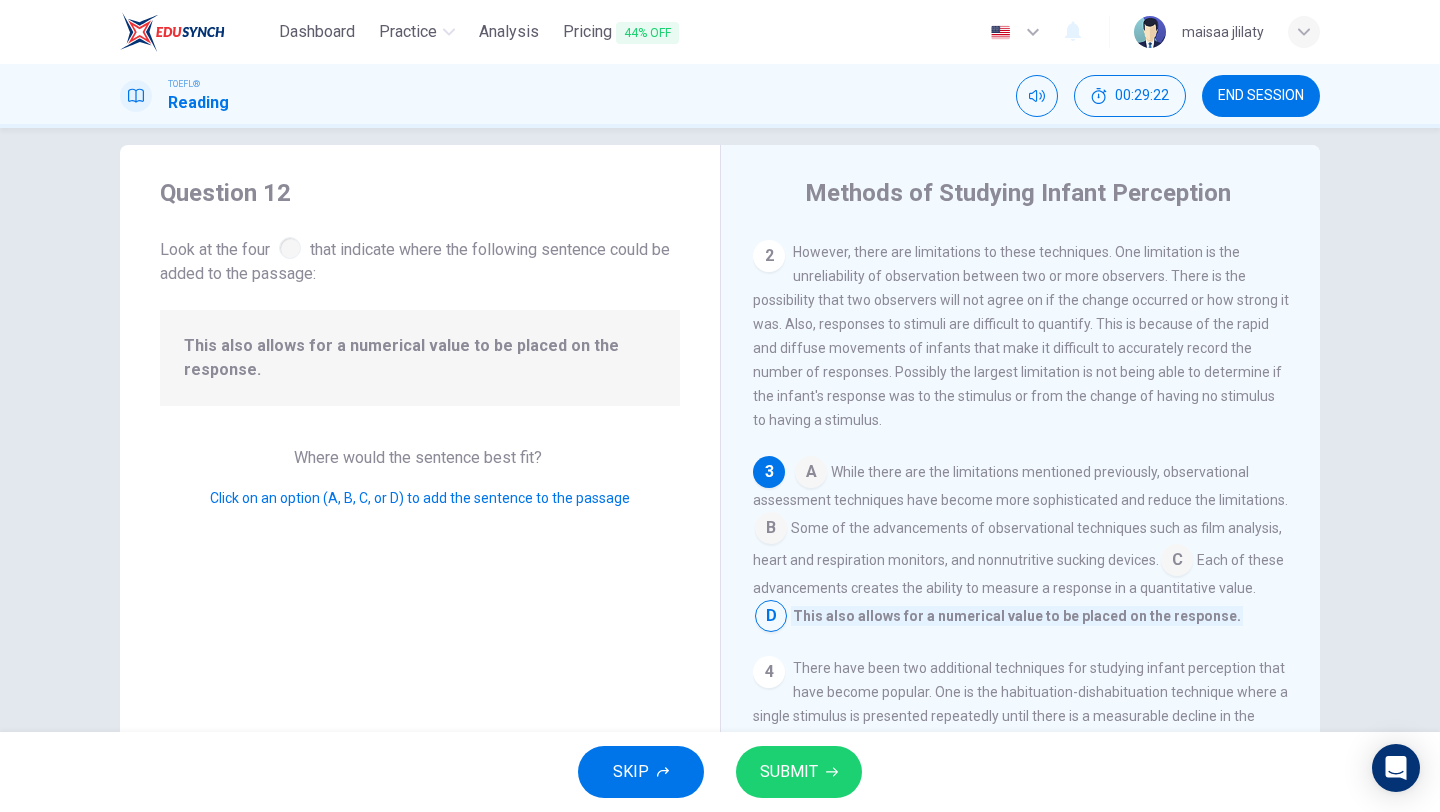 click on "SUBMIT" at bounding box center [789, 772] 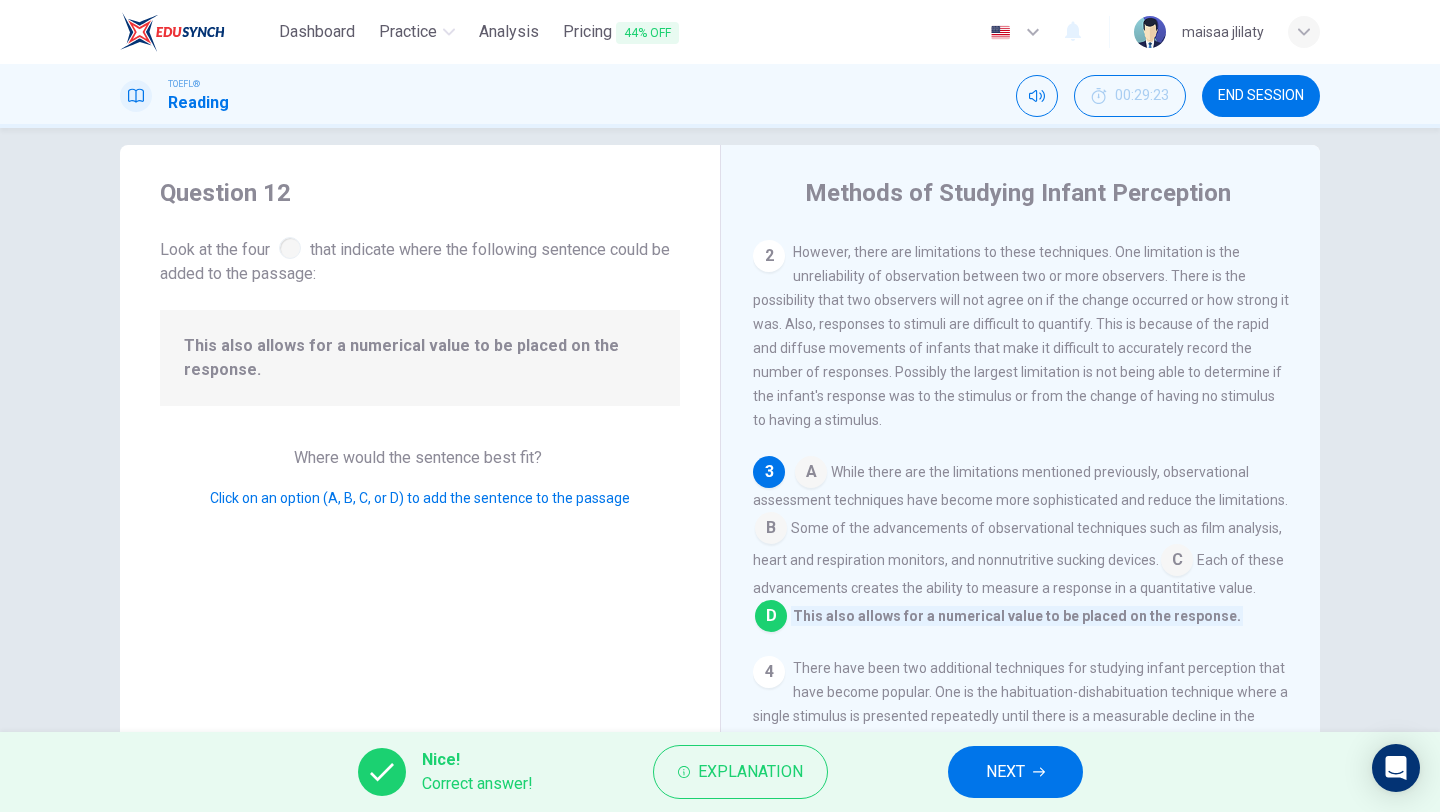 click on "NEXT" at bounding box center [1015, 772] 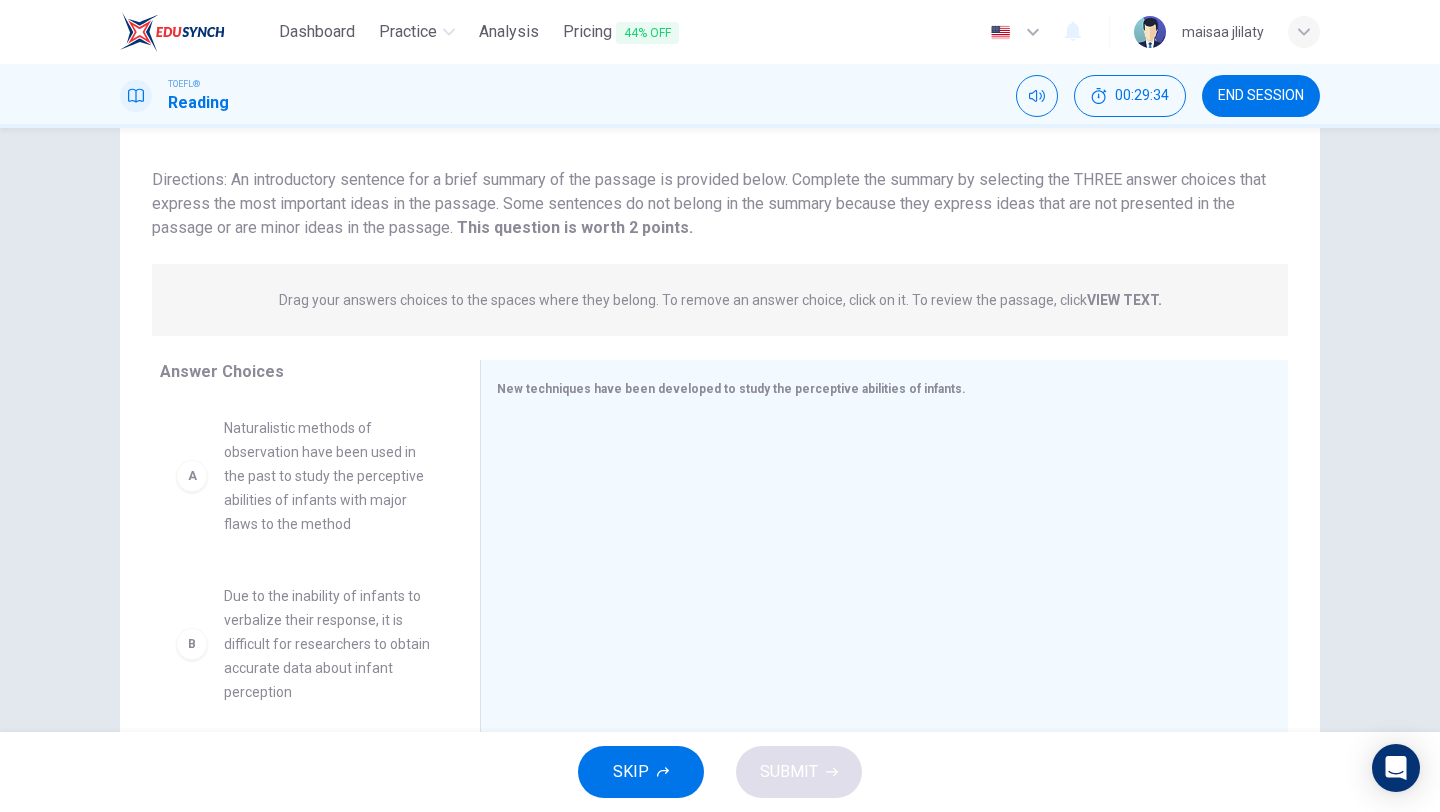 scroll, scrollTop: 171, scrollLeft: 0, axis: vertical 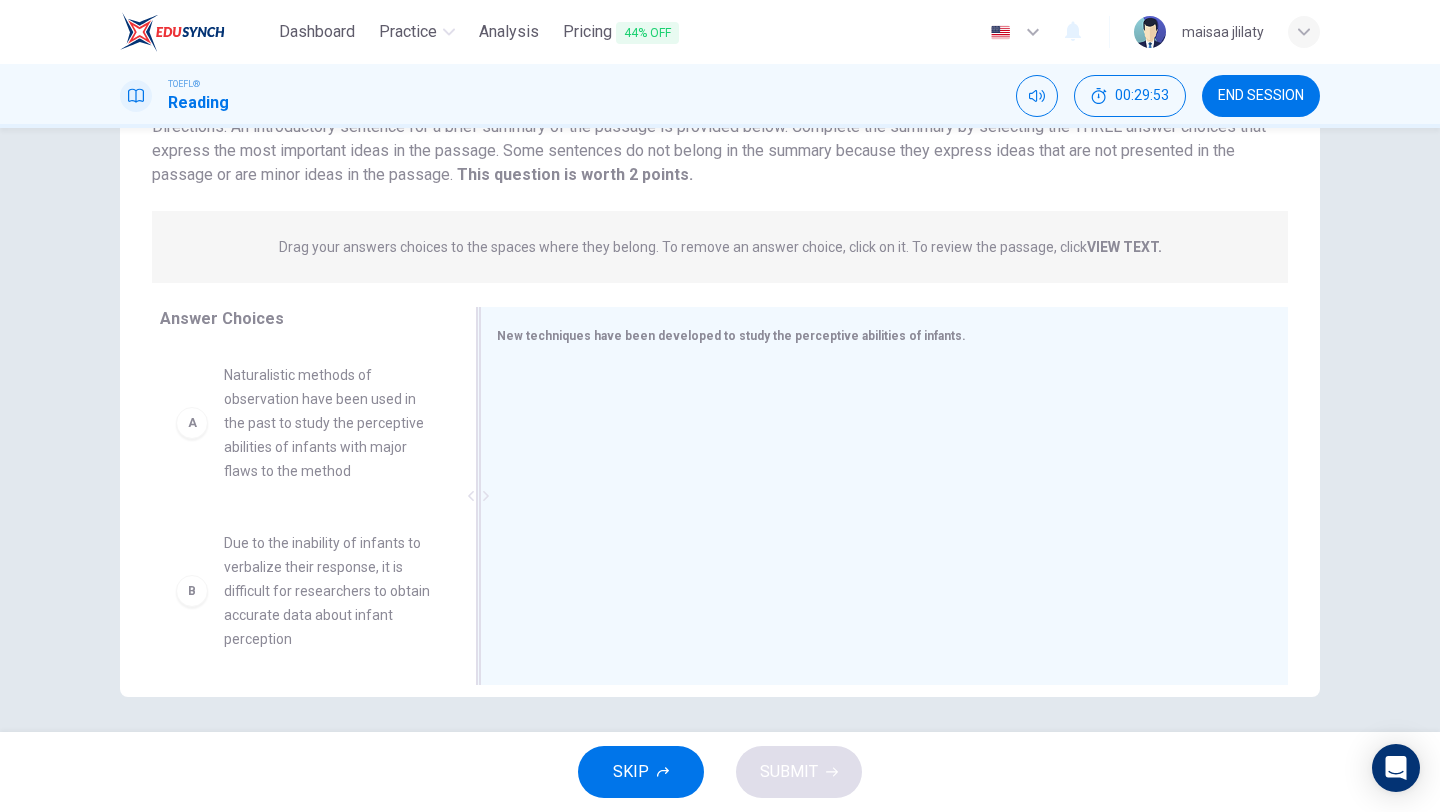 drag, startPoint x: 498, startPoint y: 335, endPoint x: 988, endPoint y: 339, distance: 490.01633 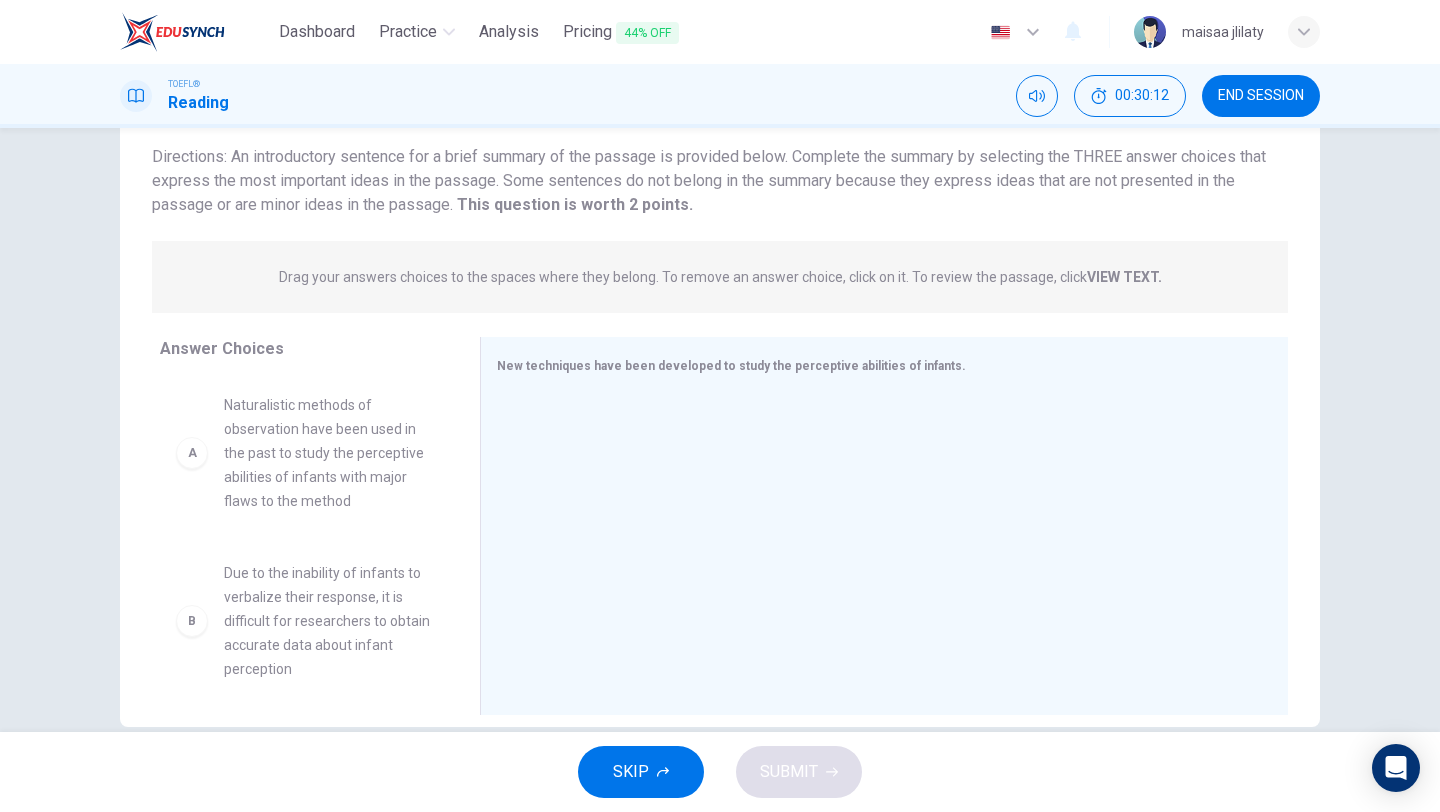 scroll, scrollTop: 171, scrollLeft: 0, axis: vertical 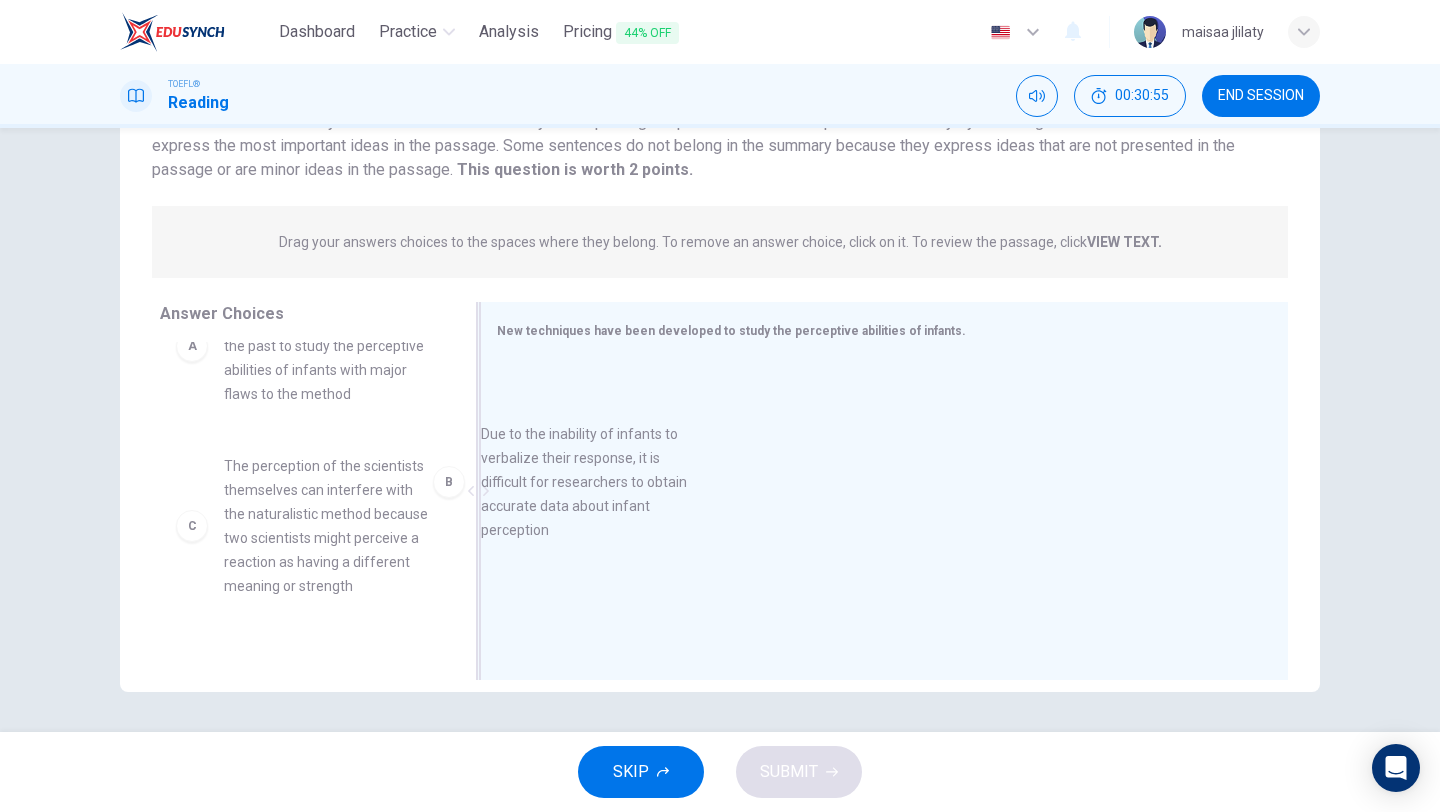 drag, startPoint x: 290, startPoint y: 513, endPoint x: 564, endPoint y: 464, distance: 278.3469 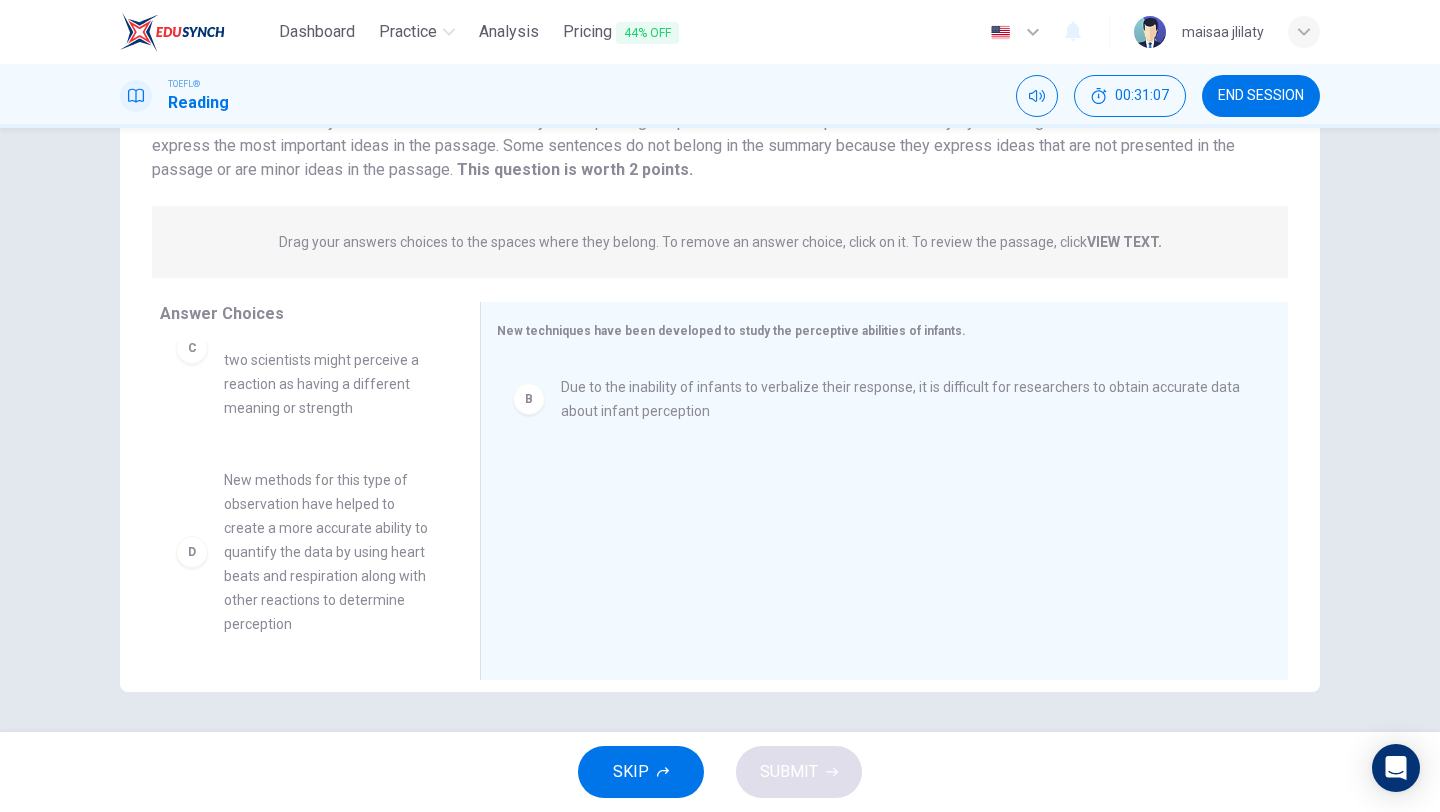 scroll, scrollTop: 267, scrollLeft: 0, axis: vertical 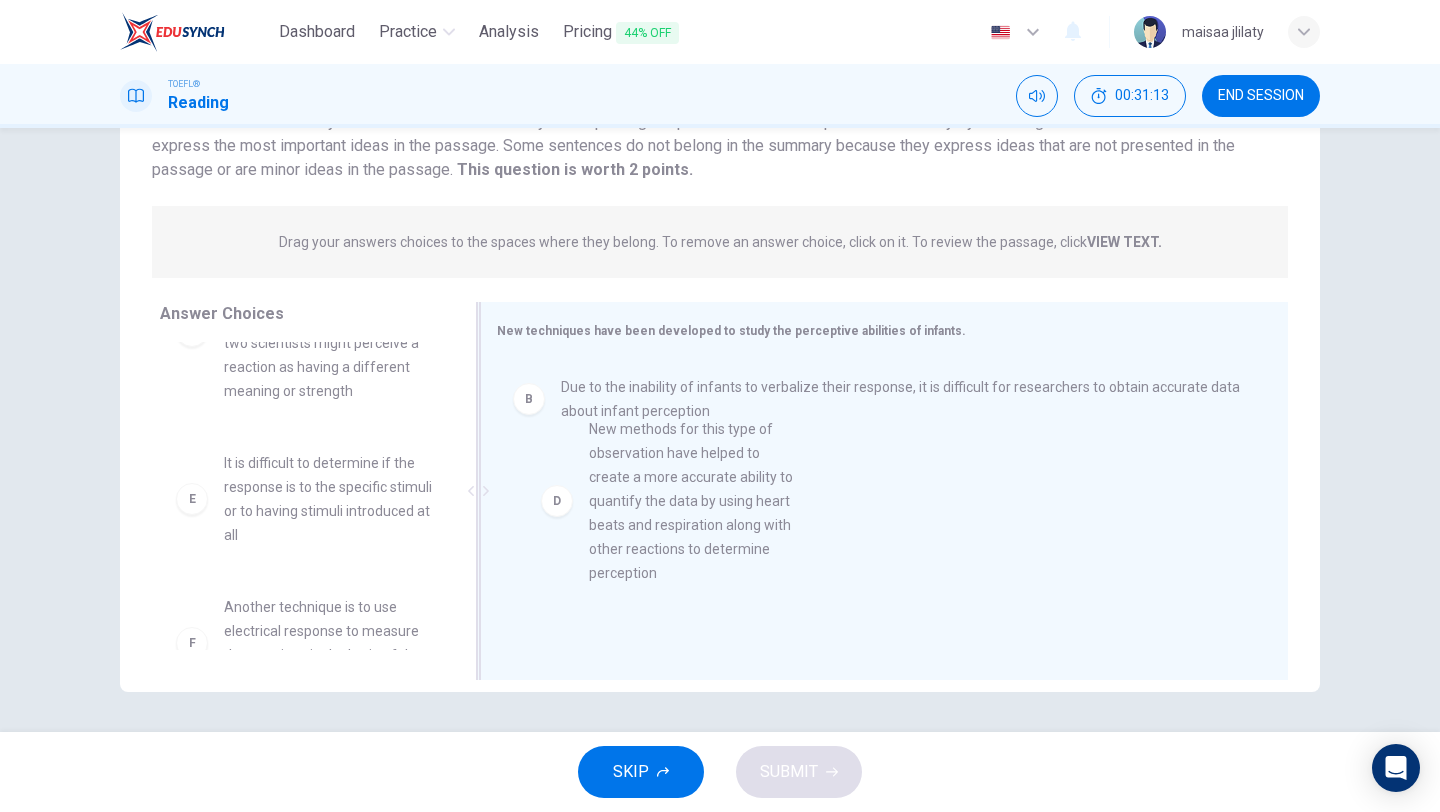 drag, startPoint x: 344, startPoint y: 532, endPoint x: 722, endPoint y: 497, distance: 379.6169 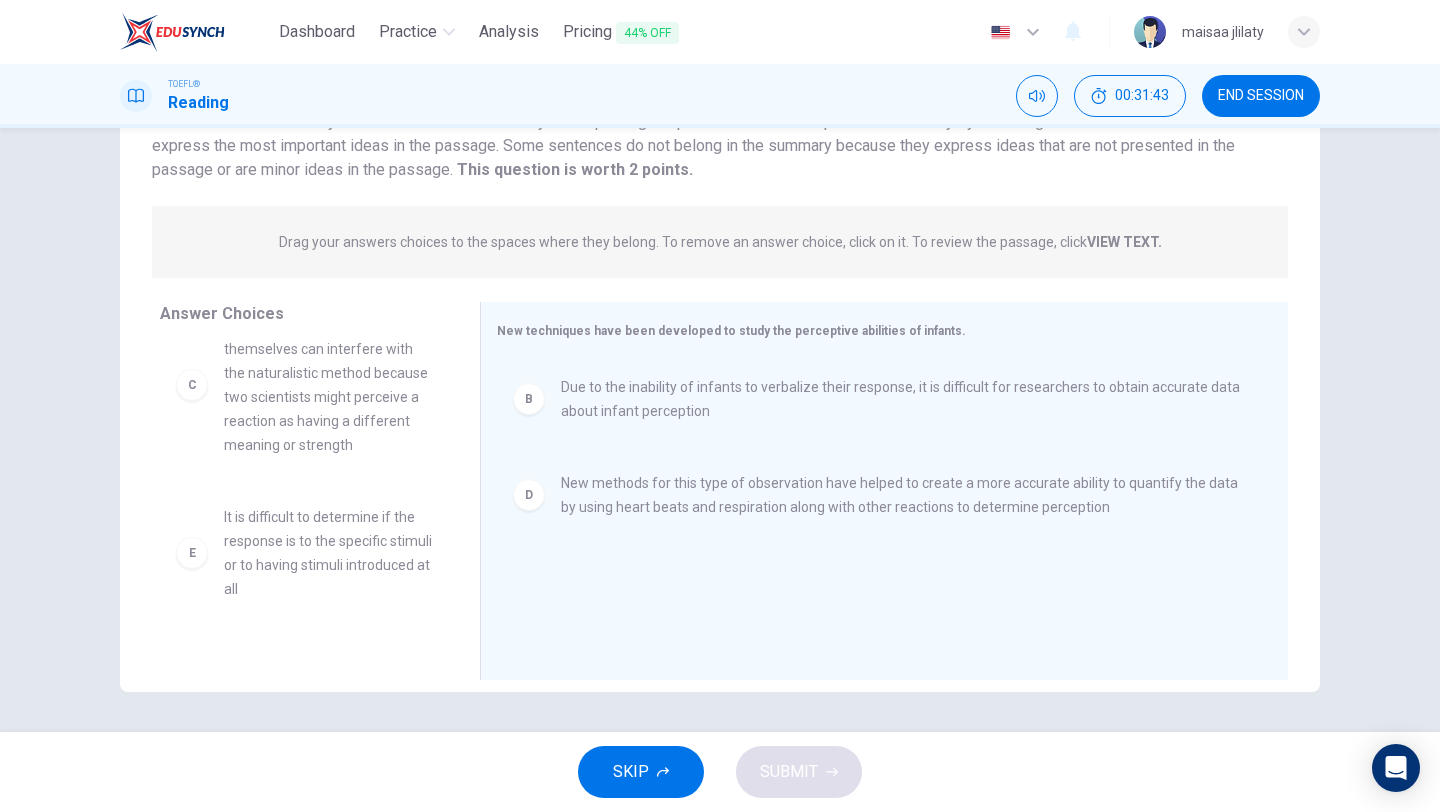 scroll, scrollTop: 0, scrollLeft: 0, axis: both 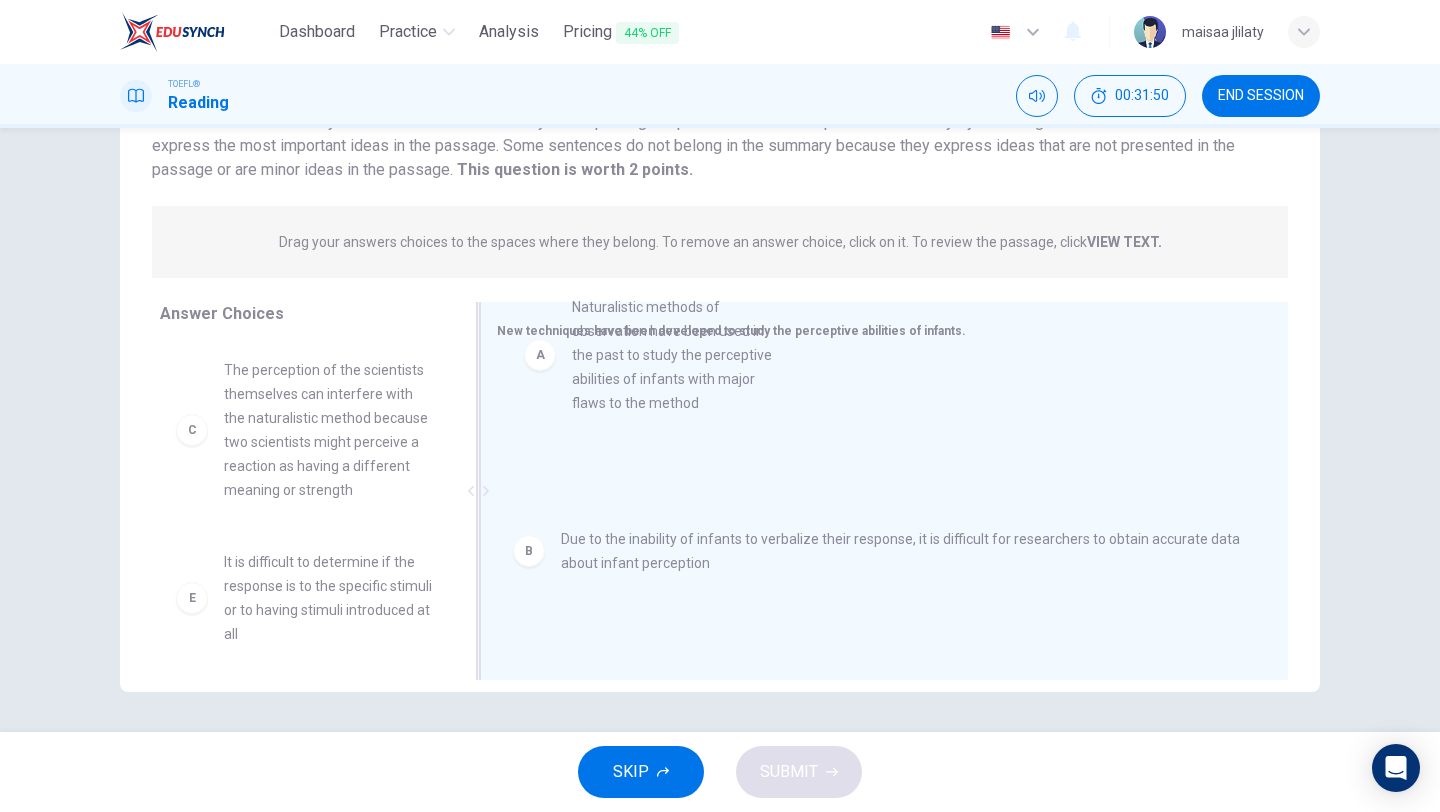 drag, startPoint x: 324, startPoint y: 478, endPoint x: 683, endPoint y: 413, distance: 364.83694 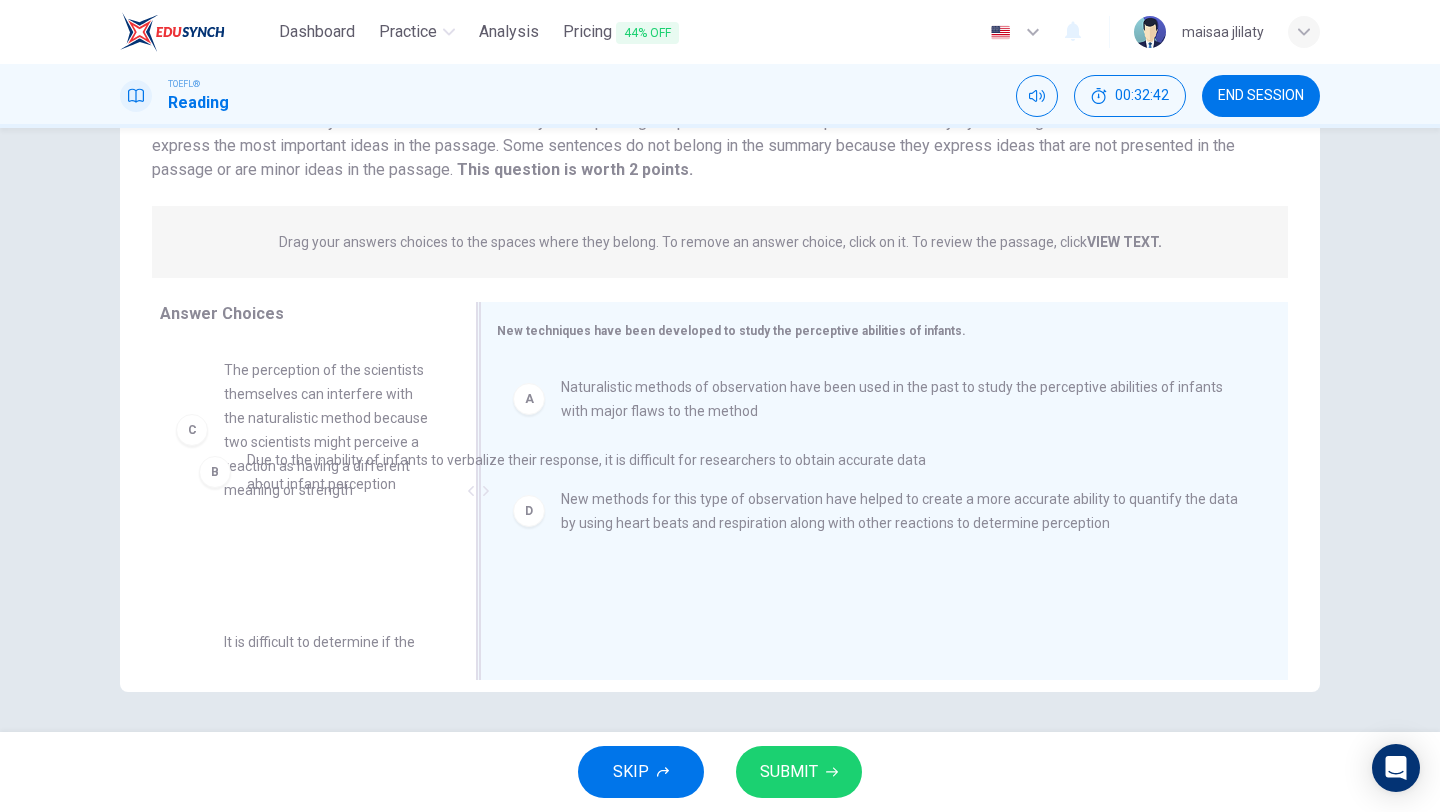 drag, startPoint x: 684, startPoint y: 508, endPoint x: 361, endPoint y: 481, distance: 324.12653 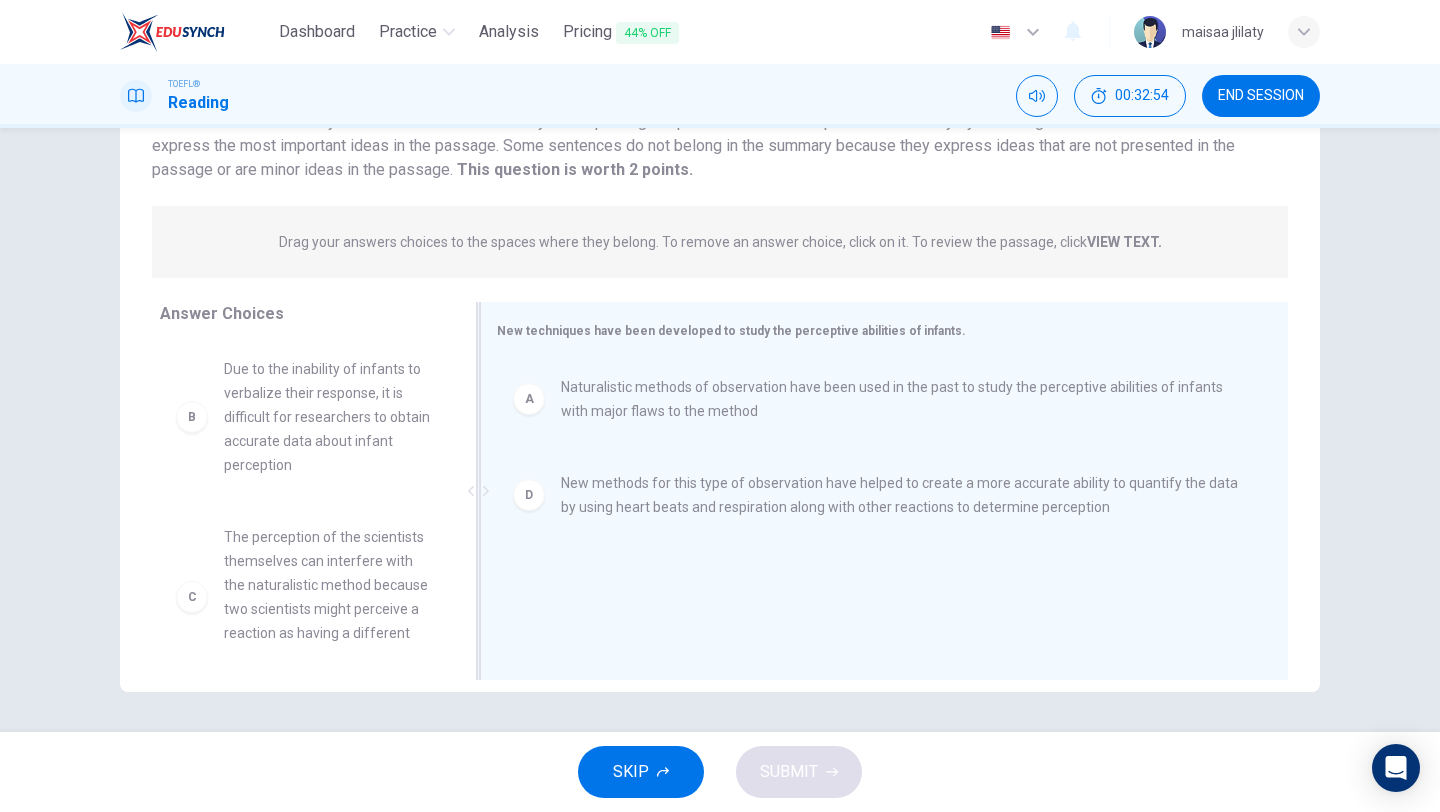 scroll, scrollTop: 0, scrollLeft: 0, axis: both 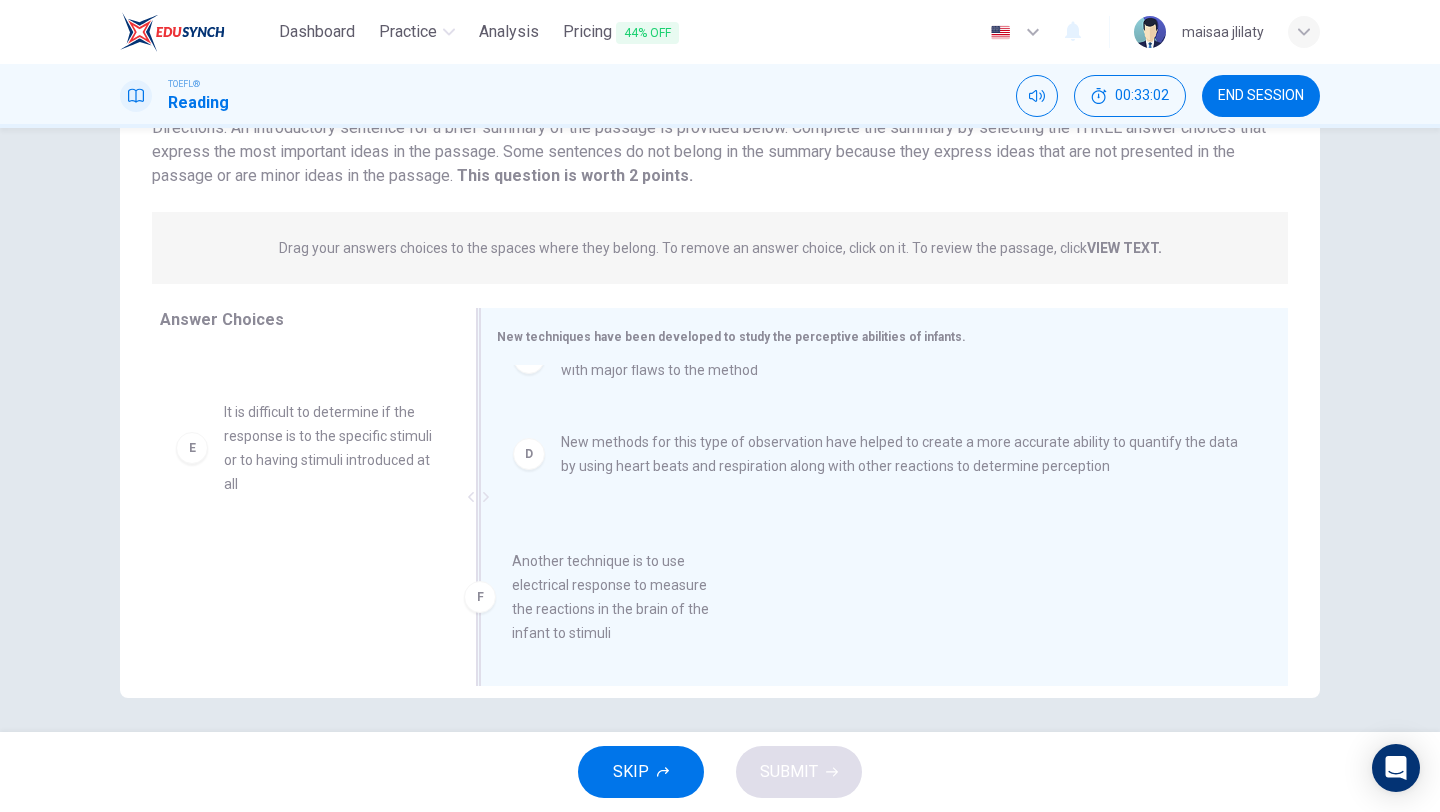 drag, startPoint x: 277, startPoint y: 567, endPoint x: 592, endPoint y: 573, distance: 315.05713 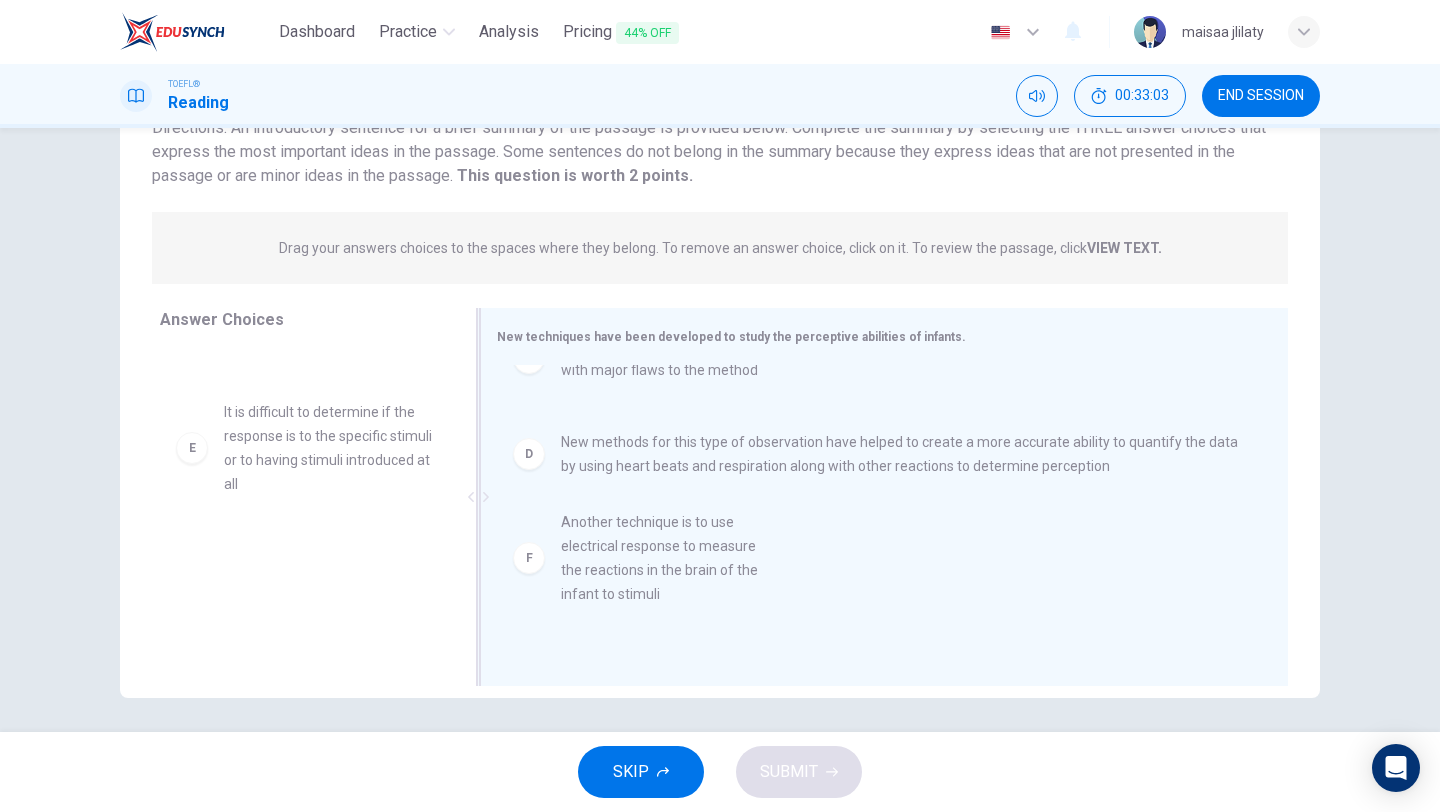 scroll, scrollTop: 0, scrollLeft: 0, axis: both 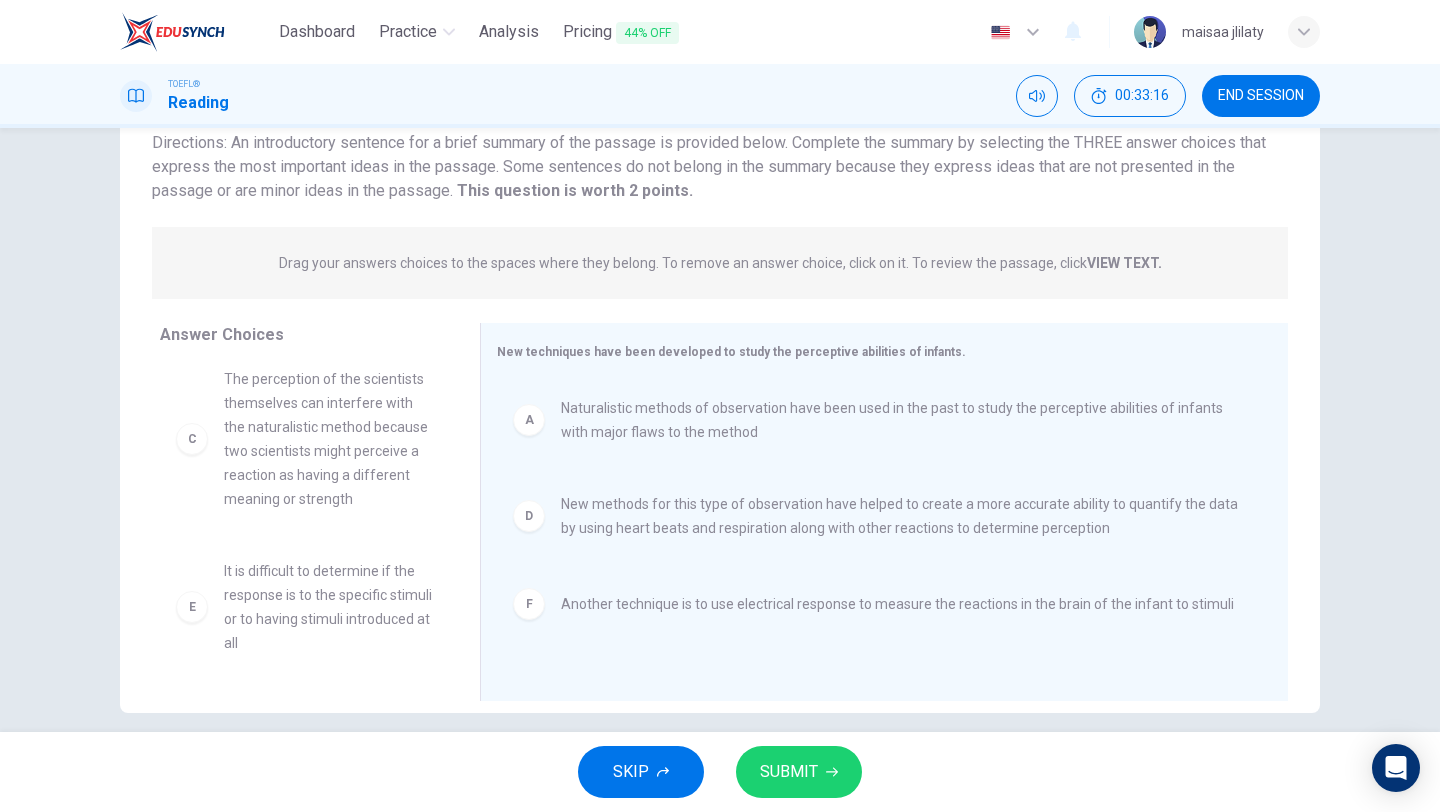 click on "SUBMIT" at bounding box center [799, 772] 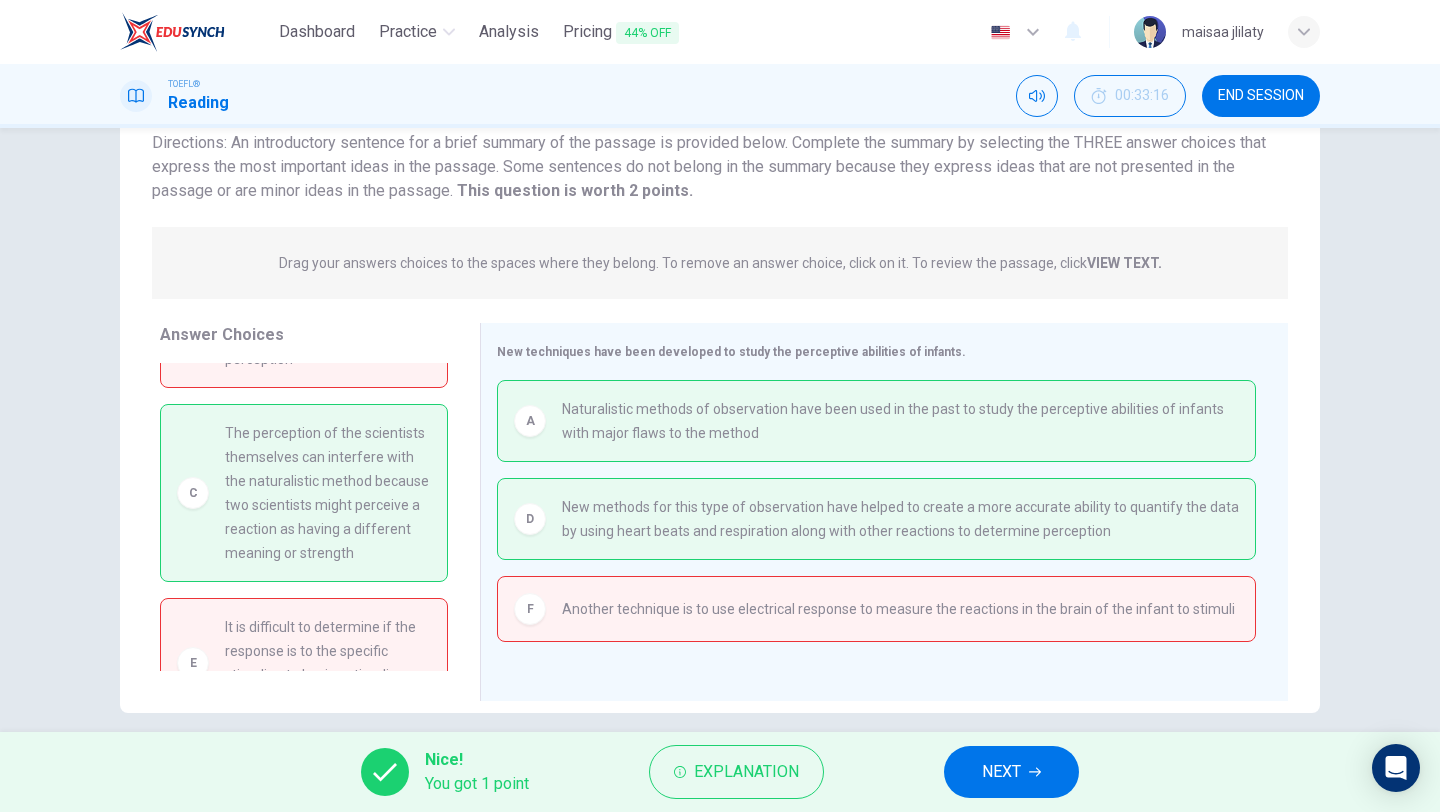 scroll, scrollTop: 120, scrollLeft: 0, axis: vertical 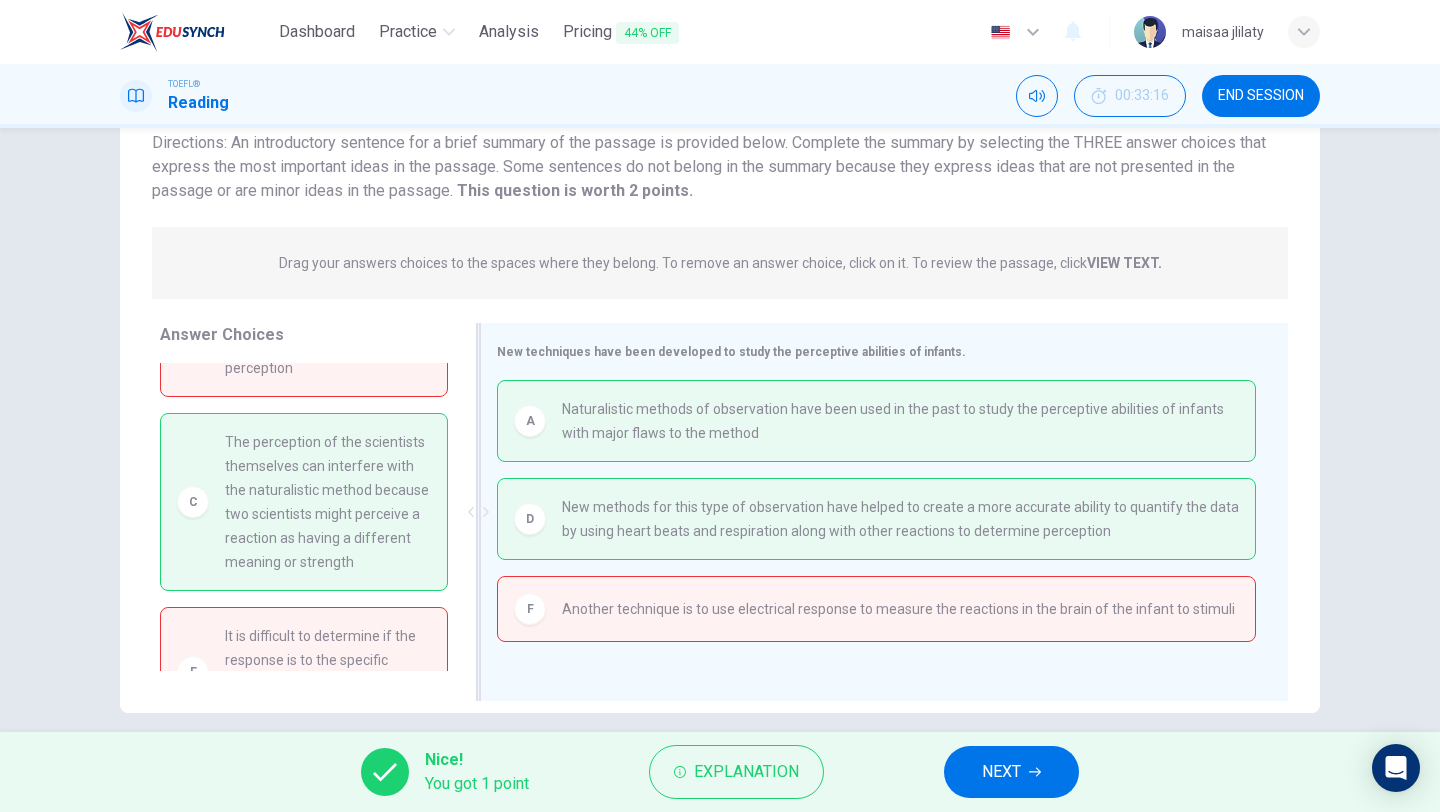 drag, startPoint x: 295, startPoint y: 477, endPoint x: 555, endPoint y: 599, distance: 287.2003 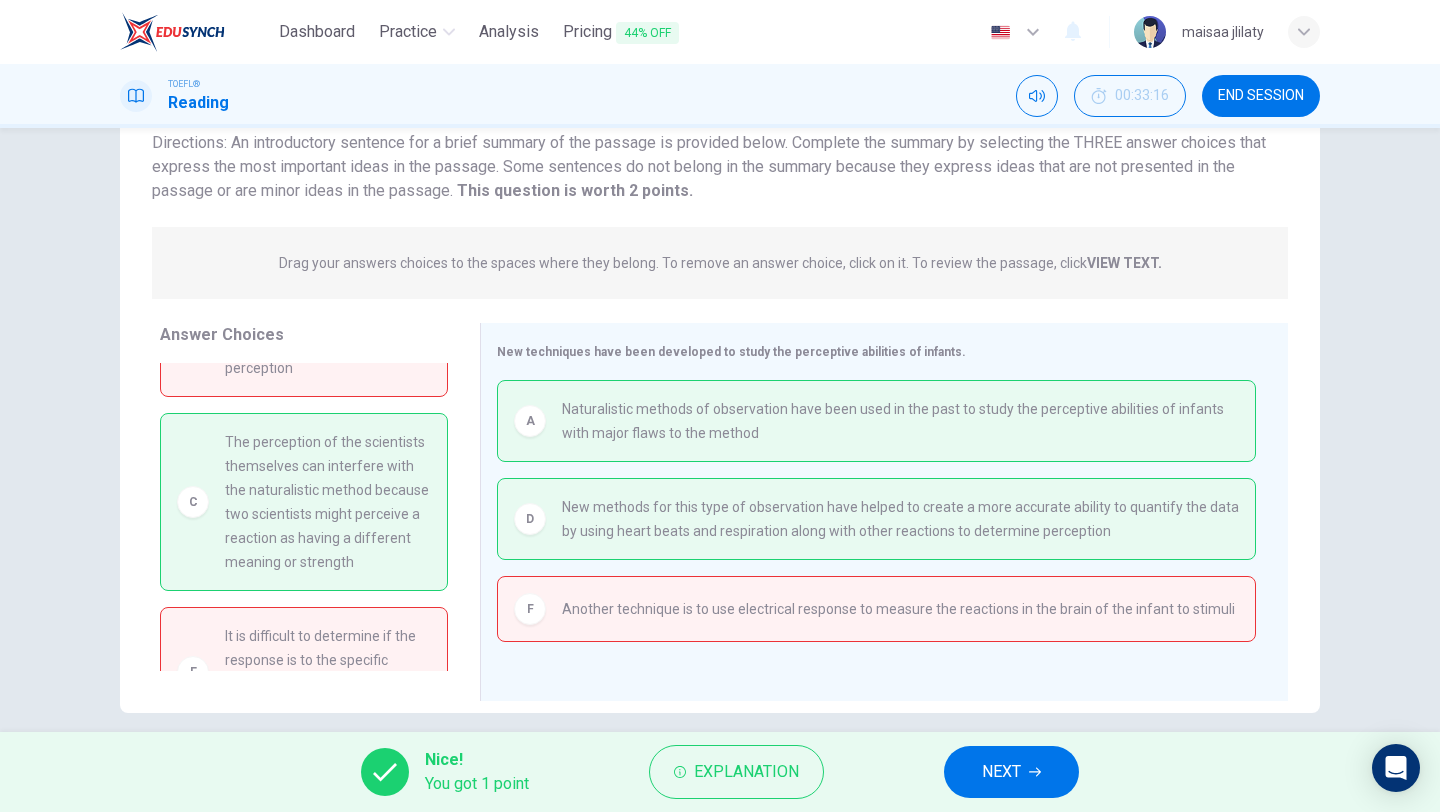 click on "NEXT" at bounding box center [1011, 772] 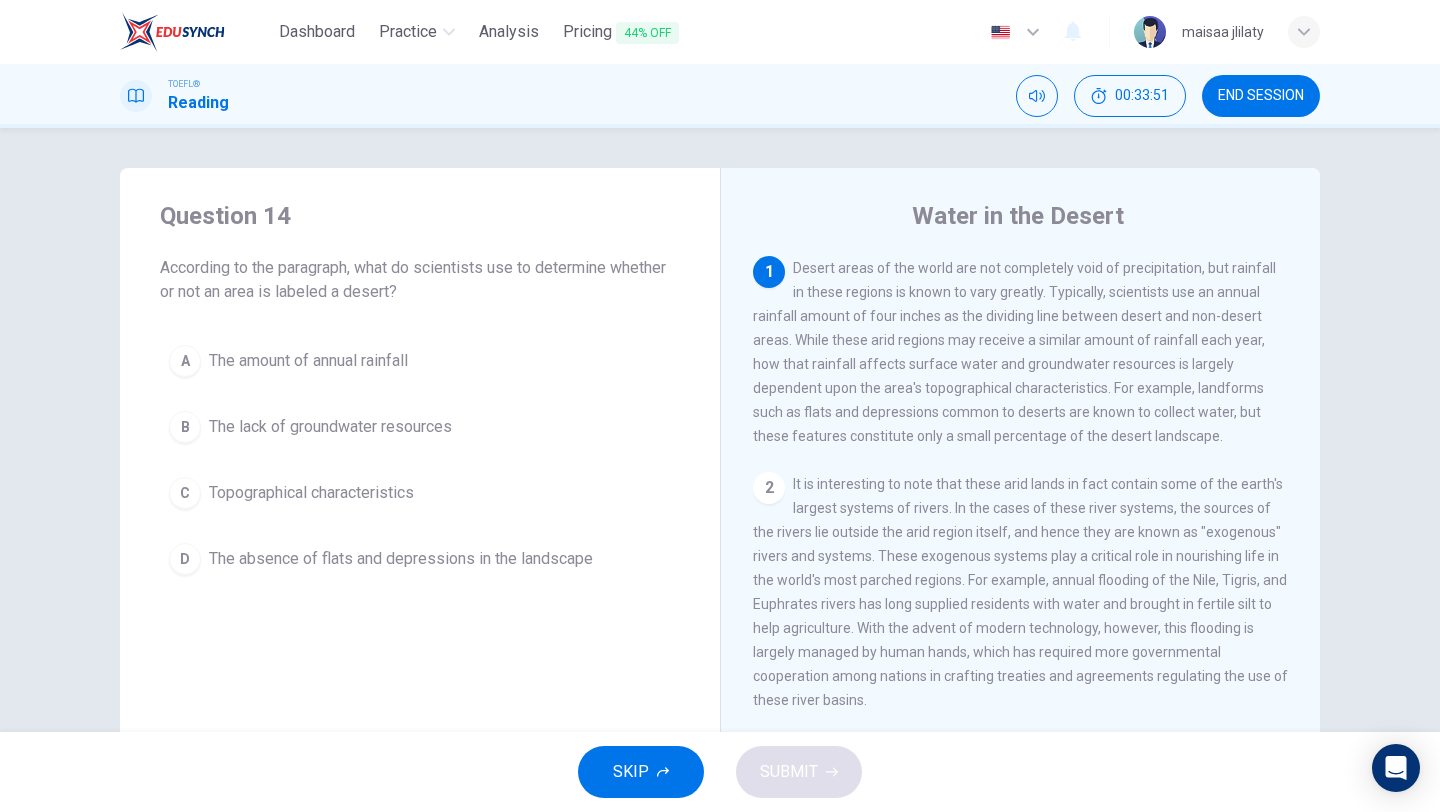 click on "END SESSION" at bounding box center (1261, 96) 